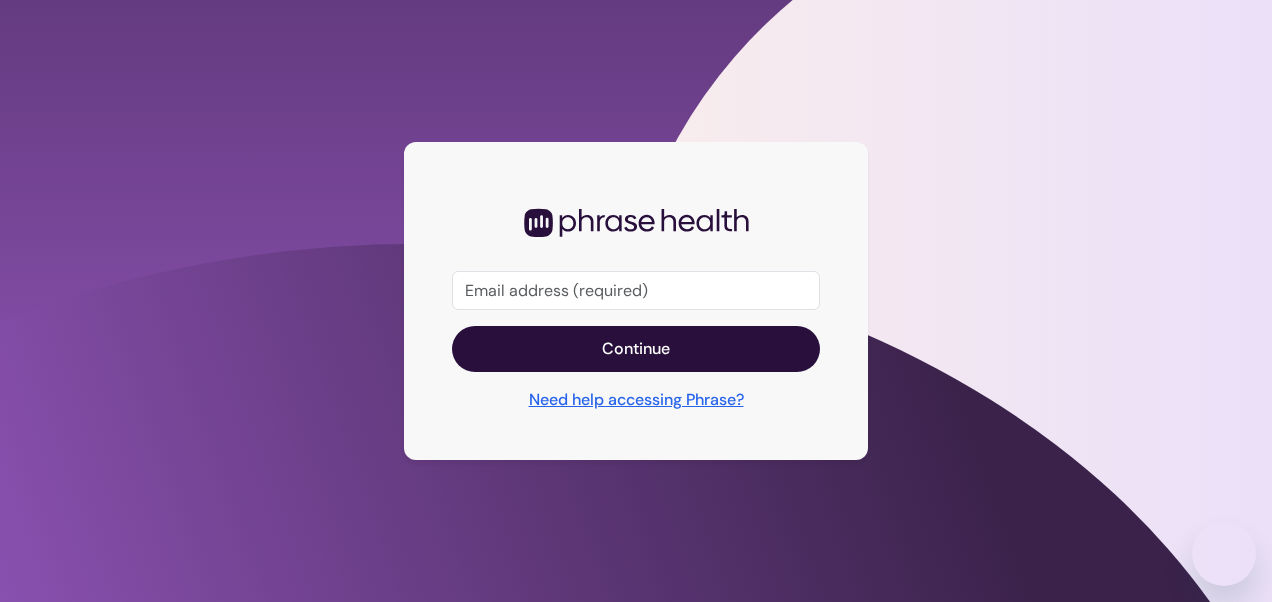 scroll, scrollTop: 0, scrollLeft: 0, axis: both 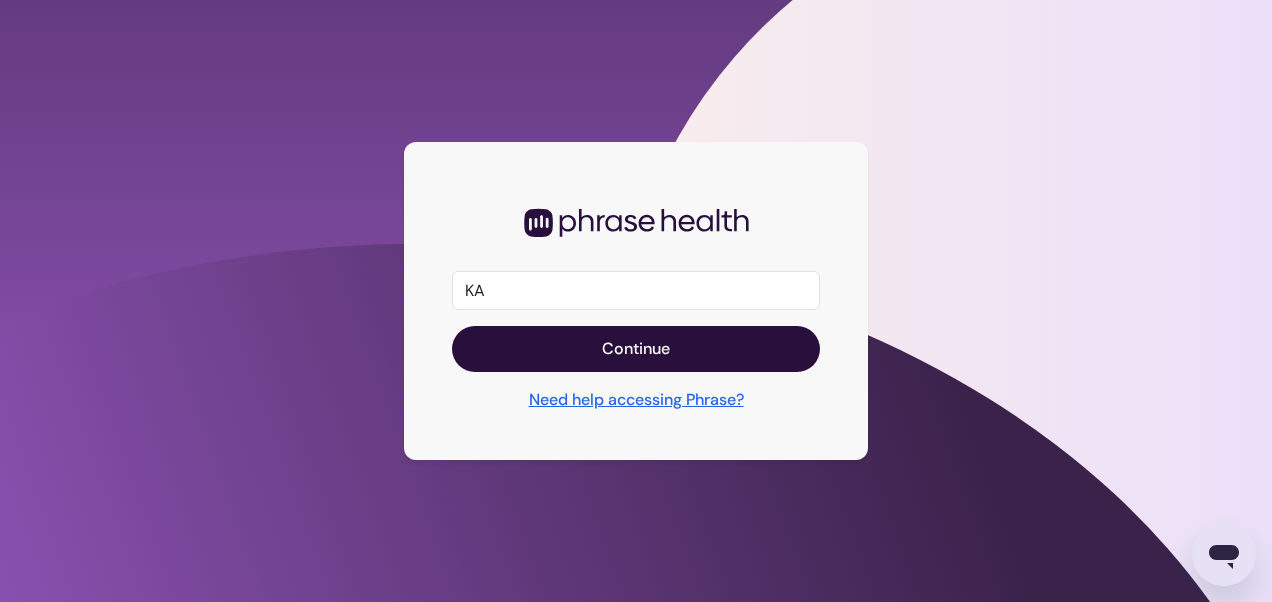 type on "katie.poole@bmhcc.org" 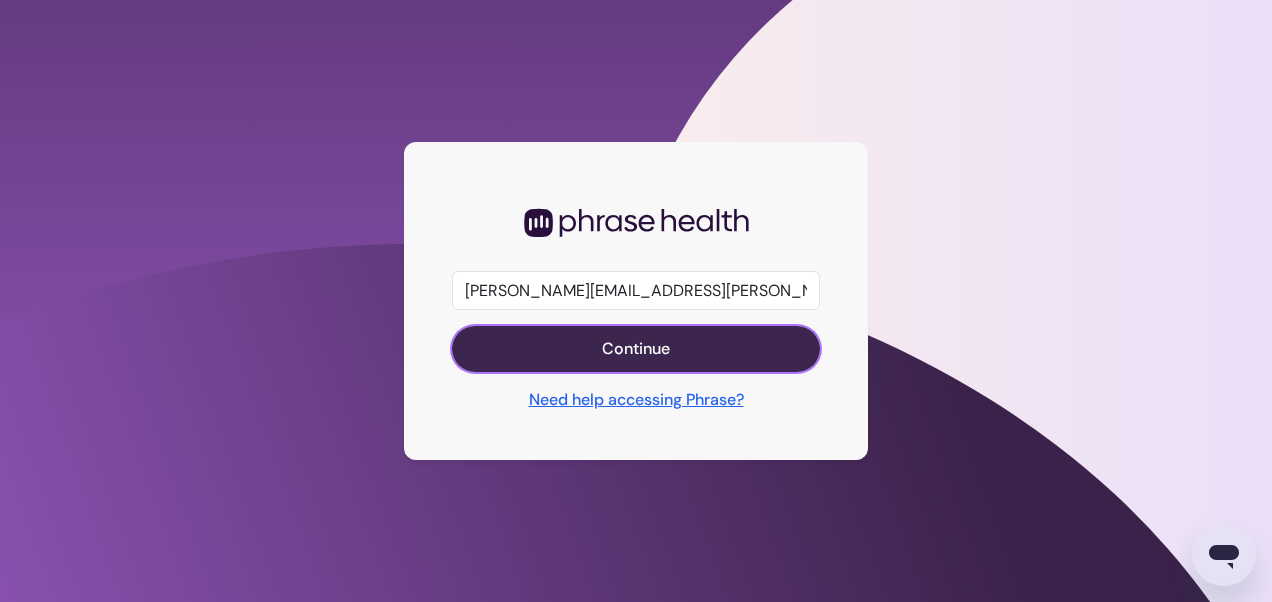click on "Continue" at bounding box center (636, 349) 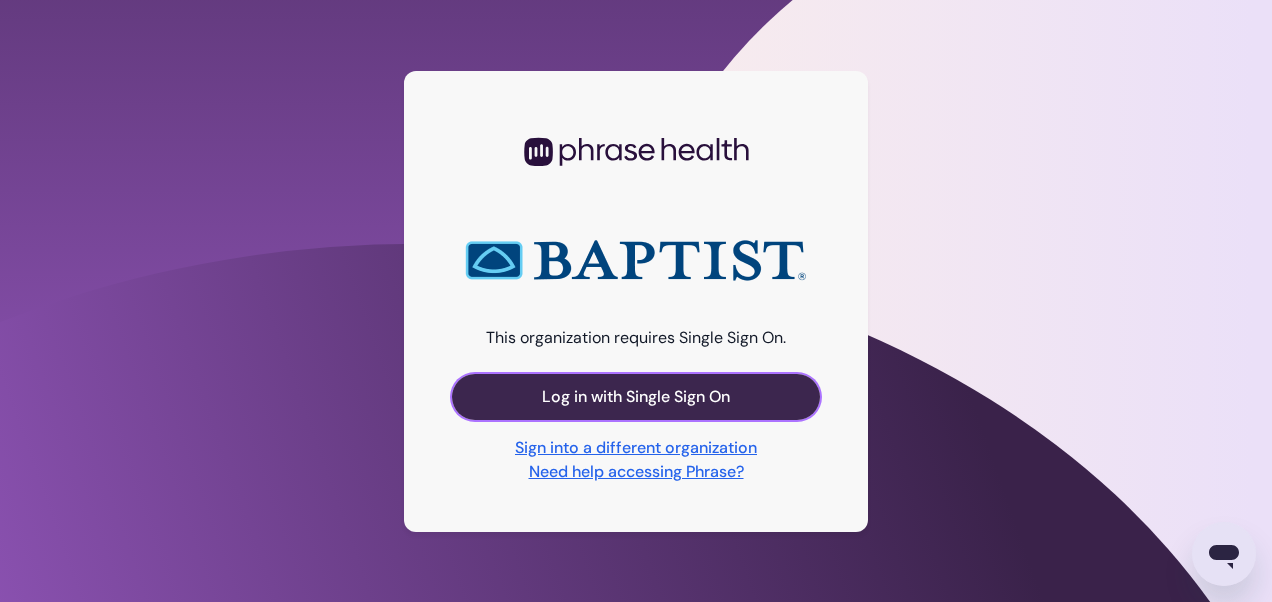click on "Log in with Single Sign On" at bounding box center (636, 397) 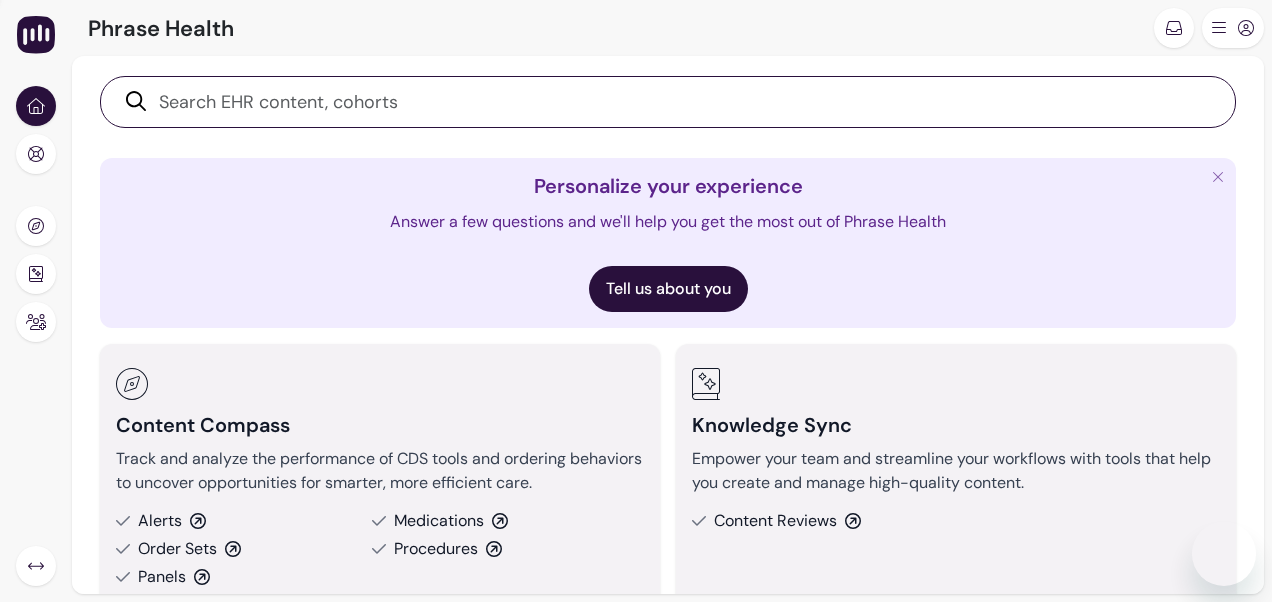 scroll, scrollTop: 0, scrollLeft: 0, axis: both 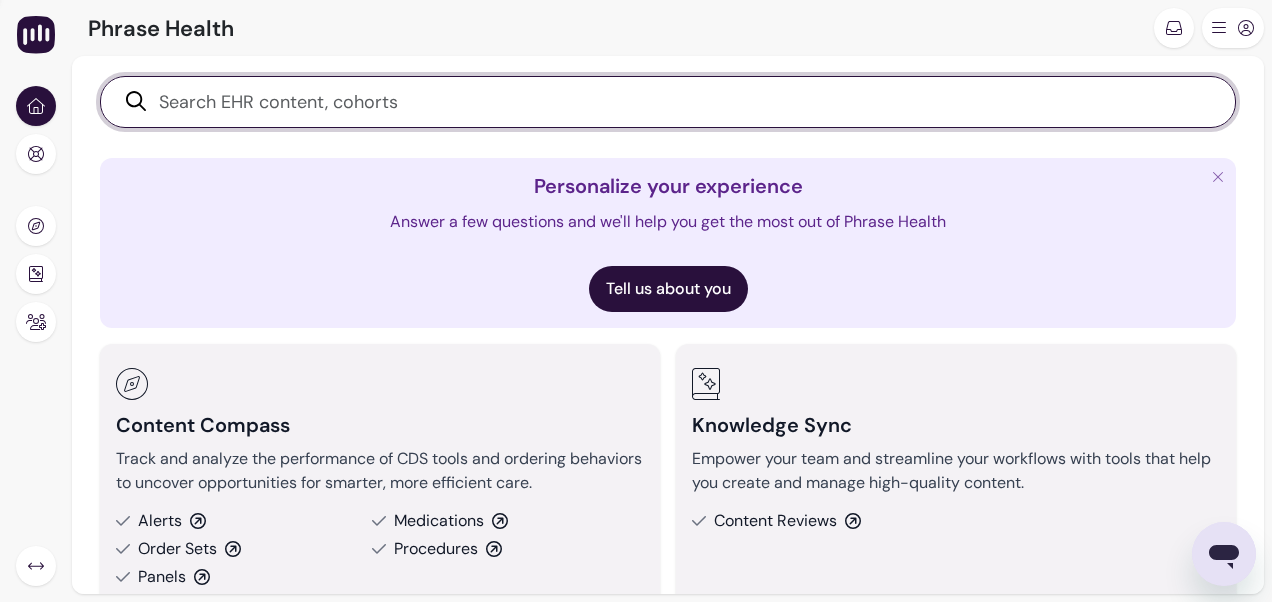 click at bounding box center (679, 102) 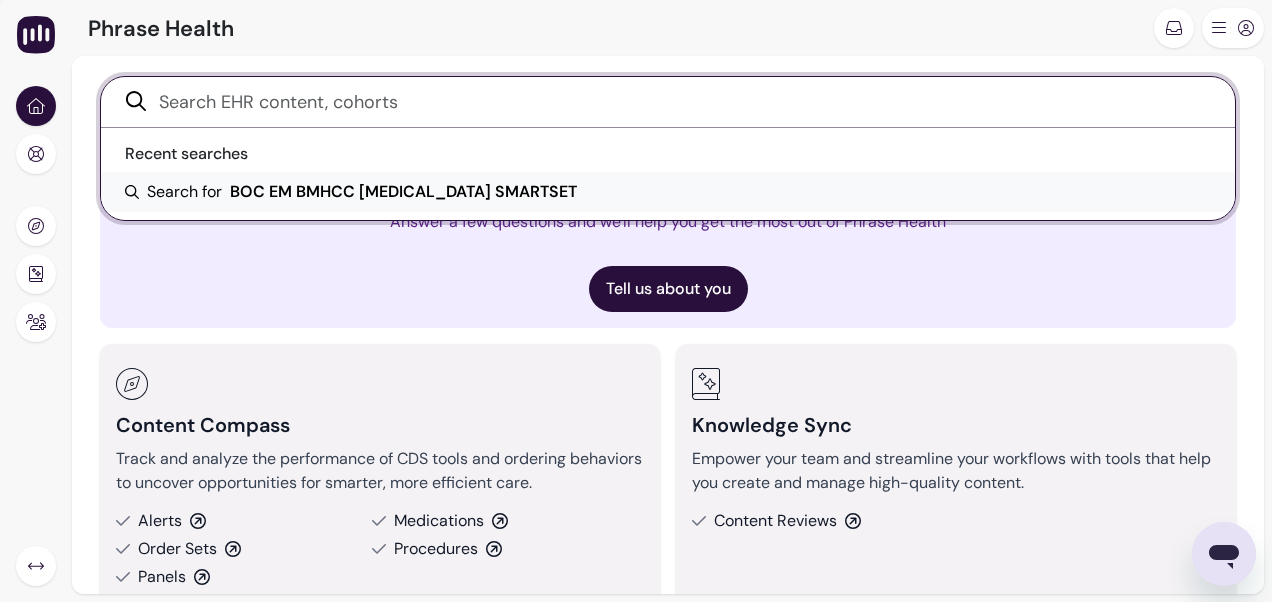 click on "BOC EM BMHCC [MEDICAL_DATA] SMARTSET" at bounding box center [403, 192] 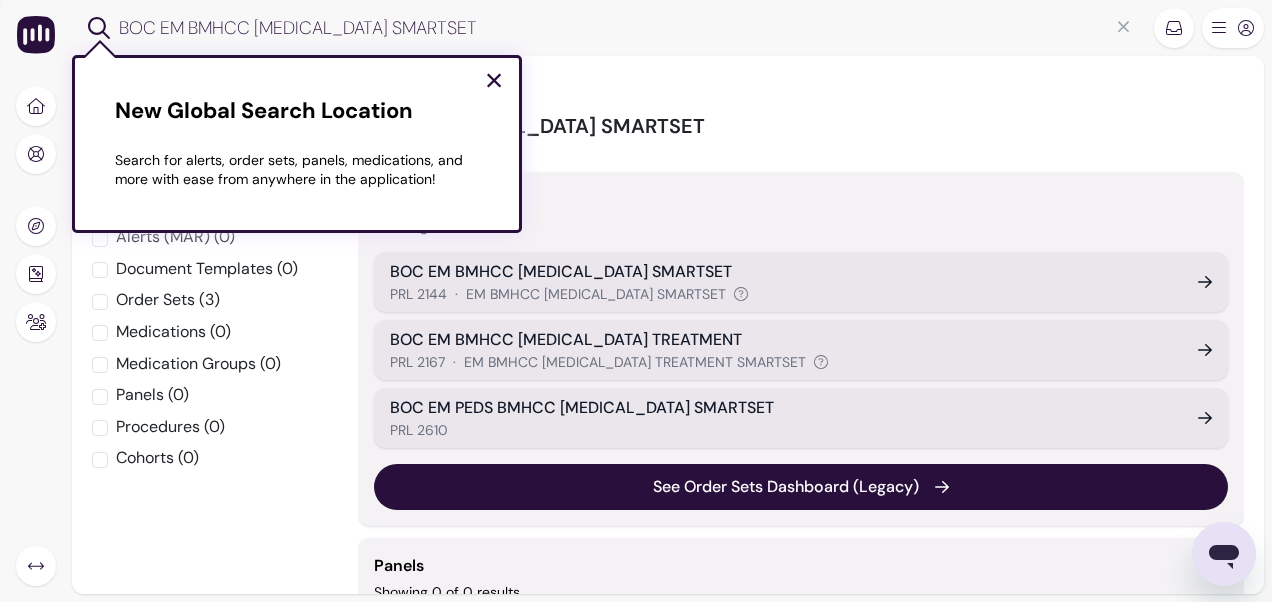 click on "PRL 2144 · EM BMHCC [MEDICAL_DATA] SMARTSET" at bounding box center (782, 294) 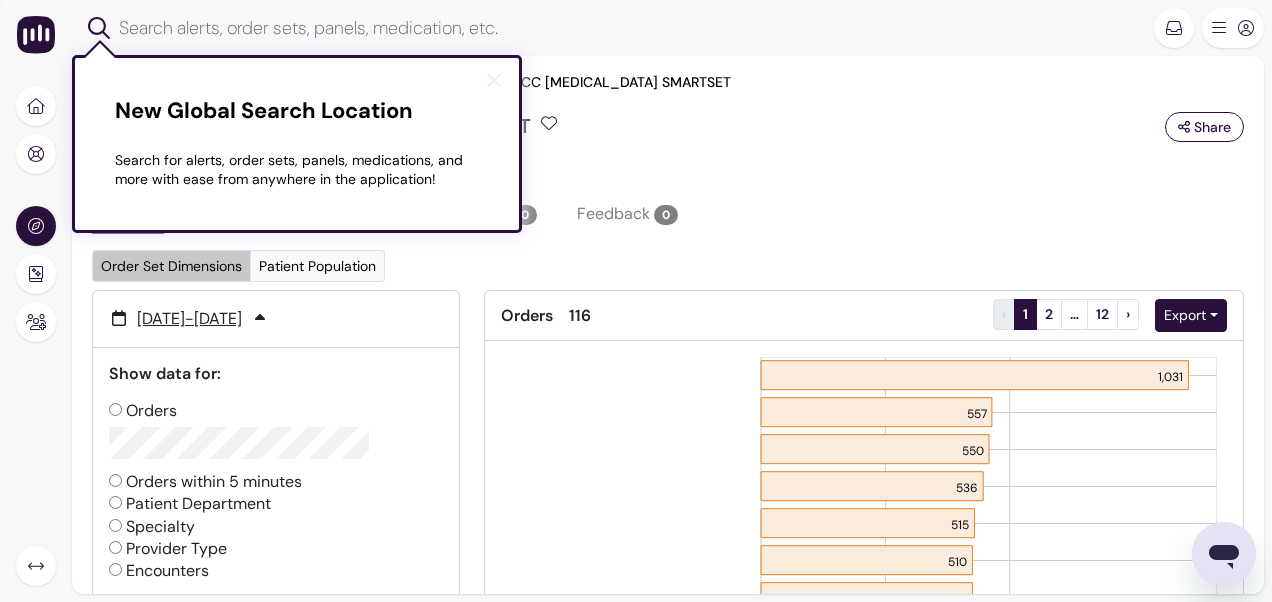 click on "×" at bounding box center (494, 80) 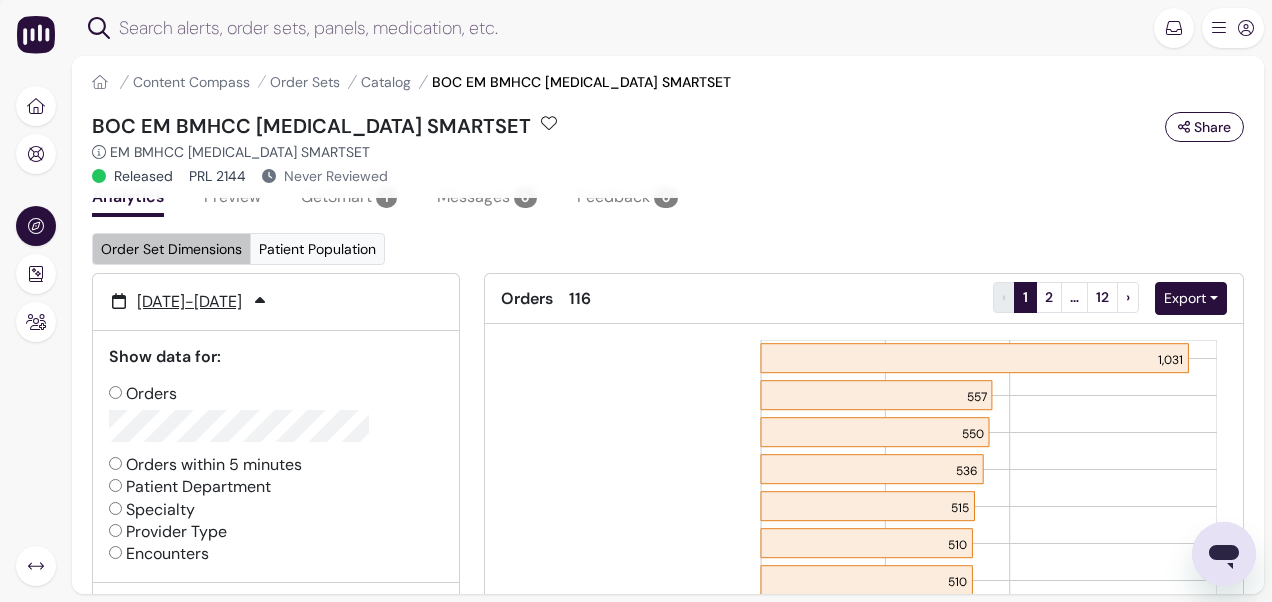 scroll, scrollTop: 0, scrollLeft: 0, axis: both 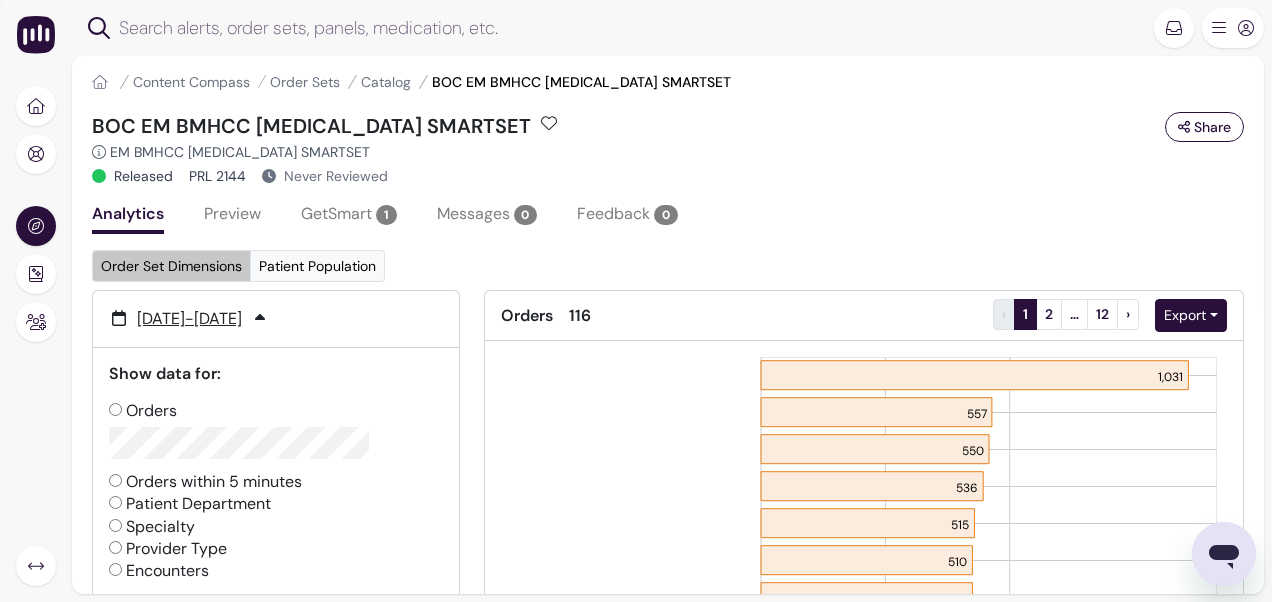 click on "Specialty" at bounding box center (152, 527) 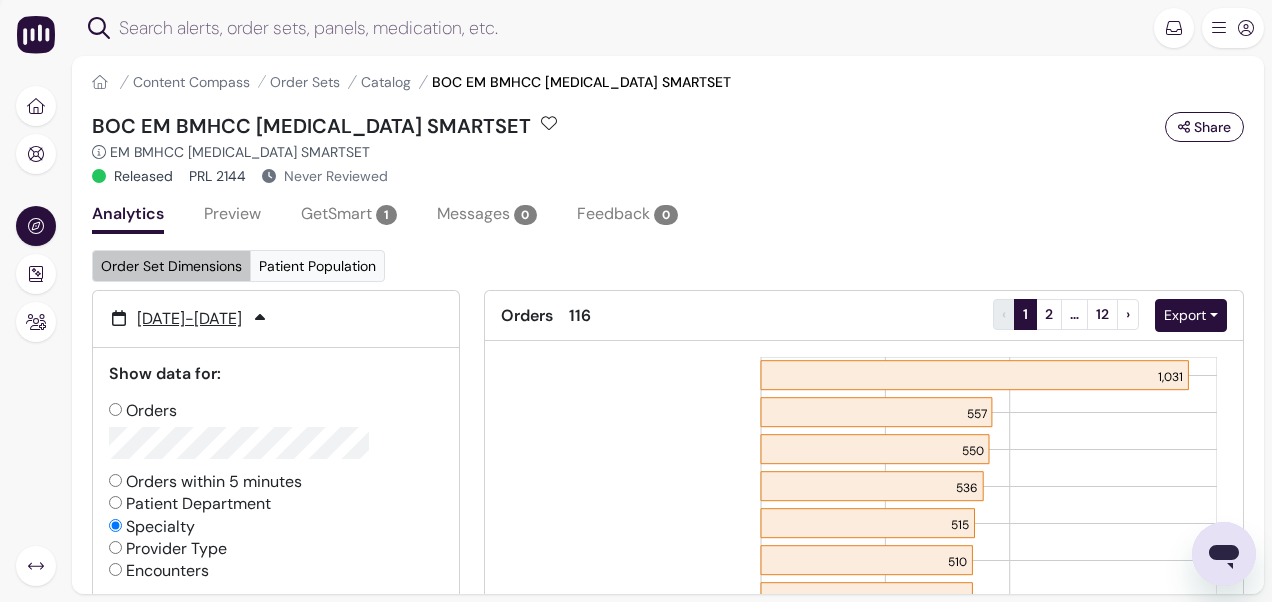 radio on "false" 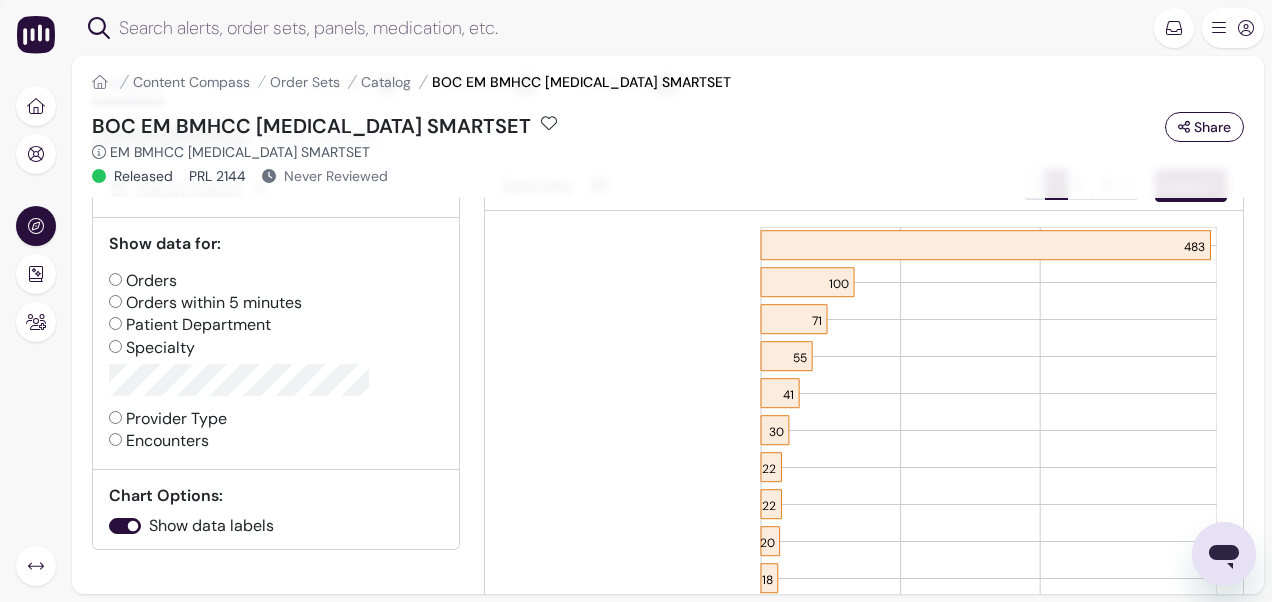 scroll, scrollTop: 100, scrollLeft: 0, axis: vertical 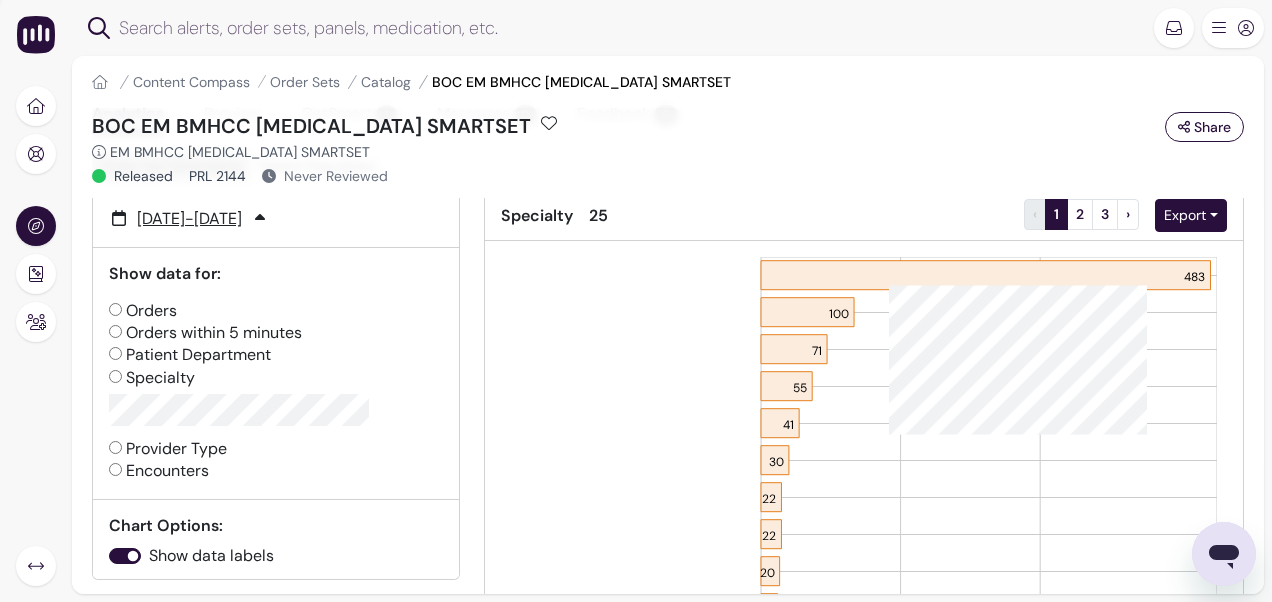 click 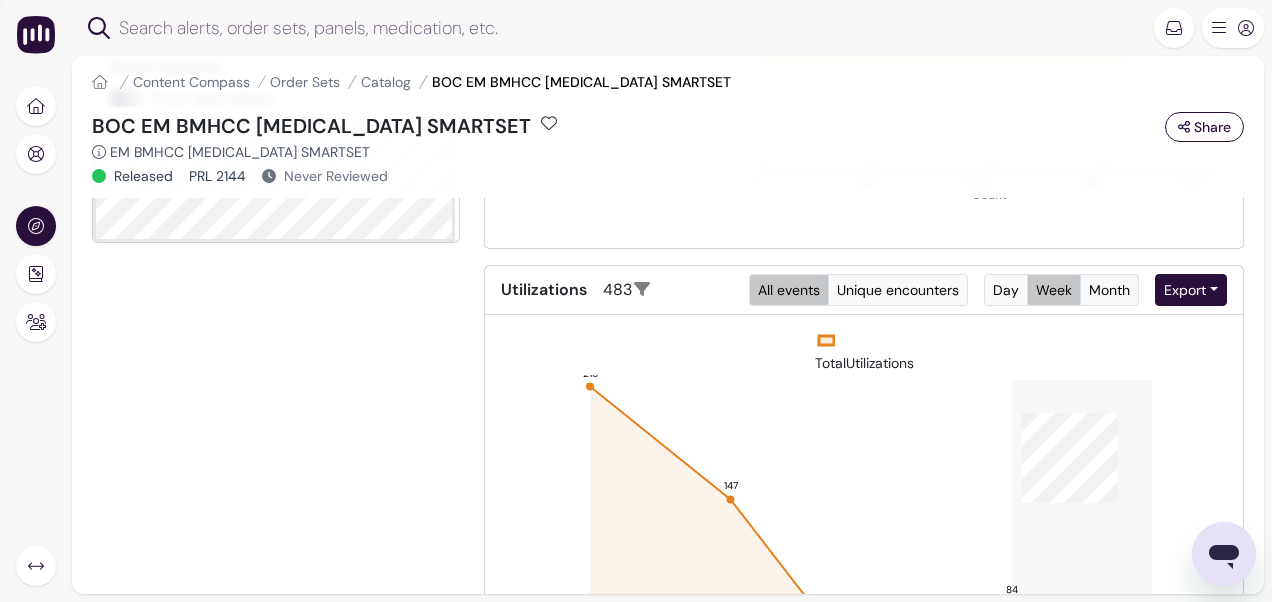 scroll, scrollTop: 535, scrollLeft: 0, axis: vertical 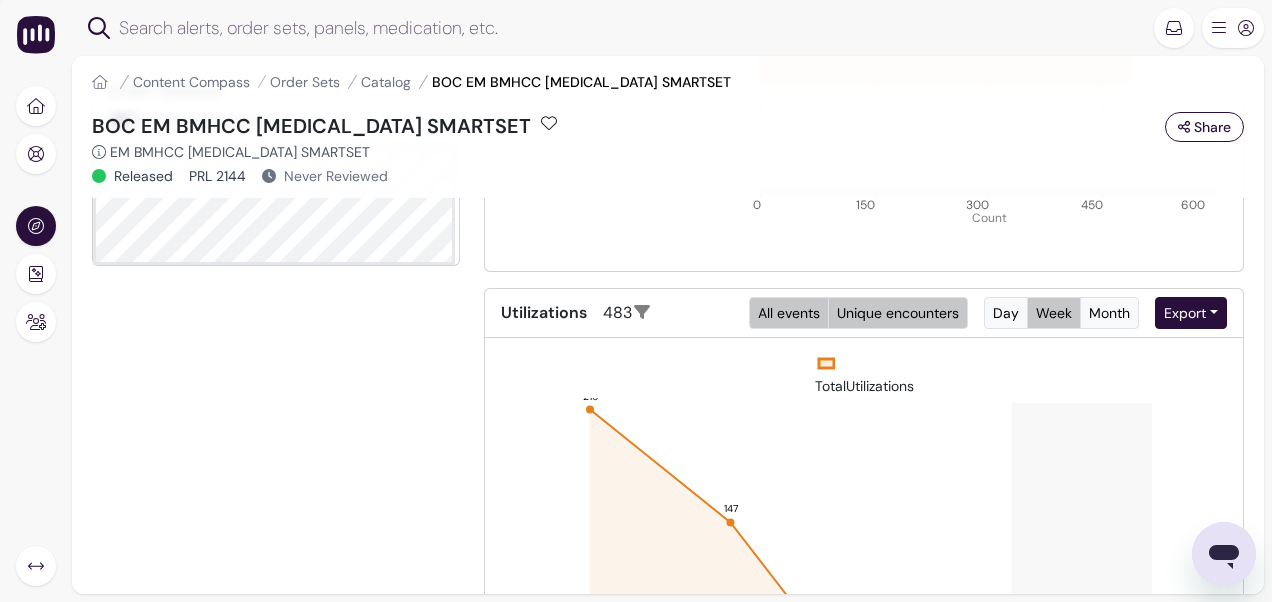 click on "Unique encounters" at bounding box center (898, 313) 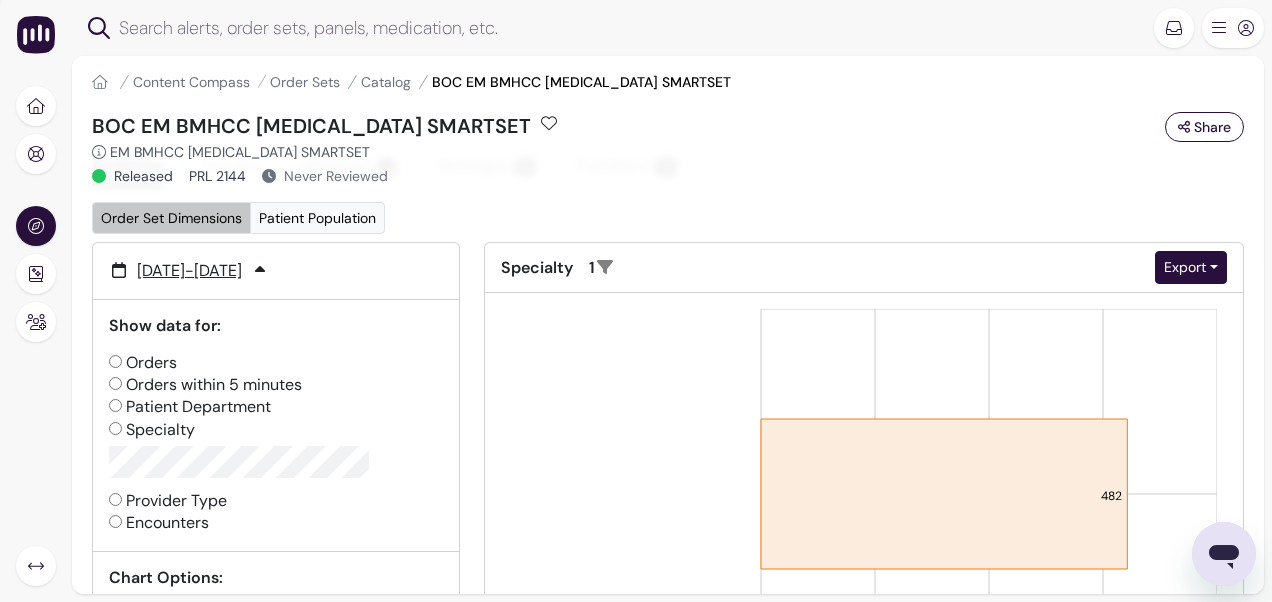 scroll, scrollTop: 35, scrollLeft: 0, axis: vertical 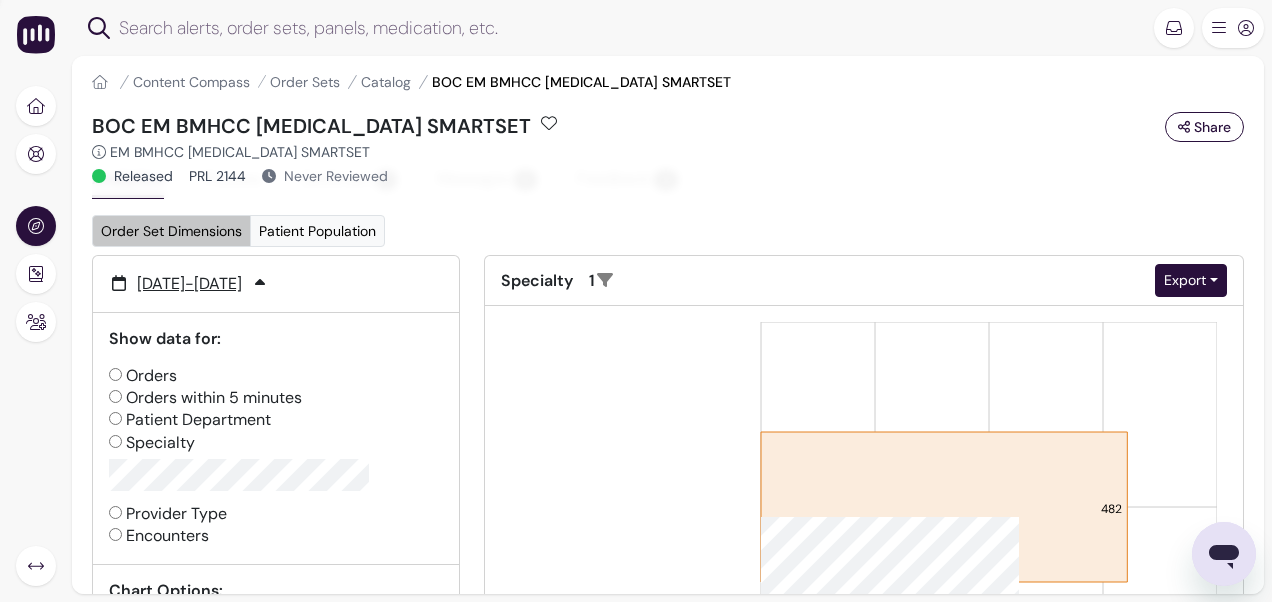 click 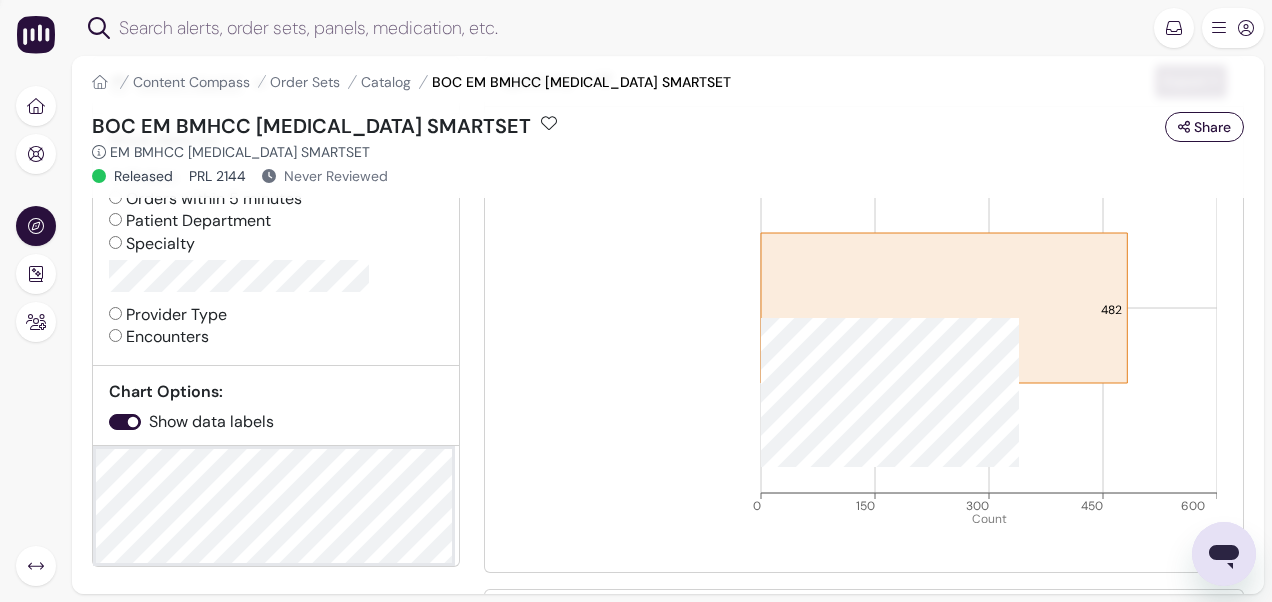 scroll, scrollTop: 235, scrollLeft: 0, axis: vertical 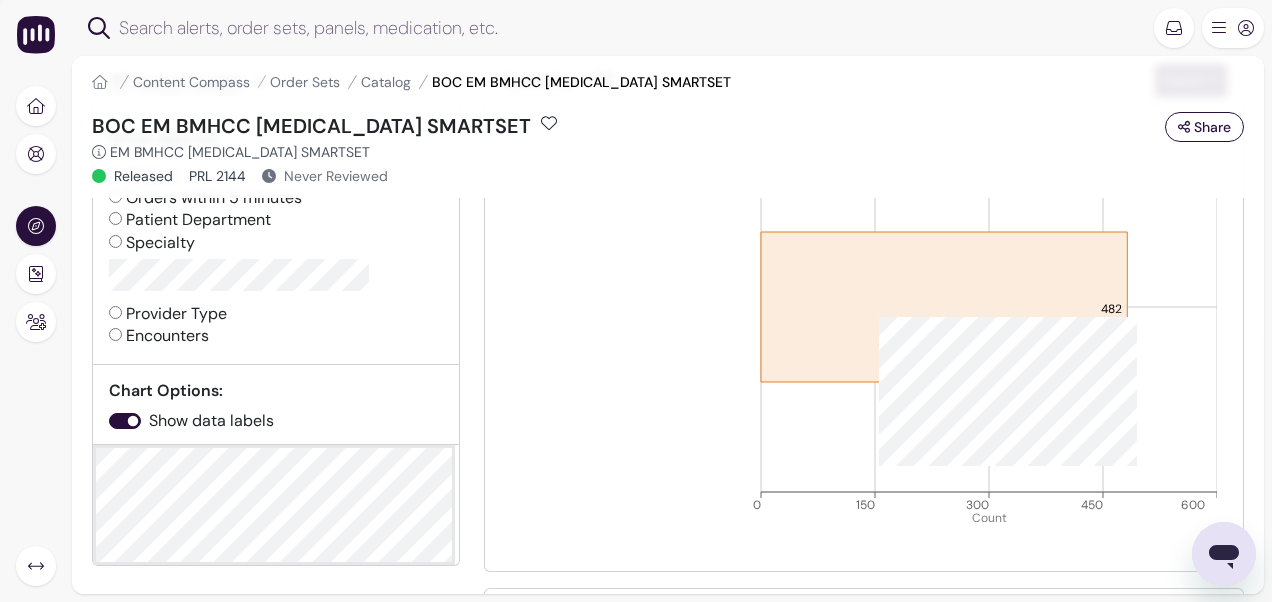 click 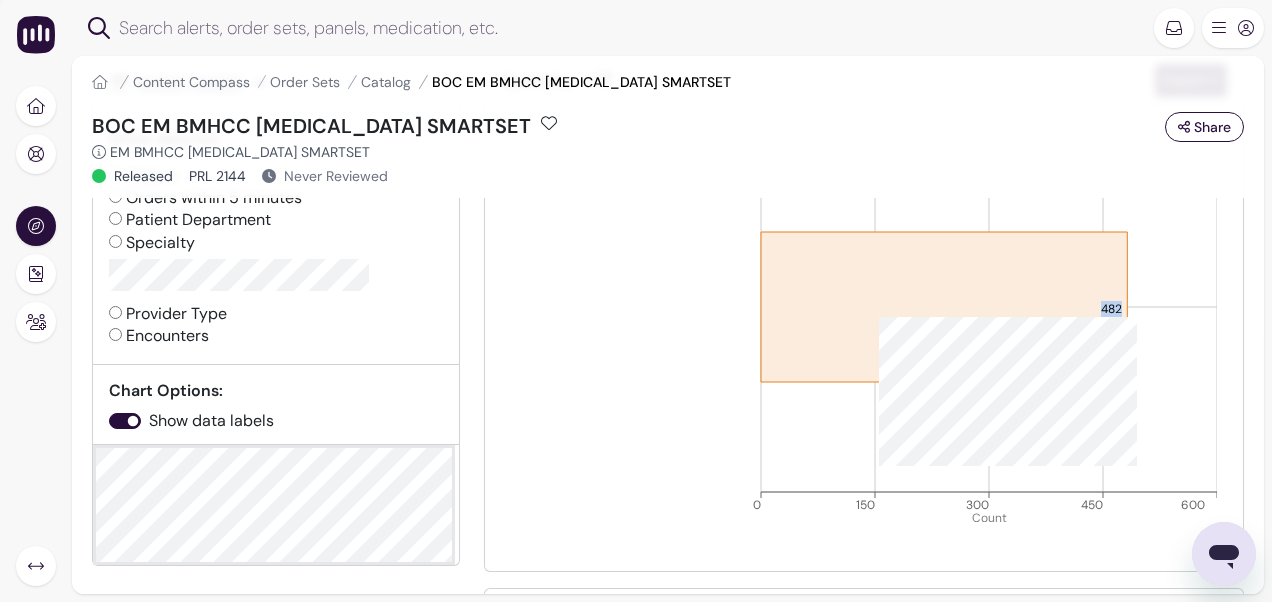 click 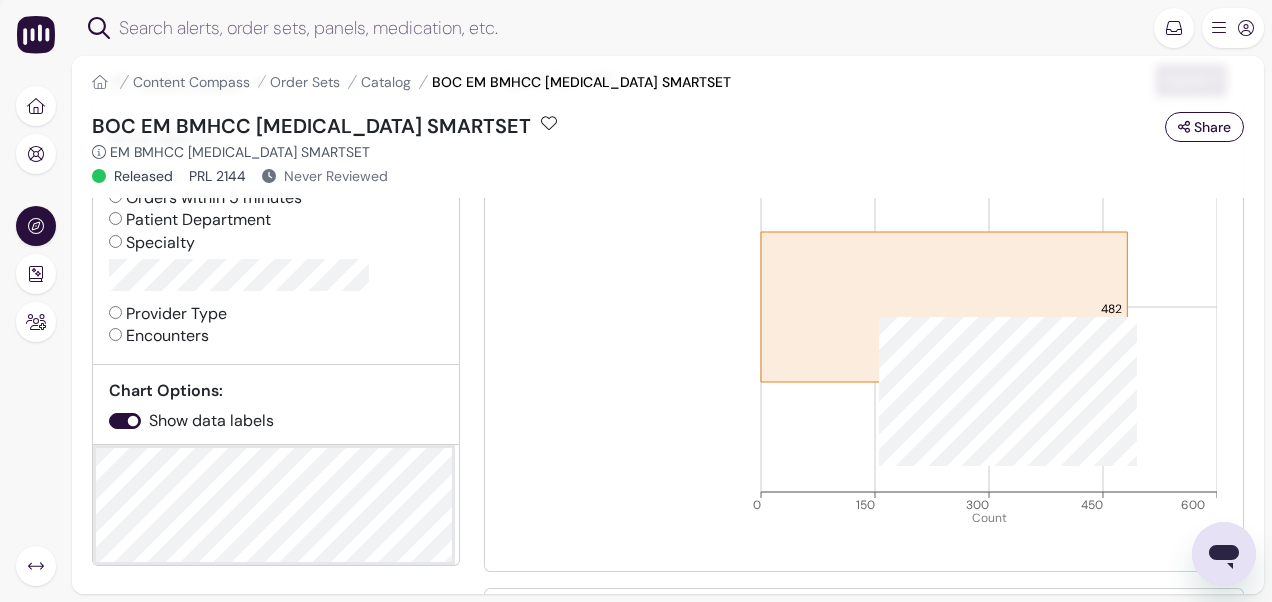 drag, startPoint x: 864, startPoint y: 278, endPoint x: 794, endPoint y: 296, distance: 72.277245 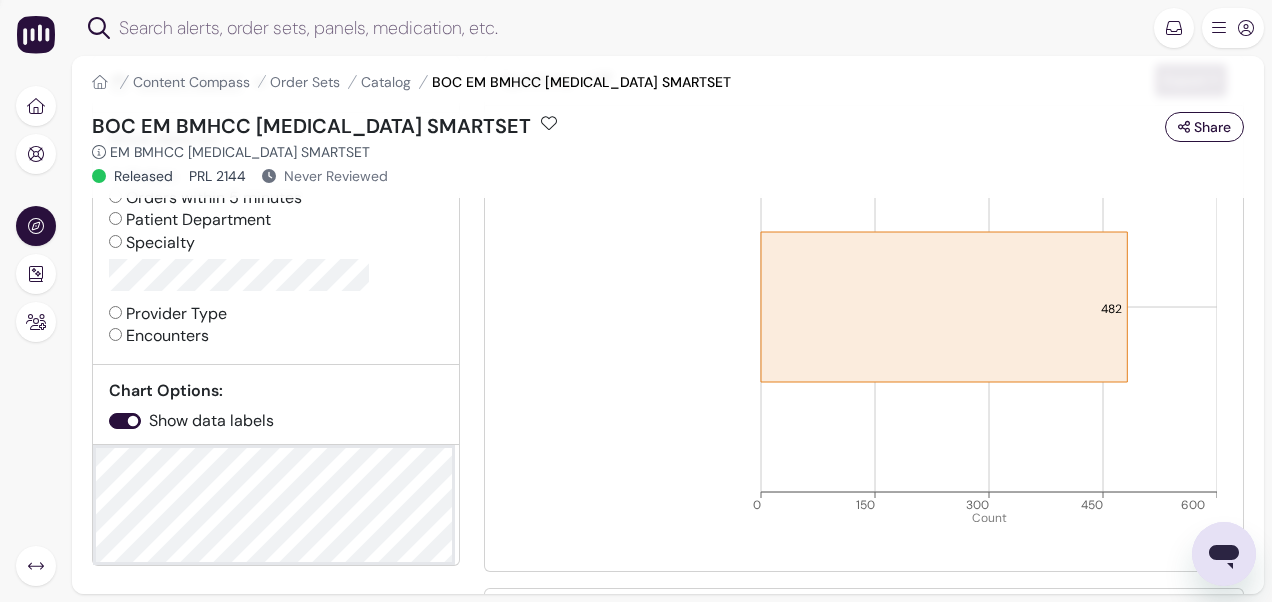 click on "482 0 150 300 450 600 Count" 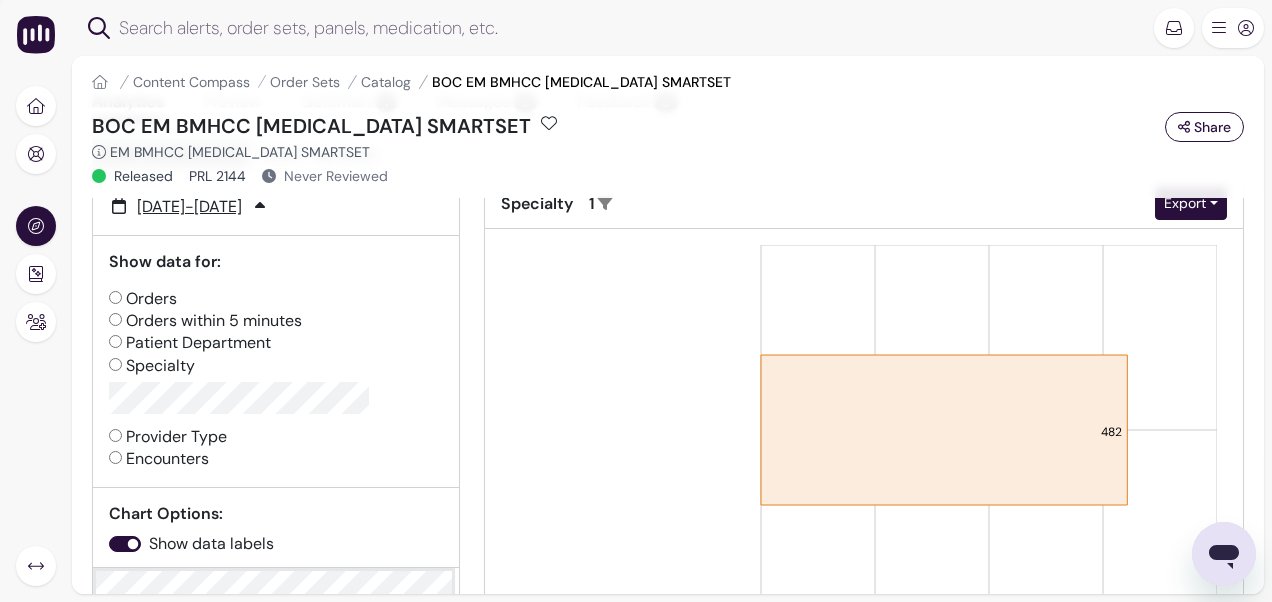 scroll, scrollTop: 35, scrollLeft: 0, axis: vertical 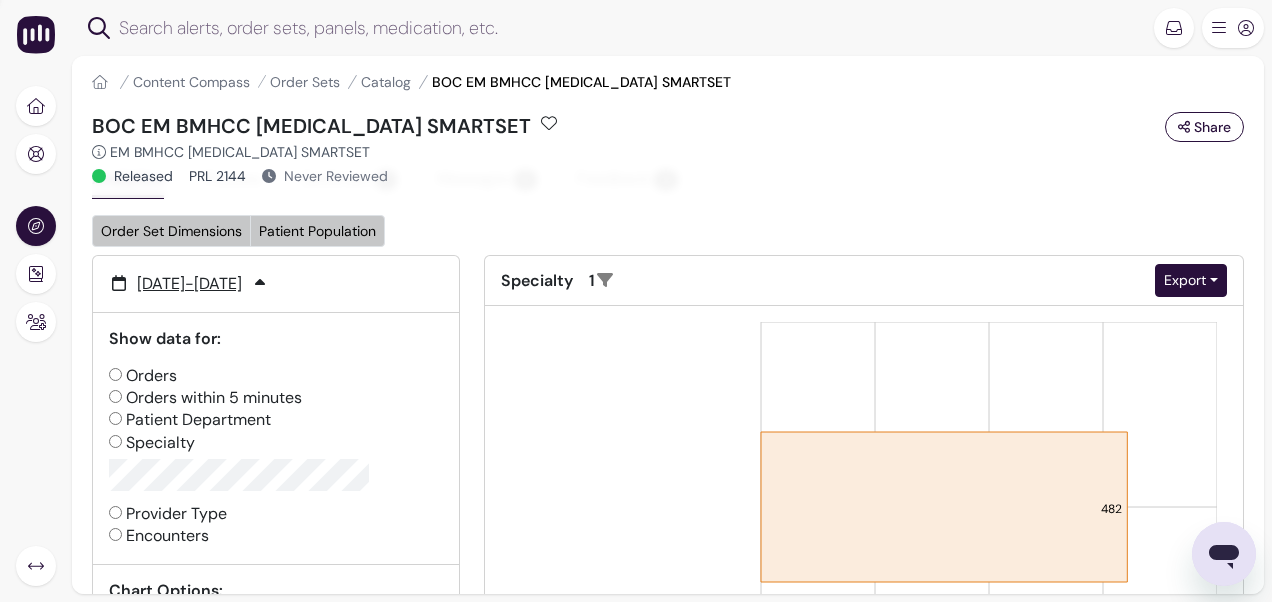 click on "Patient Population" at bounding box center (317, 231) 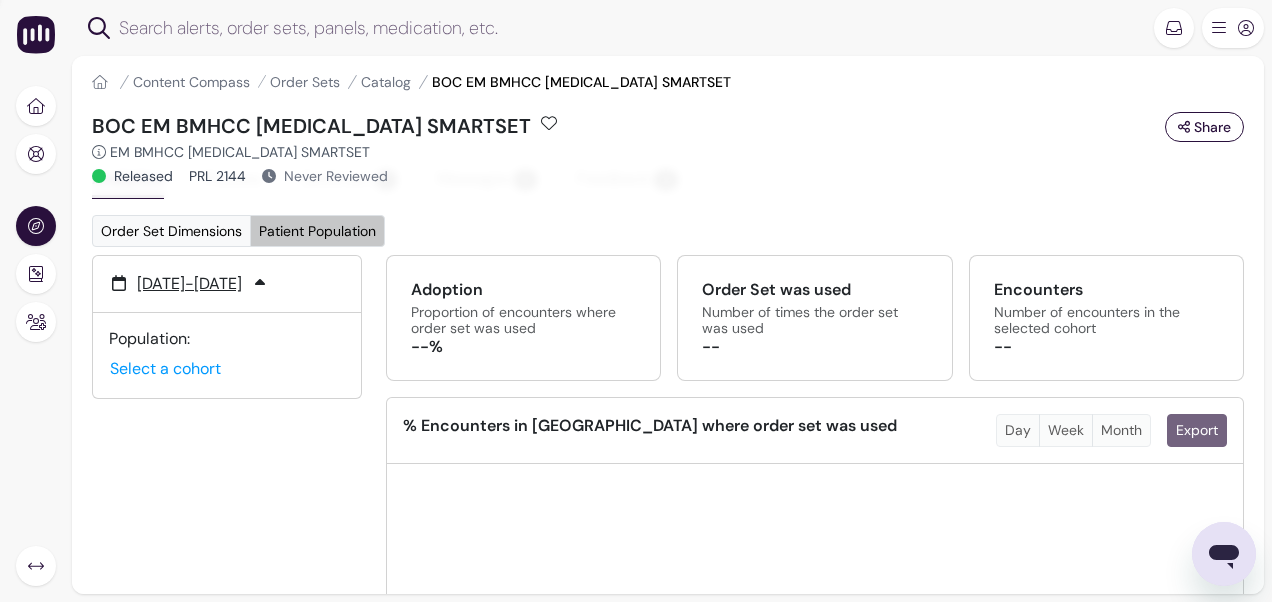scroll, scrollTop: 0, scrollLeft: 0, axis: both 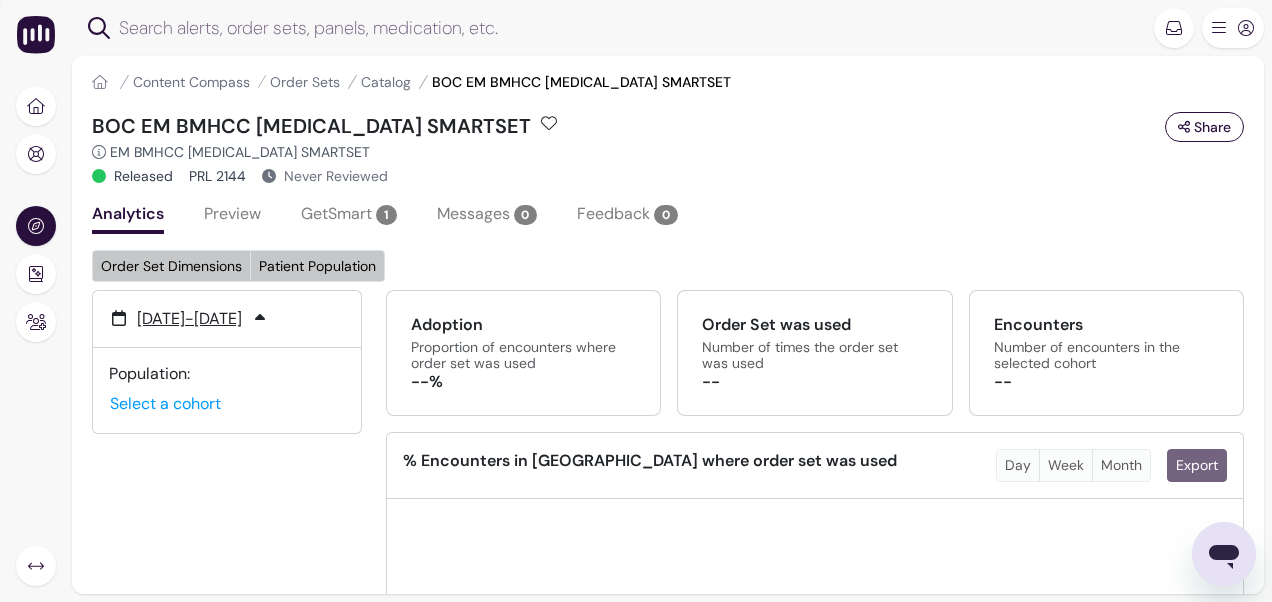 click on "Order Set Dimensions" at bounding box center [171, 266] 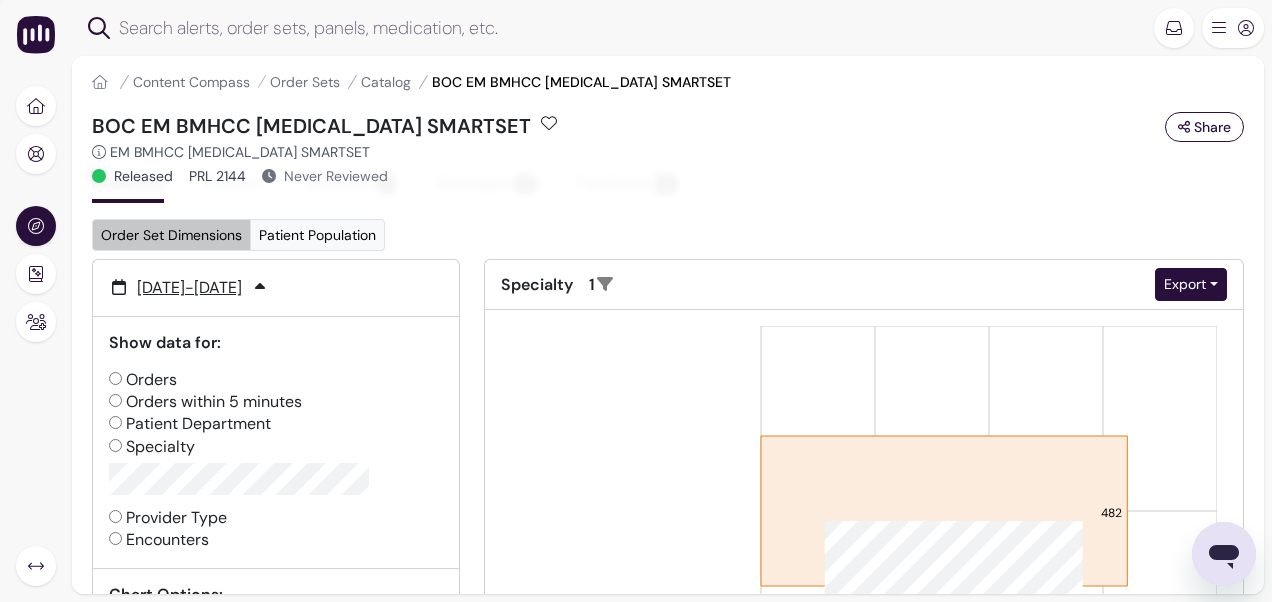 scroll, scrollTop: 0, scrollLeft: 0, axis: both 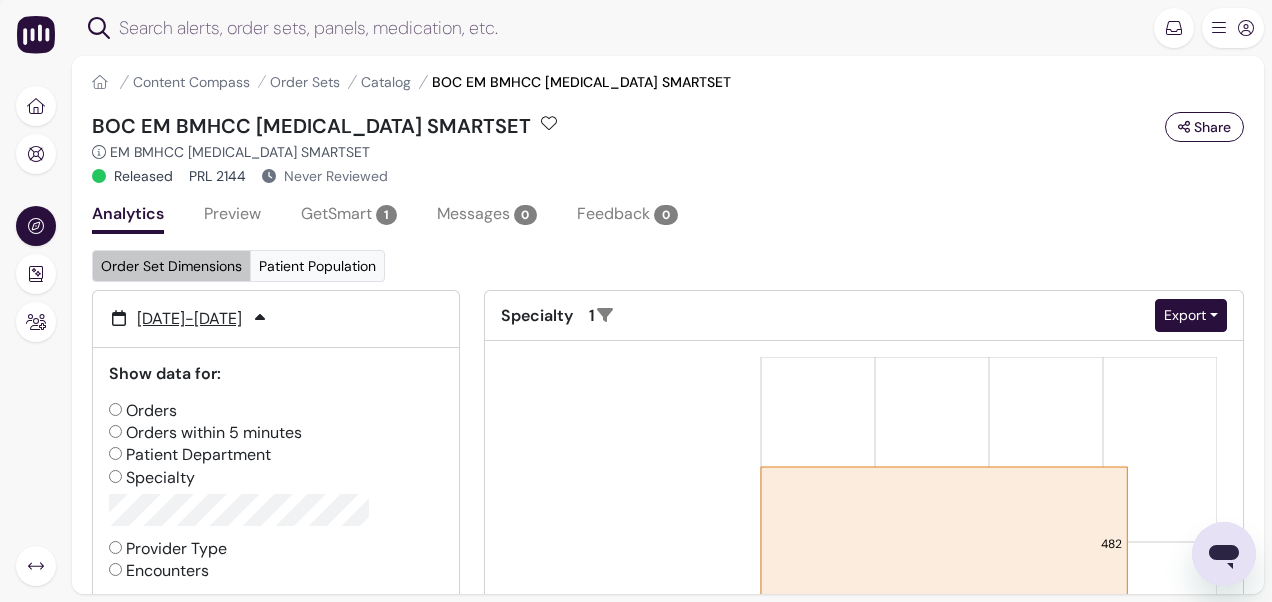 click on "Provider Type" at bounding box center (168, 549) 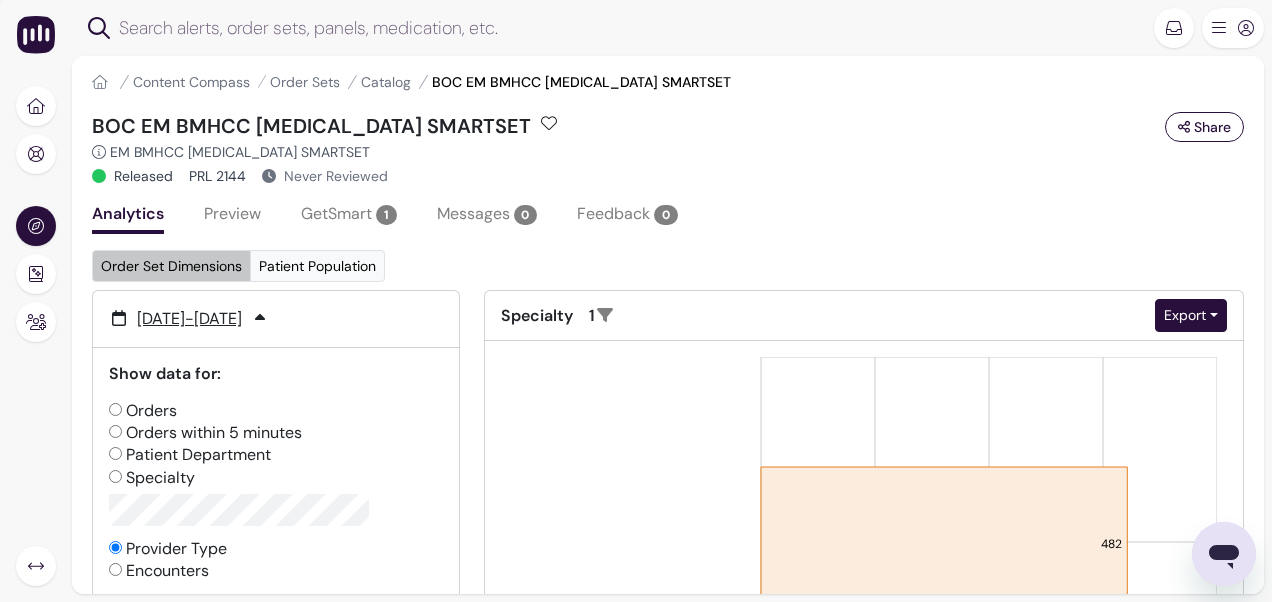 radio on "false" 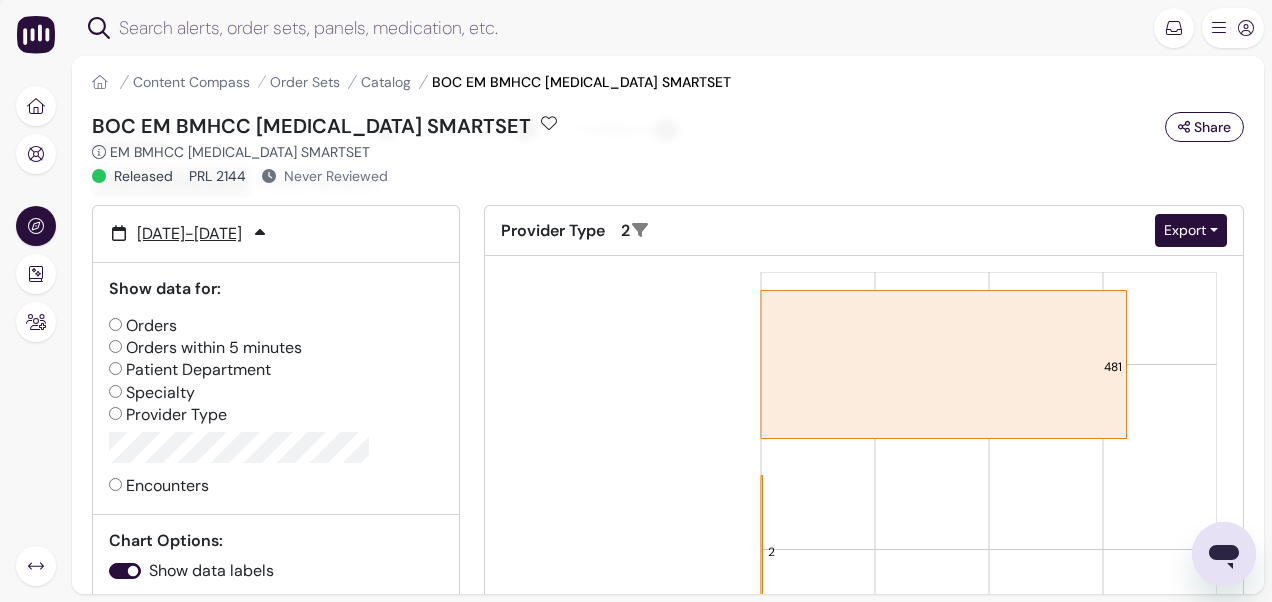 scroll, scrollTop: 200, scrollLeft: 0, axis: vertical 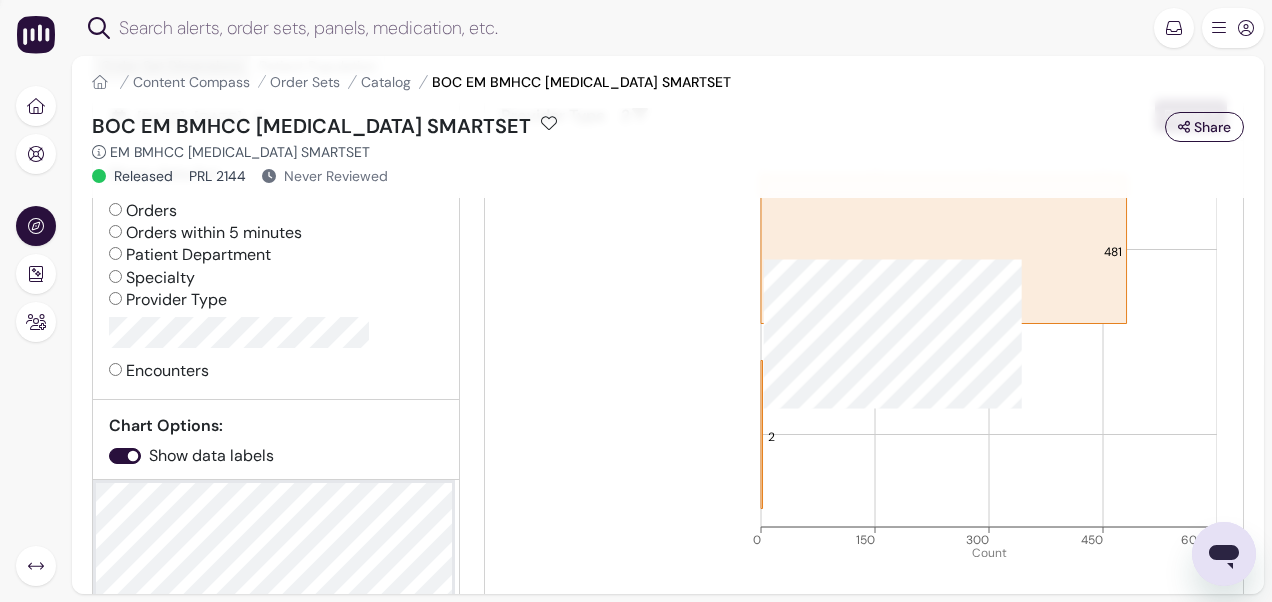 click 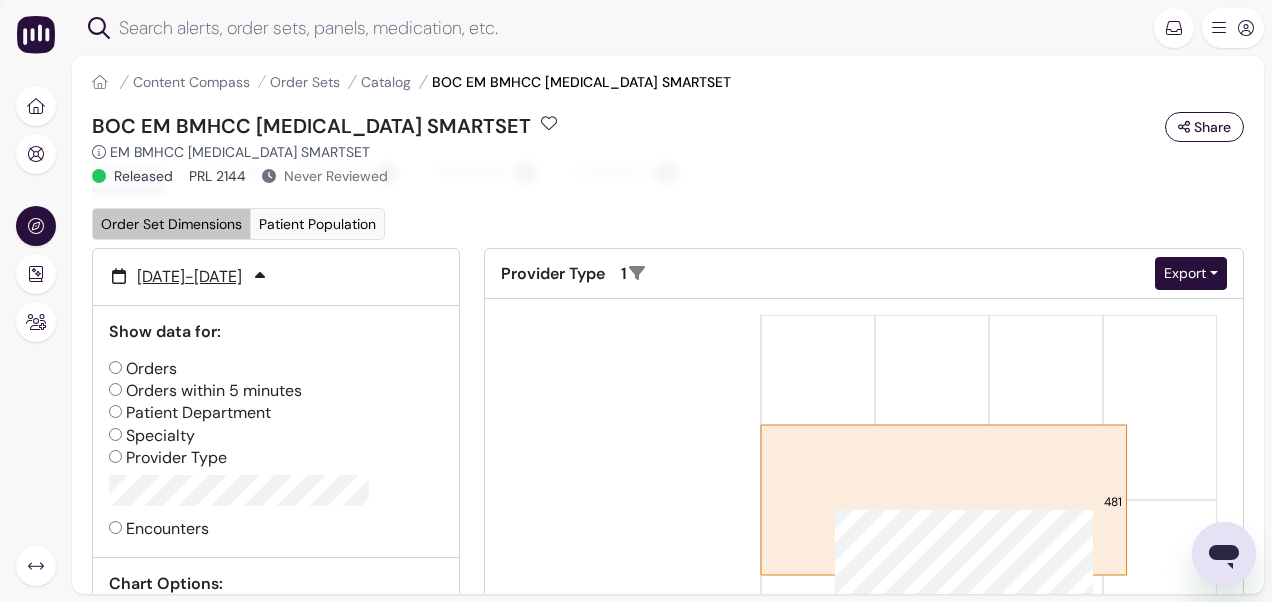 scroll, scrollTop: 0, scrollLeft: 0, axis: both 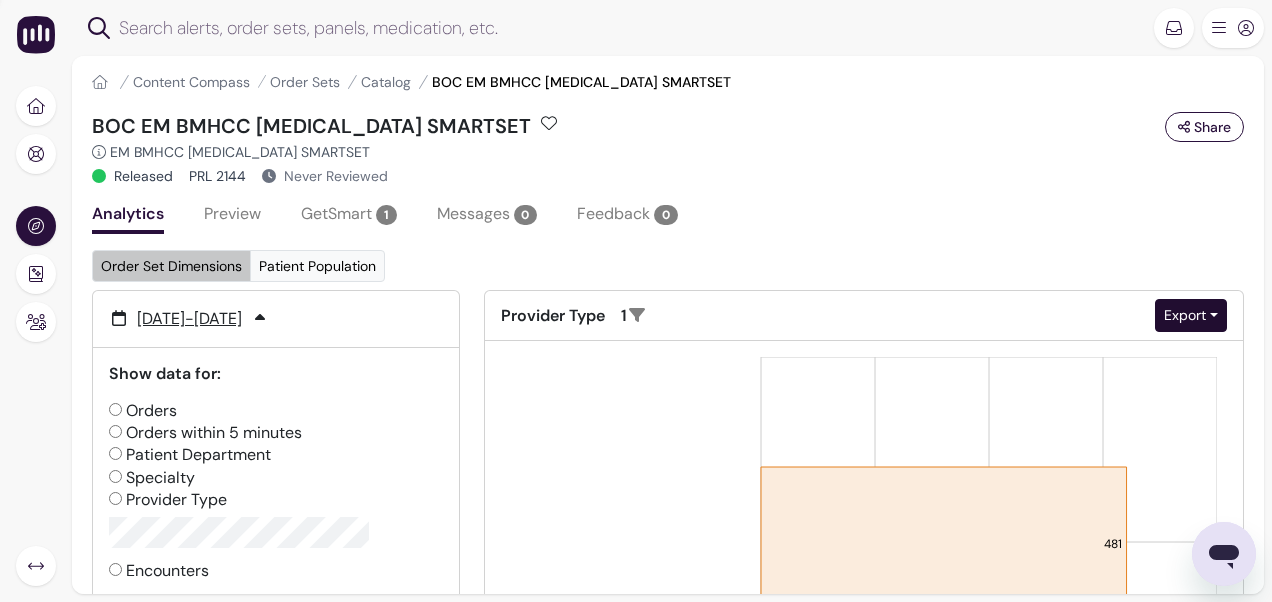 click on "Export" at bounding box center (1191, 315) 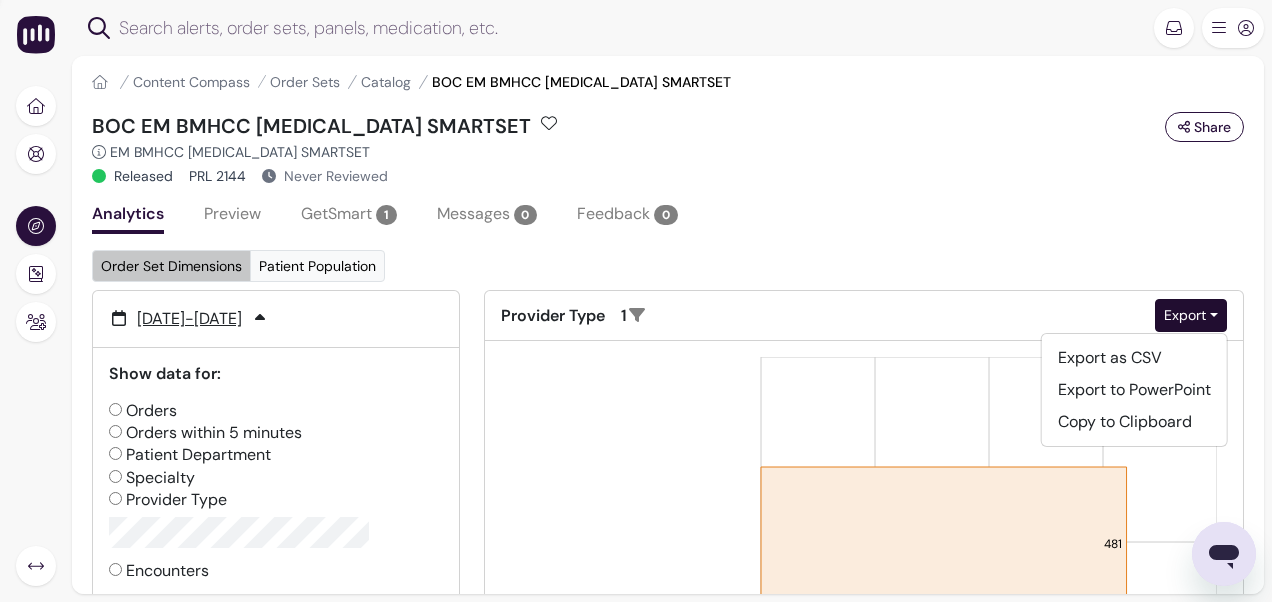click on "EM BMHCC [MEDICAL_DATA] SmartSet Order set name as seen by clinicians" at bounding box center [668, 152] 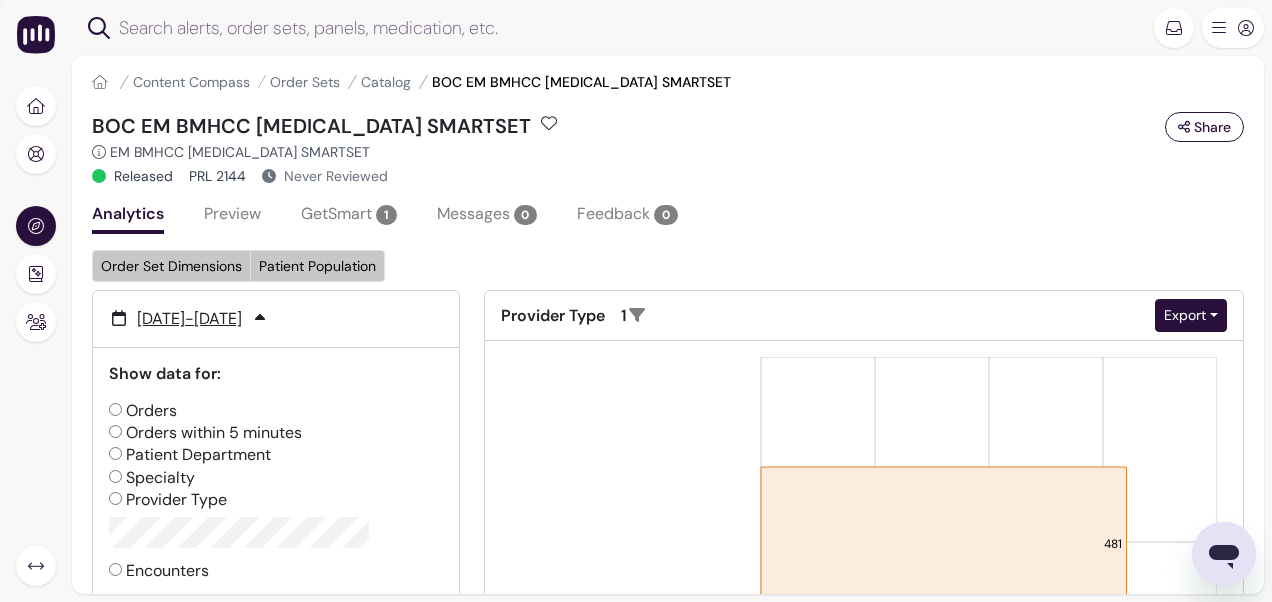 click on "Patient Population" at bounding box center [317, 266] 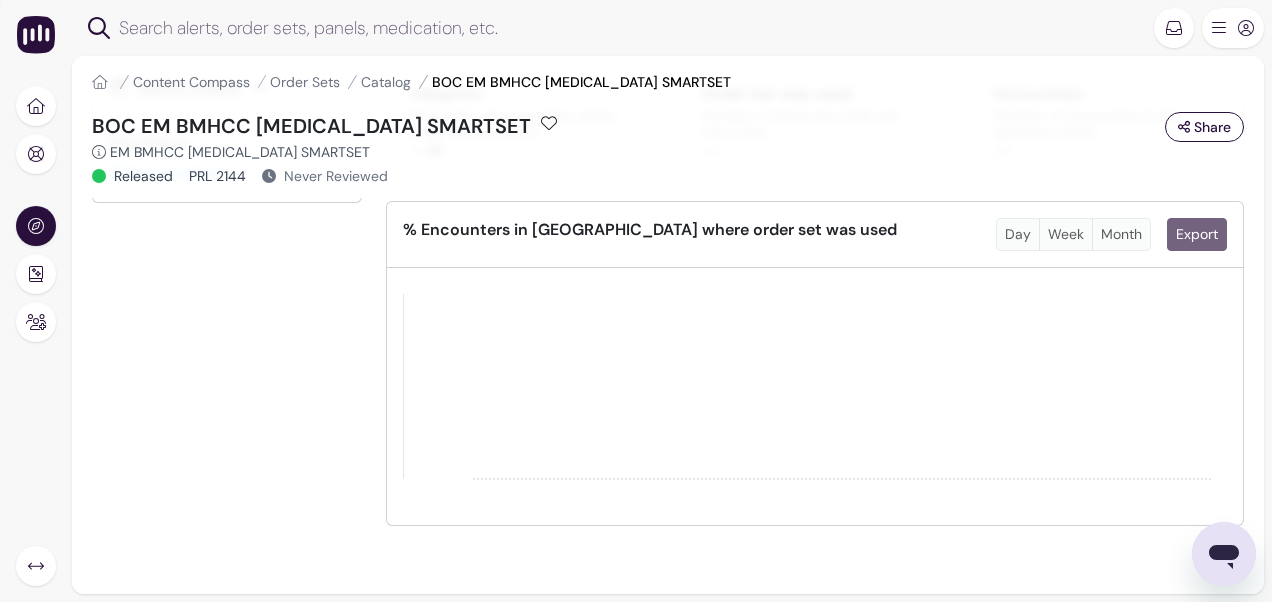 scroll, scrollTop: 0, scrollLeft: 0, axis: both 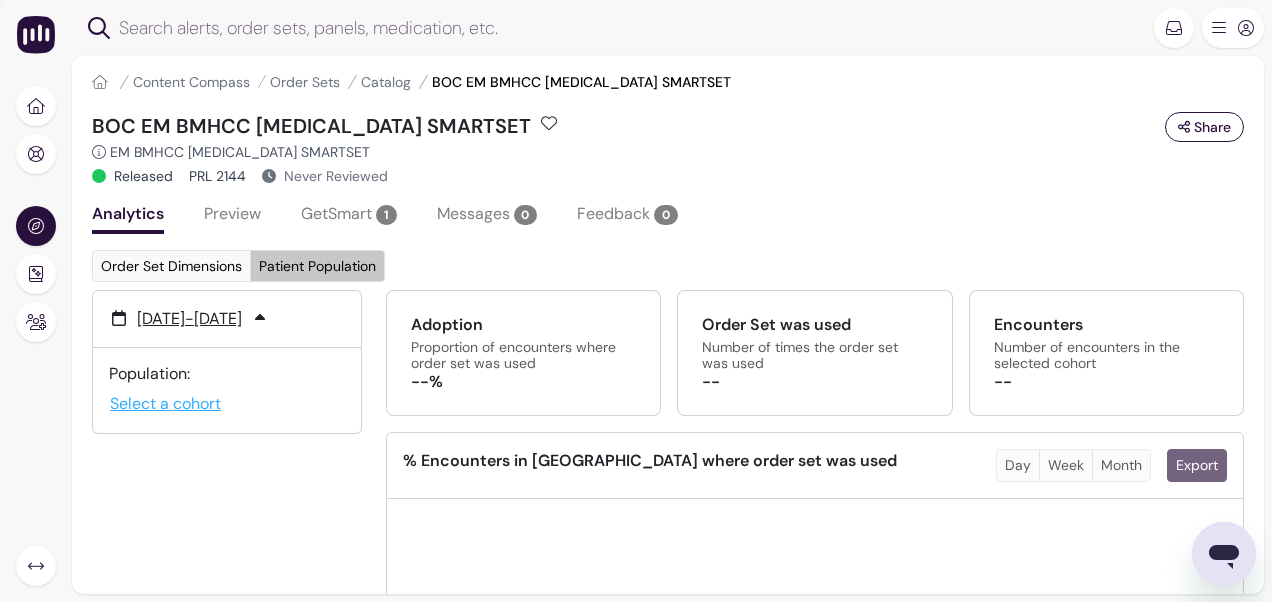 click on "Select a cohort" at bounding box center [165, 404] 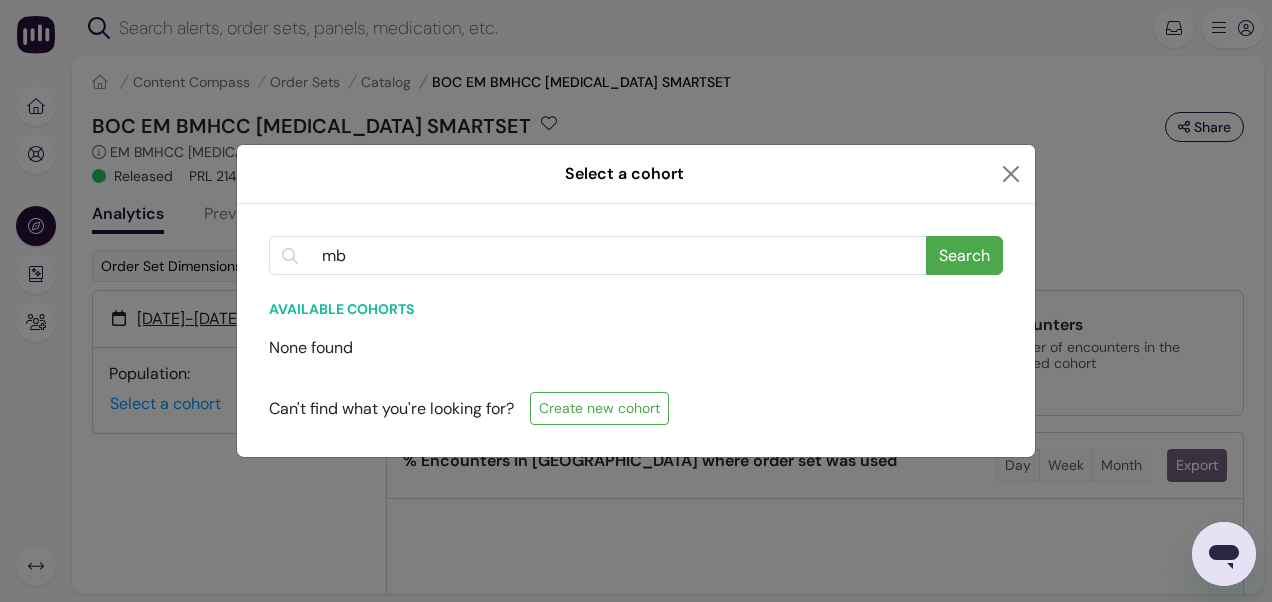 scroll, scrollTop: 0, scrollLeft: 0, axis: both 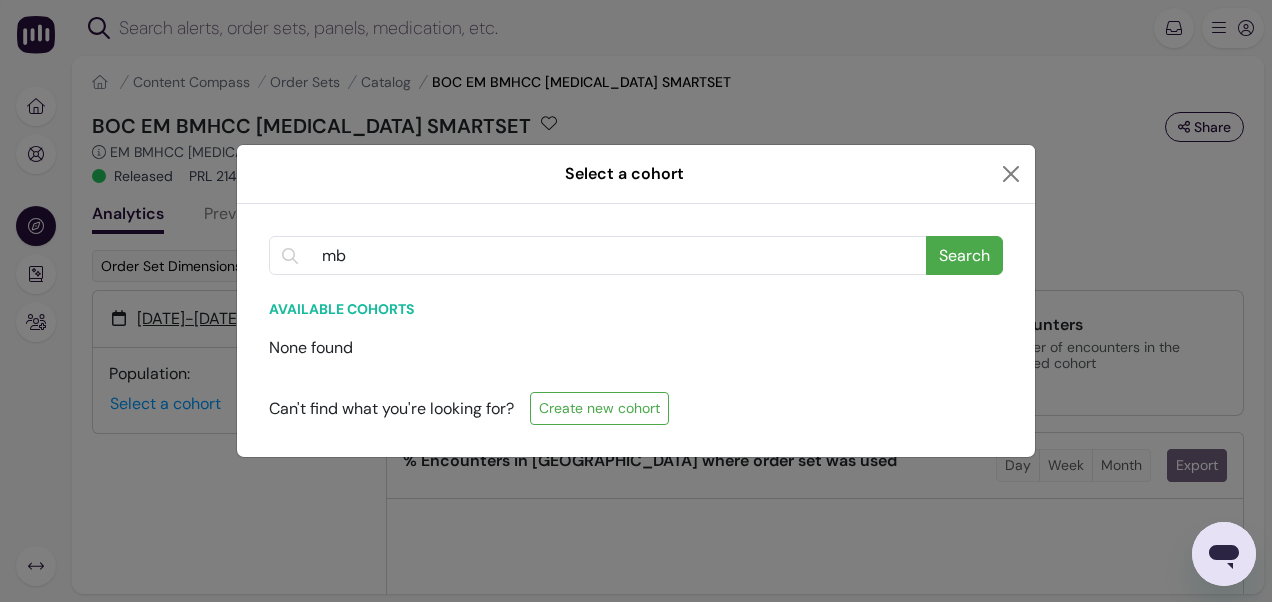 type on "m" 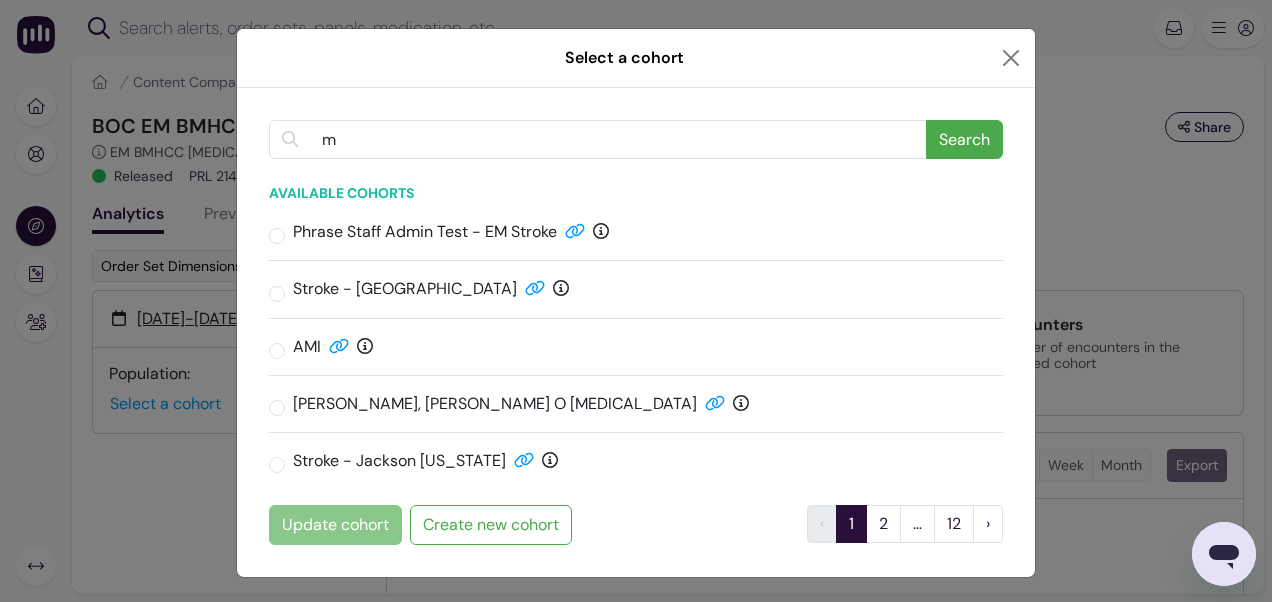 type 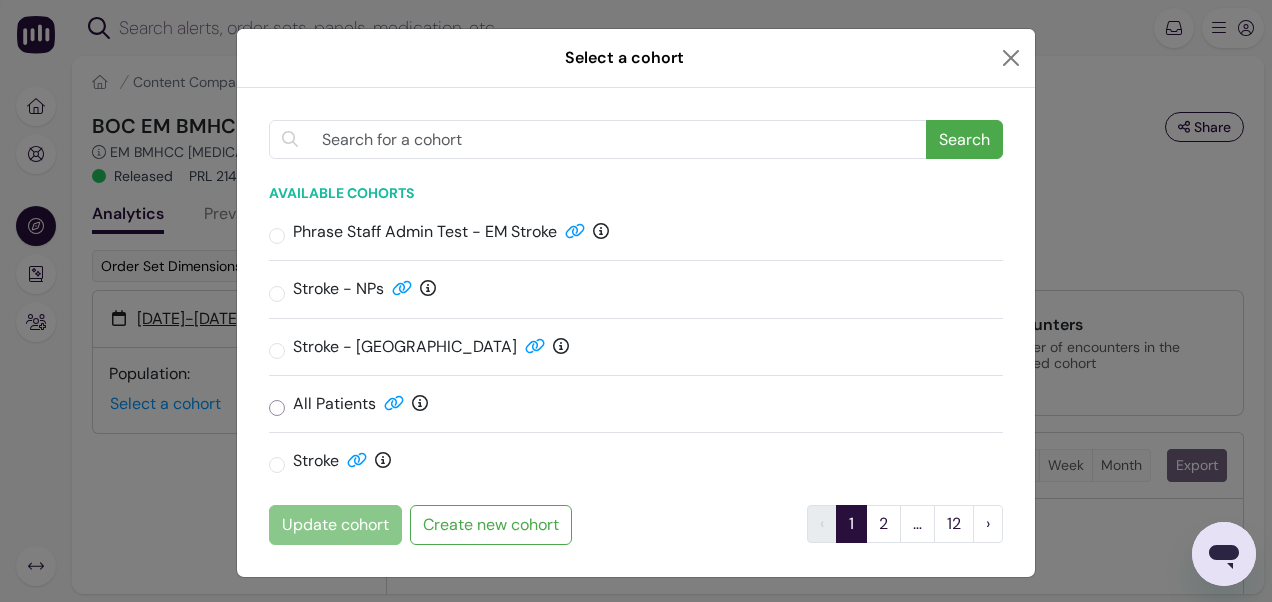 click at bounding box center [277, 408] 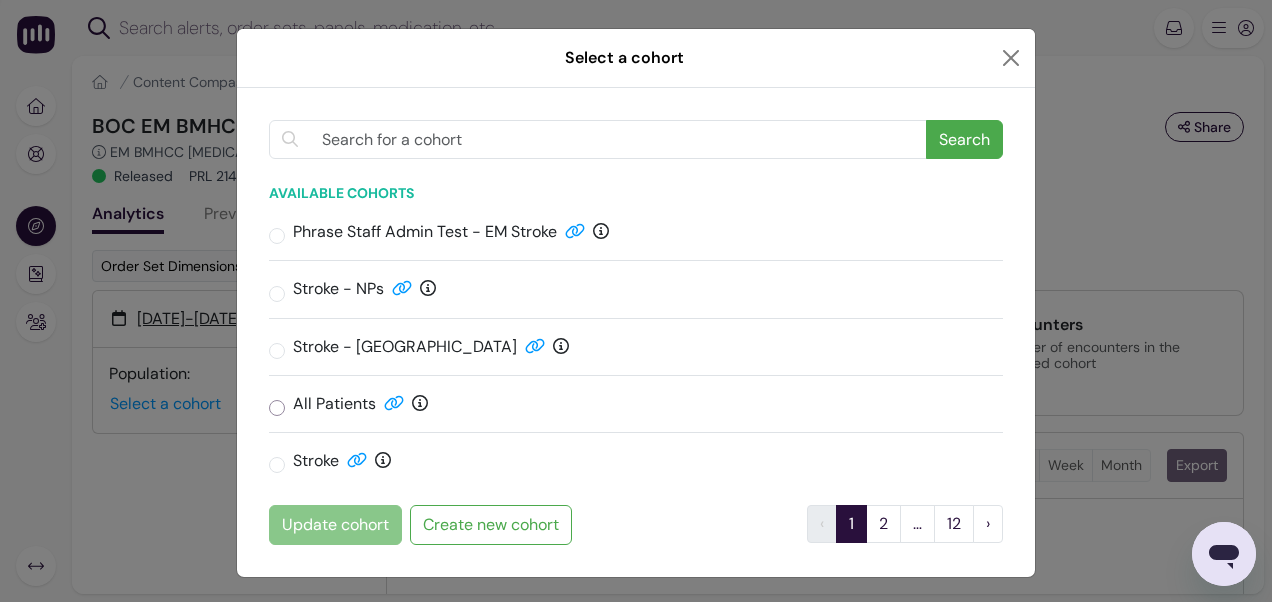 radio on "true" 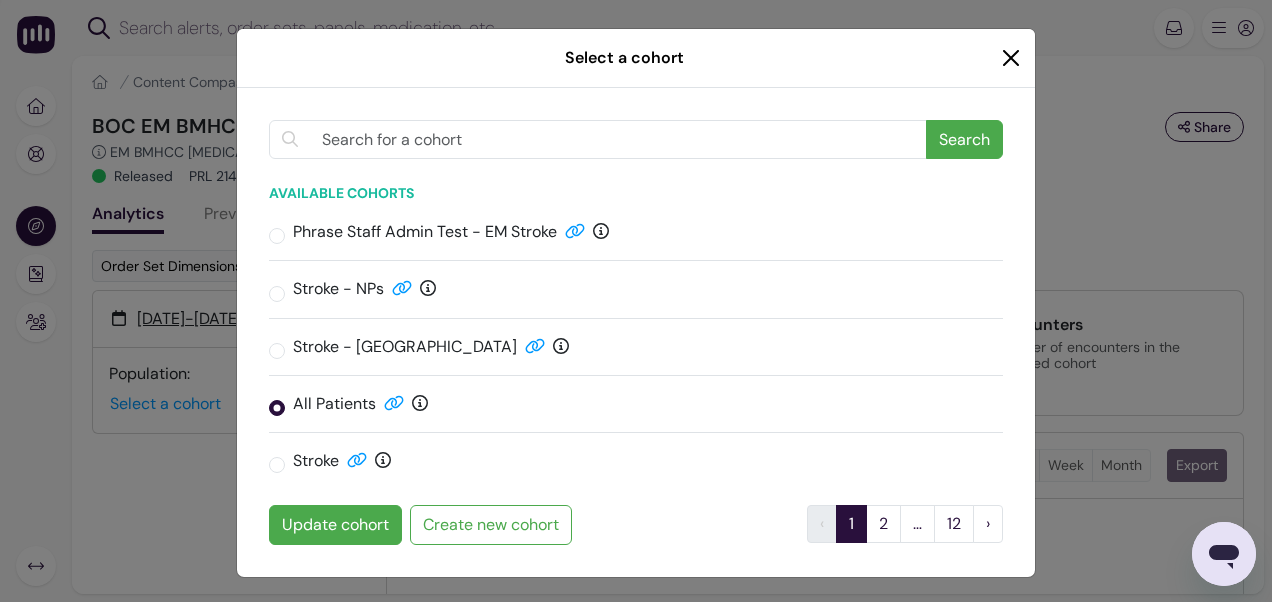 click at bounding box center (1011, 58) 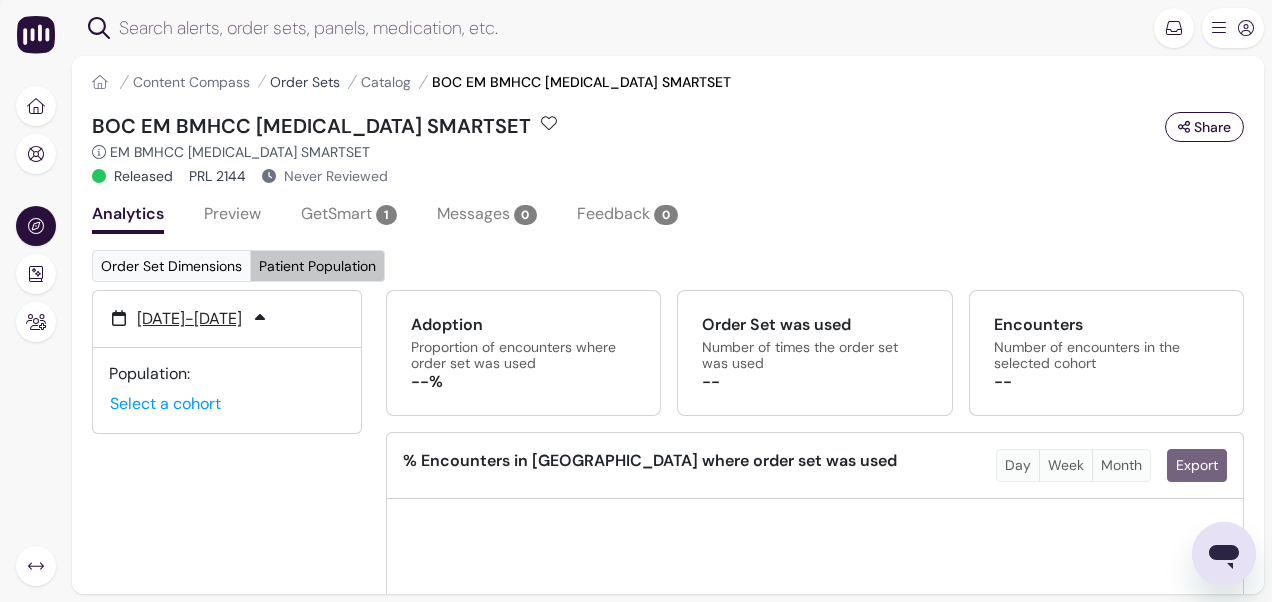 click on "Order Sets" at bounding box center [305, 82] 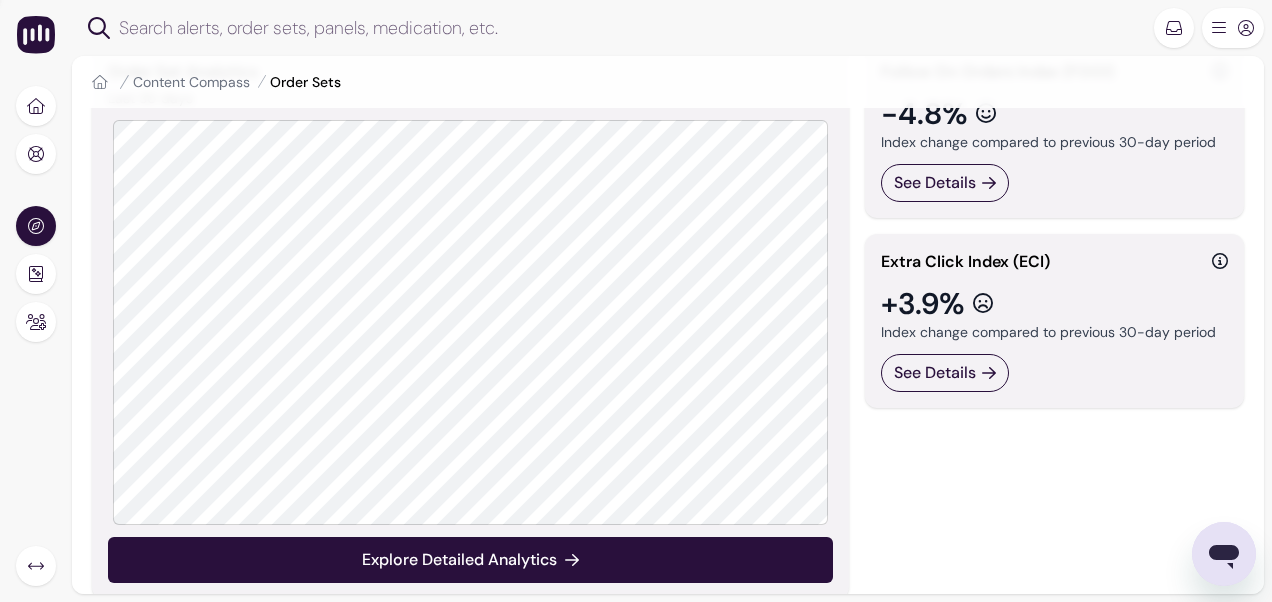 scroll, scrollTop: 200, scrollLeft: 0, axis: vertical 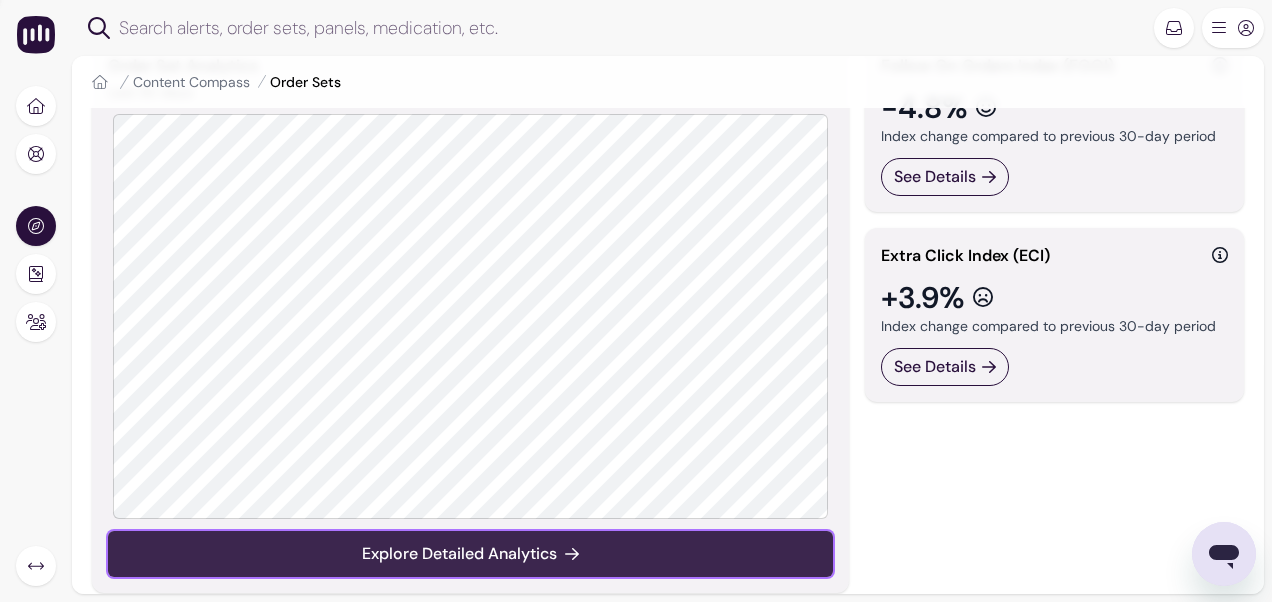 click 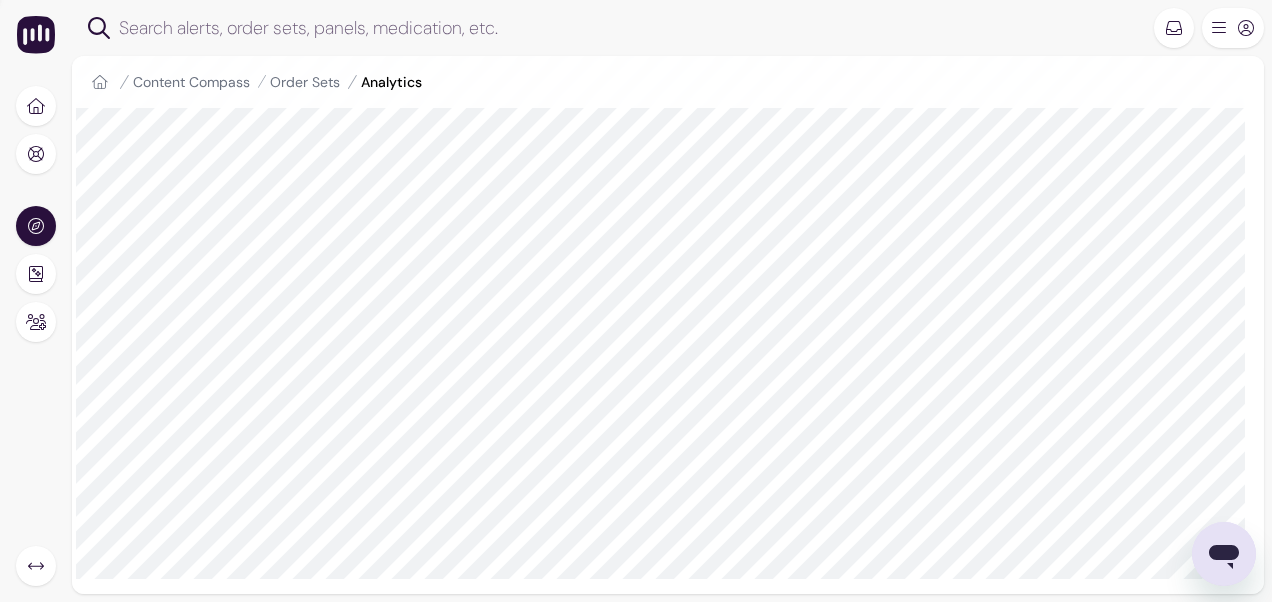scroll, scrollTop: 0, scrollLeft: 0, axis: both 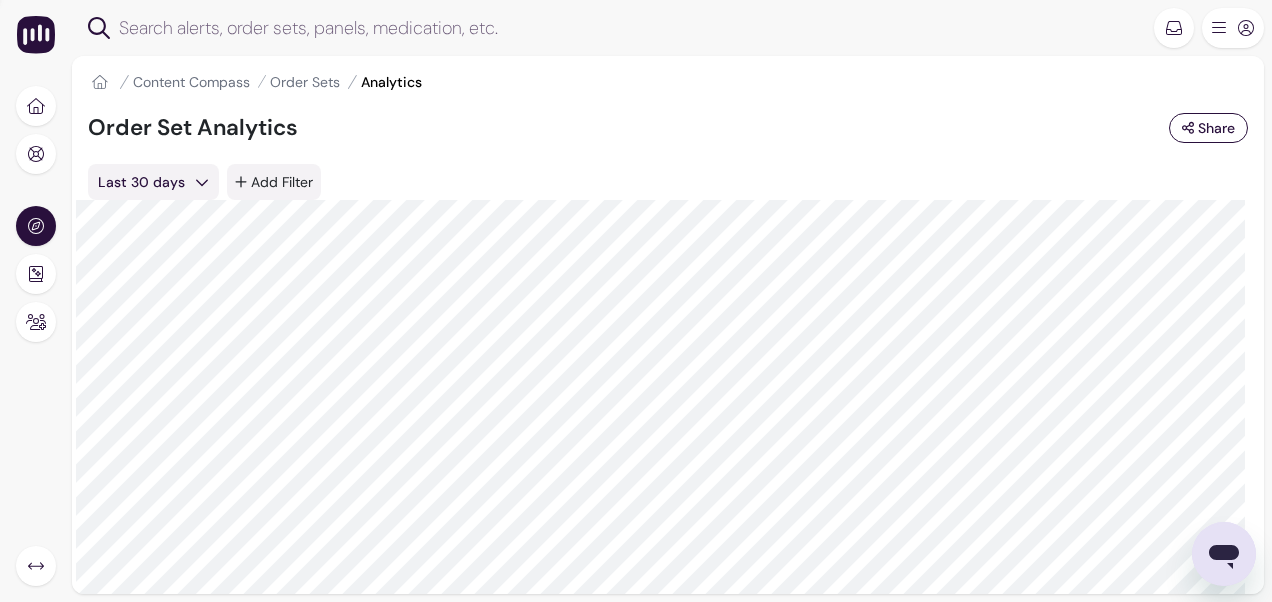click on "Add Filter" at bounding box center [274, 182] 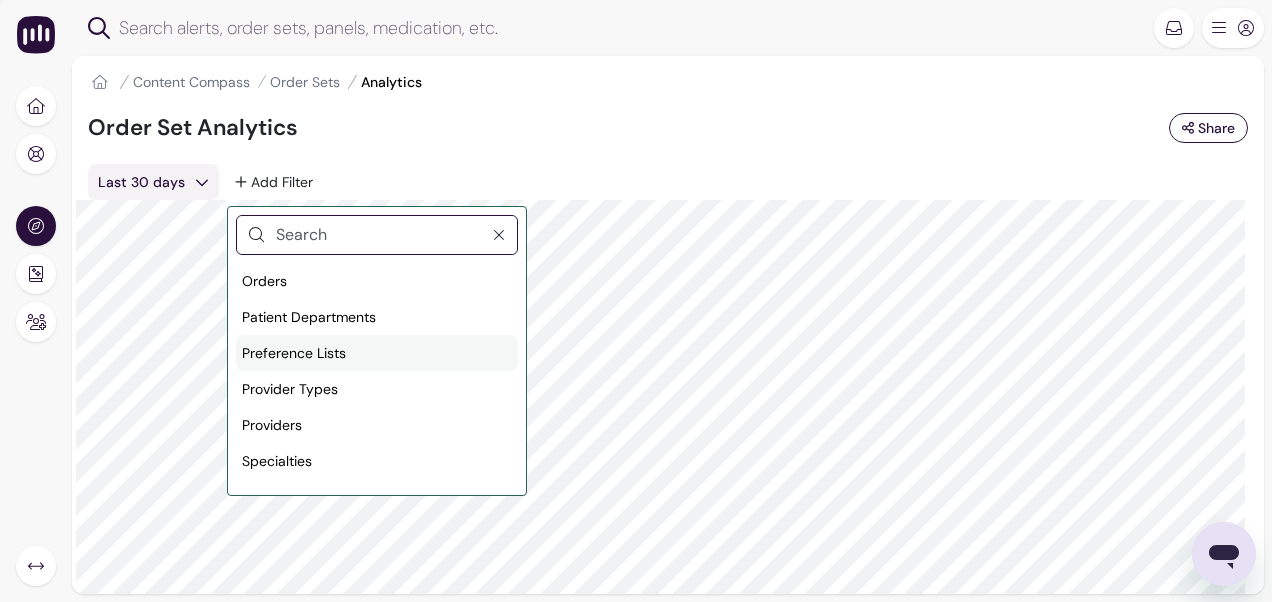 scroll, scrollTop: 11, scrollLeft: 0, axis: vertical 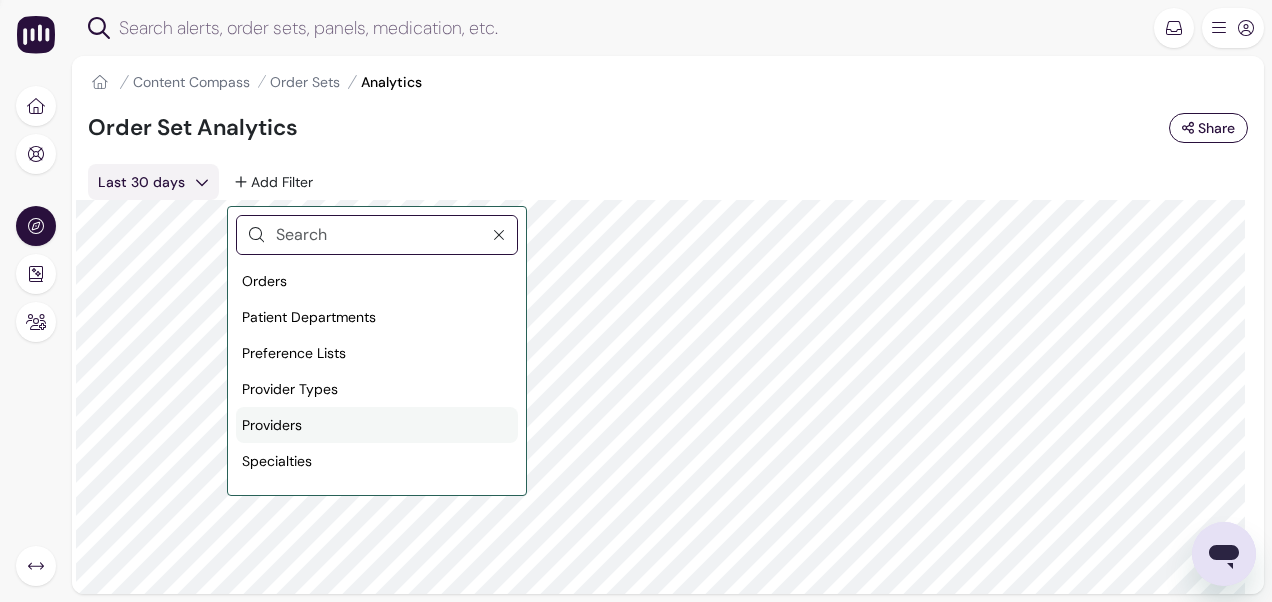 click on "Providers" at bounding box center (272, 425) 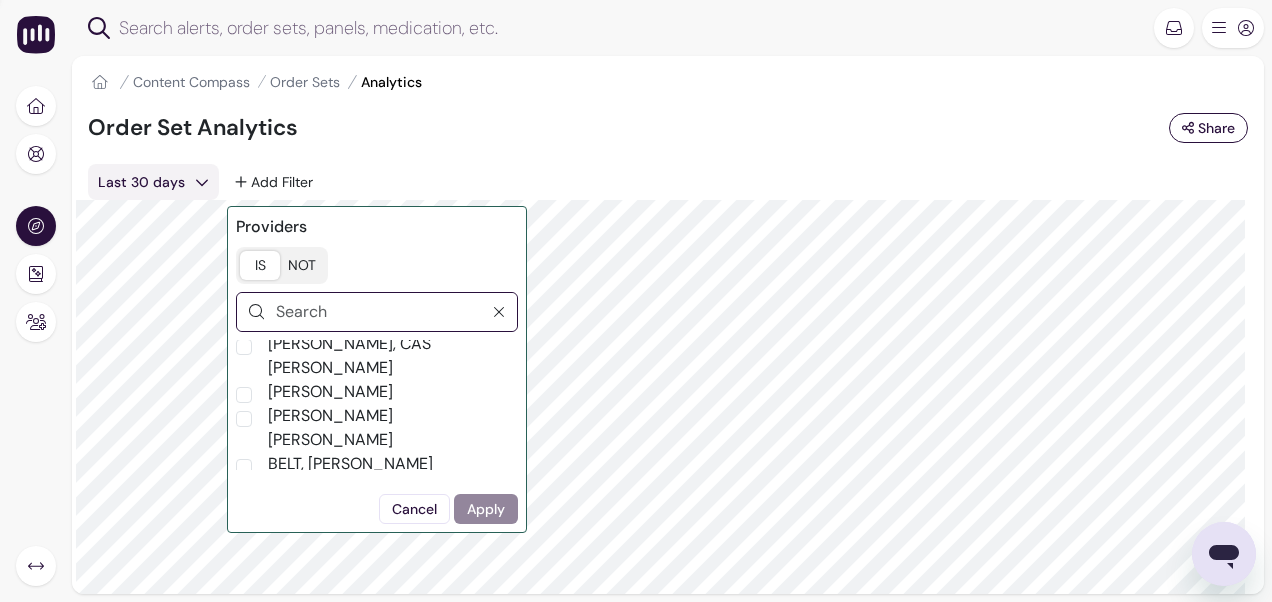 scroll, scrollTop: 0, scrollLeft: 0, axis: both 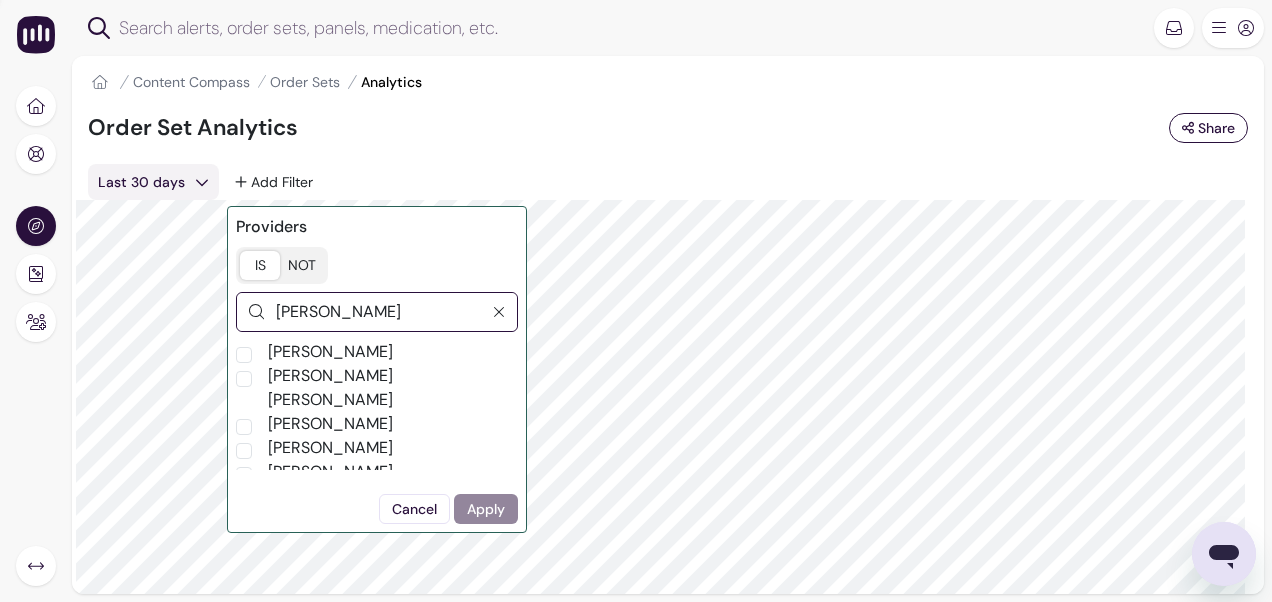 type on "[PERSON_NAME]" 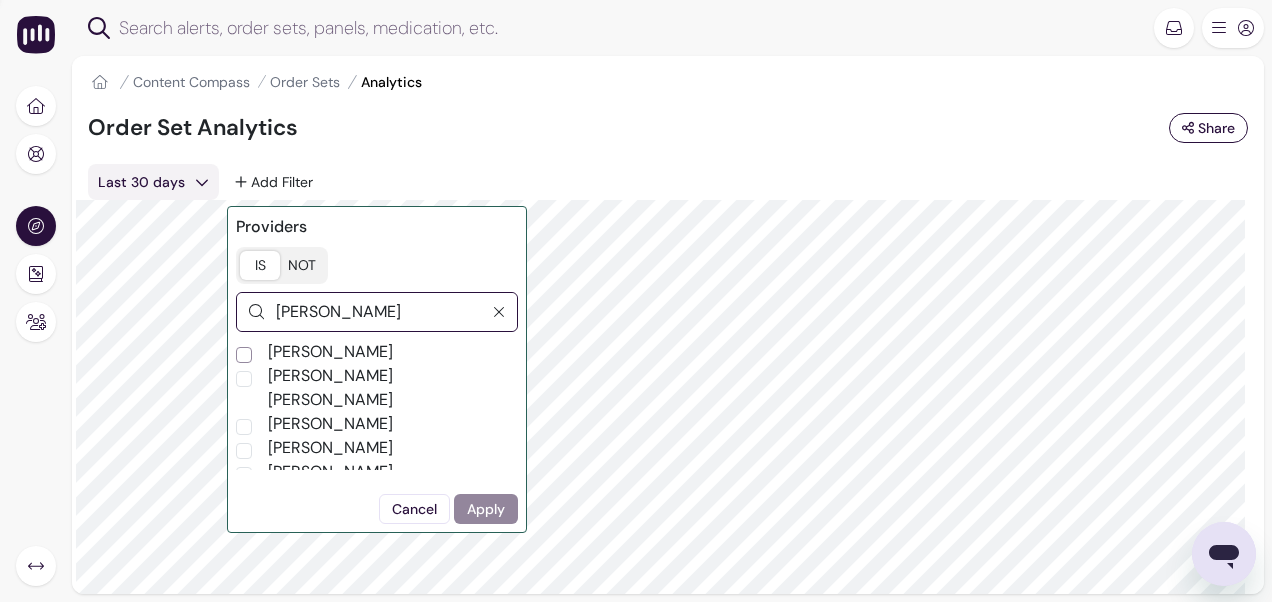 click on "[PERSON_NAME]" at bounding box center [244, 355] 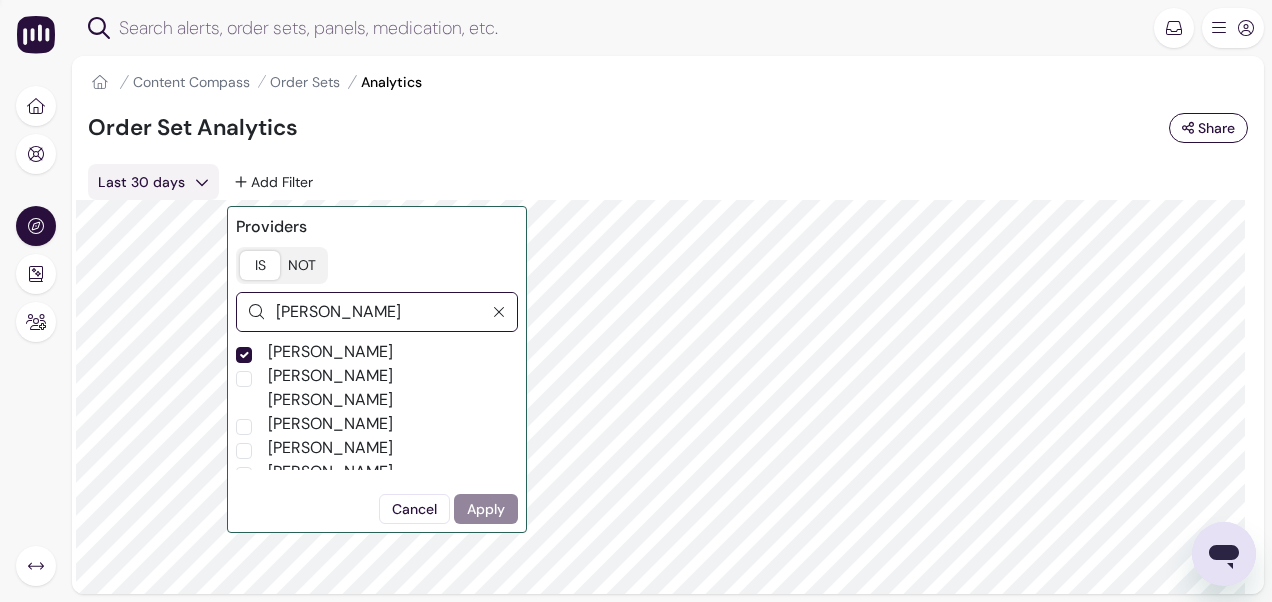 checkbox on "true" 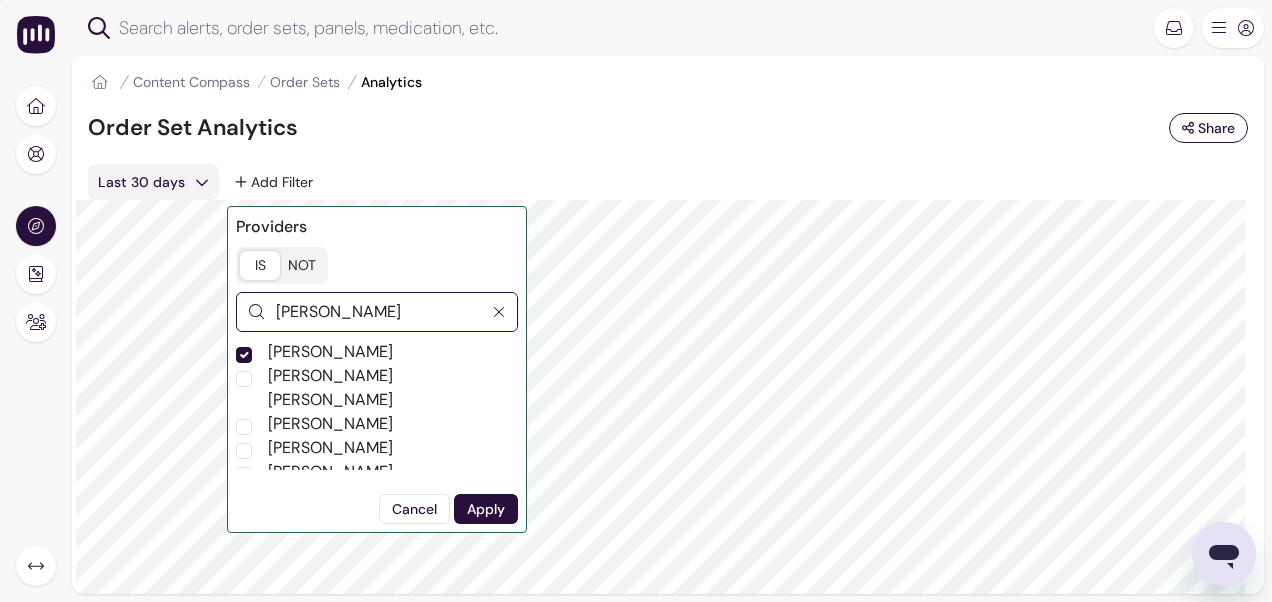 click on "[PERSON_NAME]" at bounding box center (373, 312) 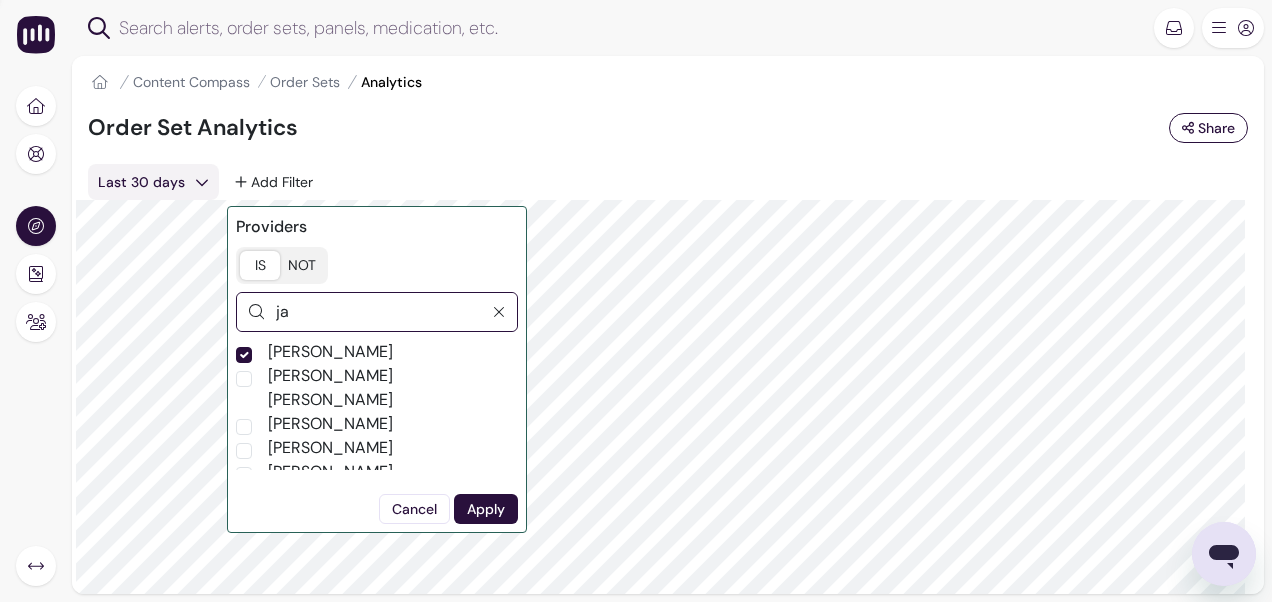 type on "j" 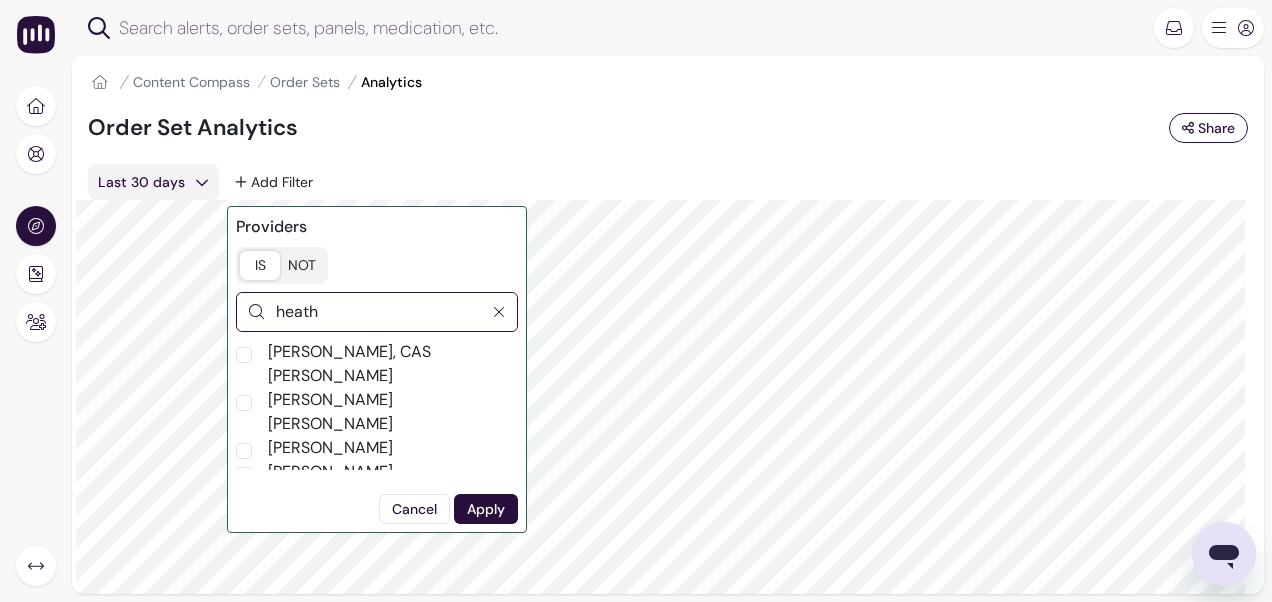 type on "heath" 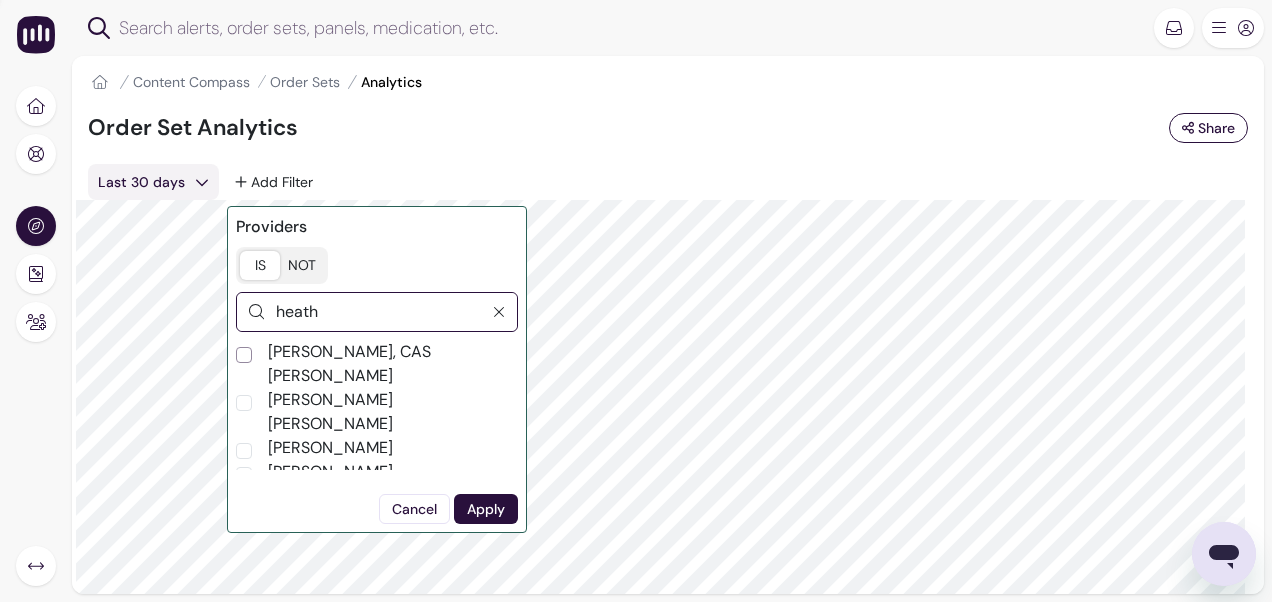 click on "[PERSON_NAME], CAS [PERSON_NAME]" at bounding box center (244, 355) 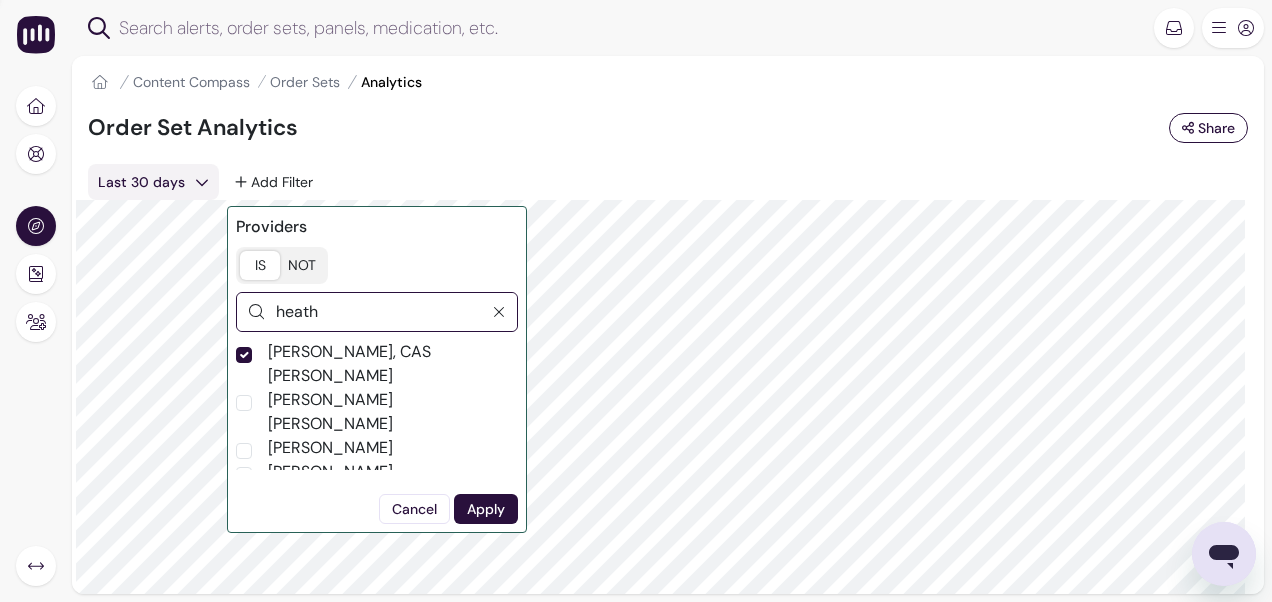 checkbox on "true" 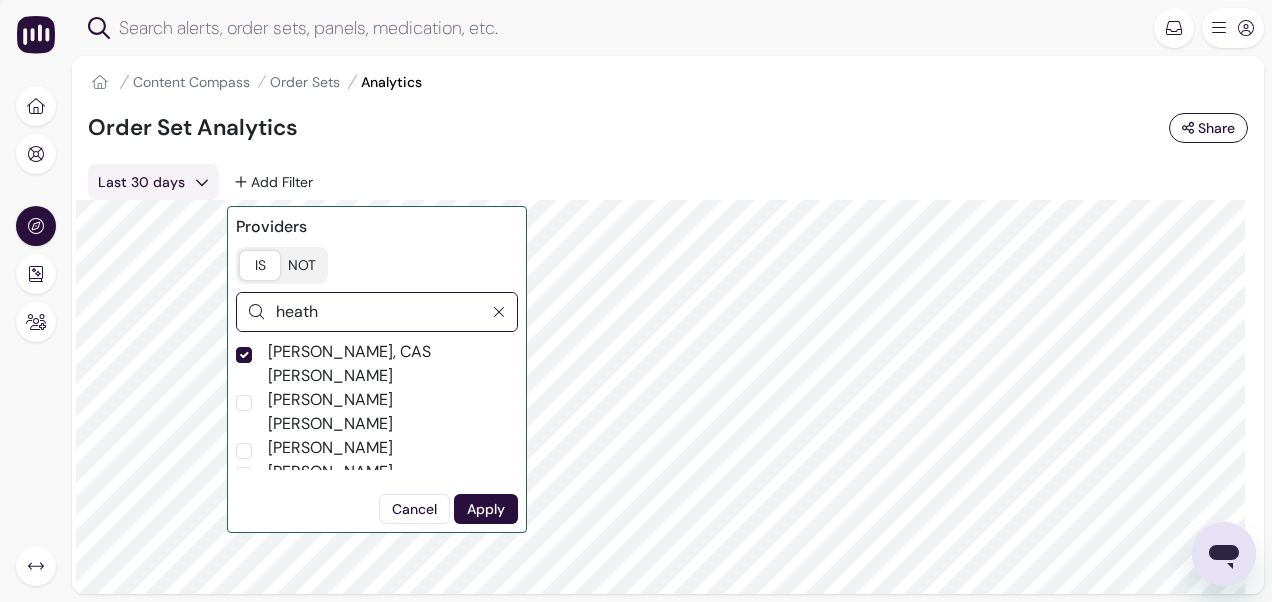 click on "heath" at bounding box center [373, 312] 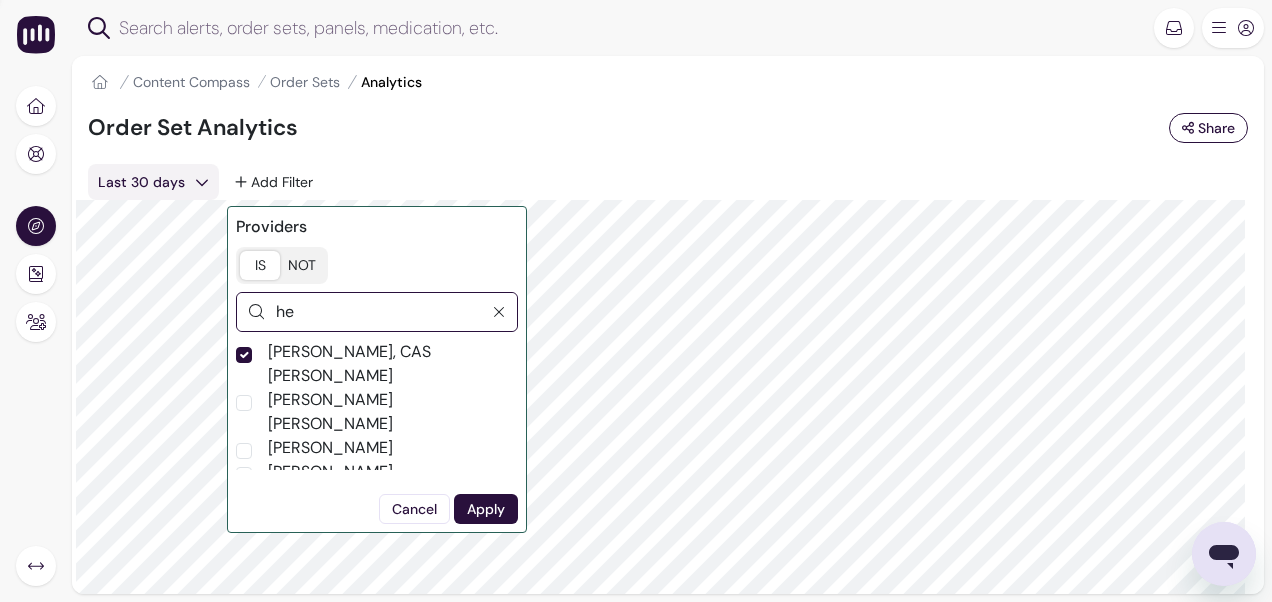 type on "h" 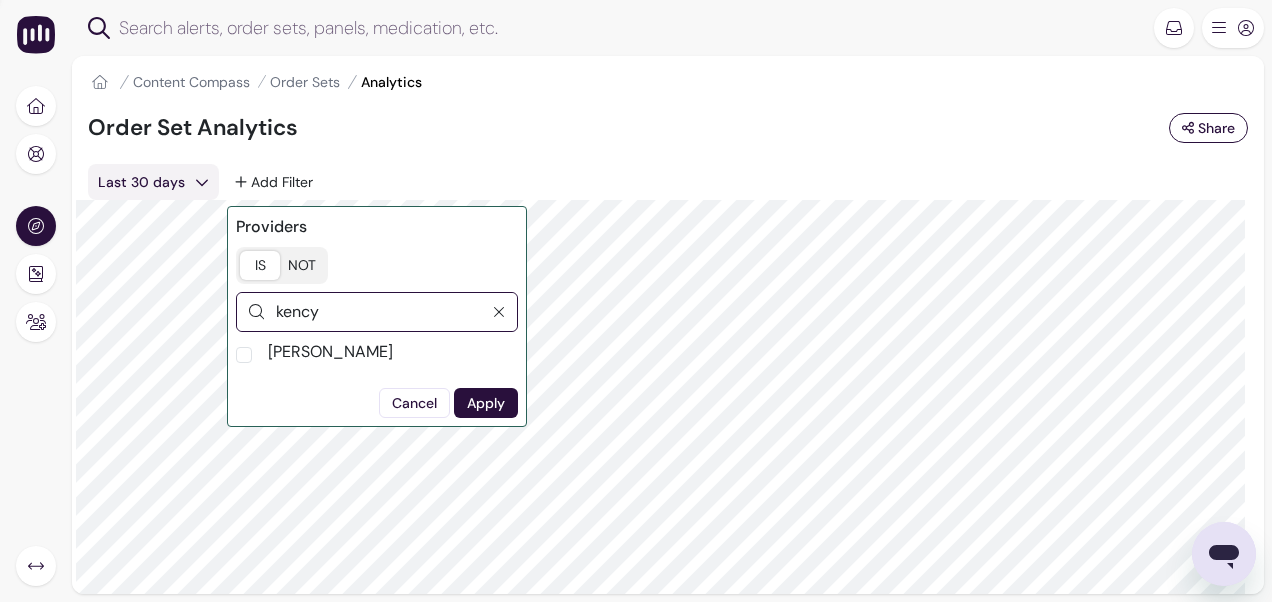 type on "kency" 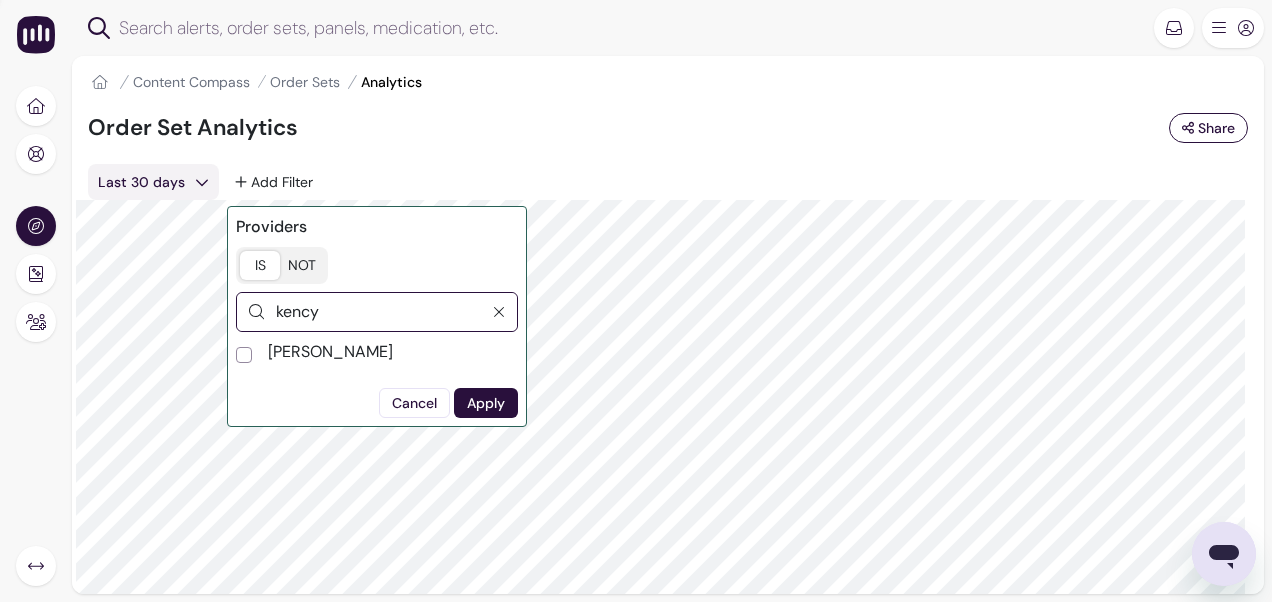 click on "[PERSON_NAME]" at bounding box center (244, 355) 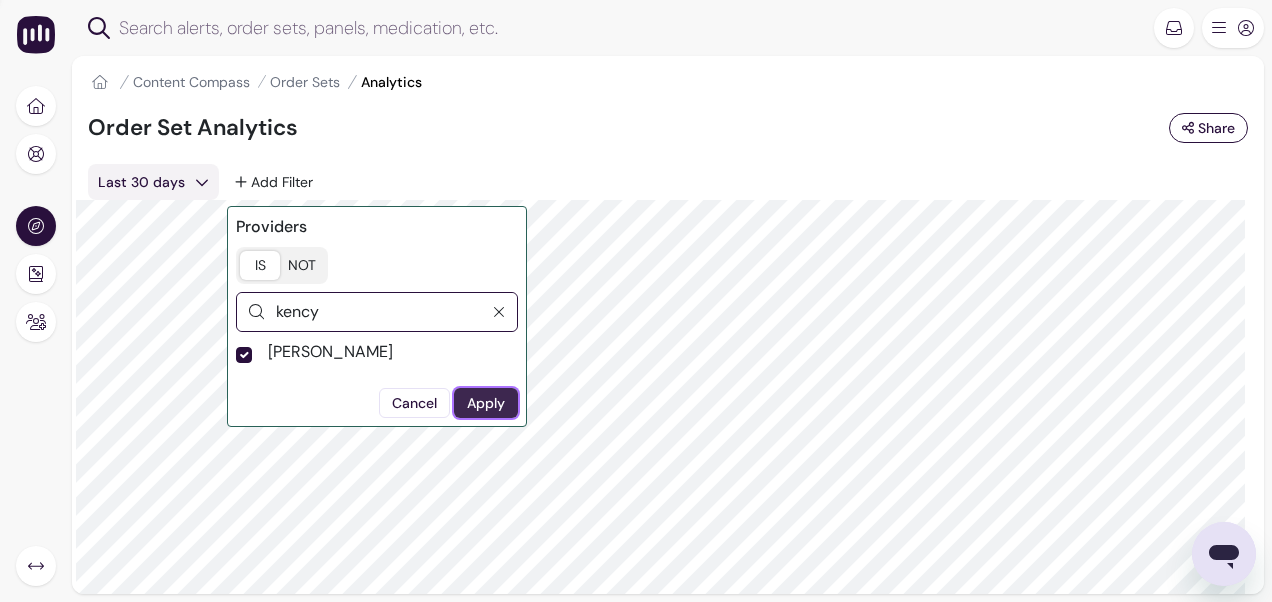 click on "Apply" at bounding box center (486, 403) 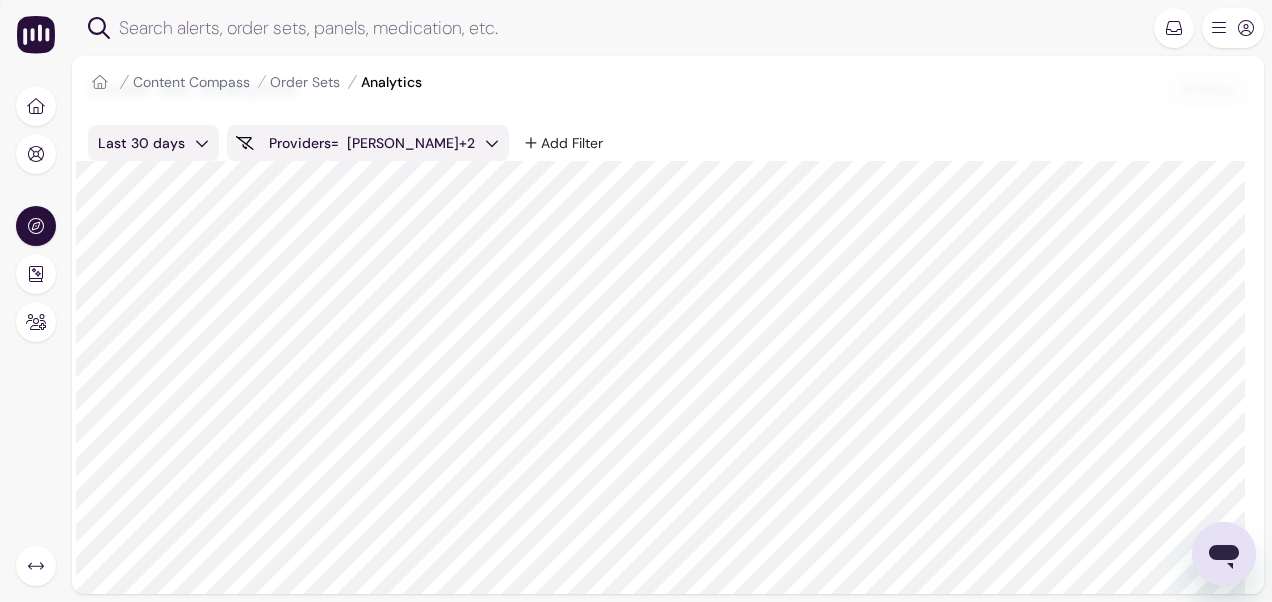scroll, scrollTop: 0, scrollLeft: 0, axis: both 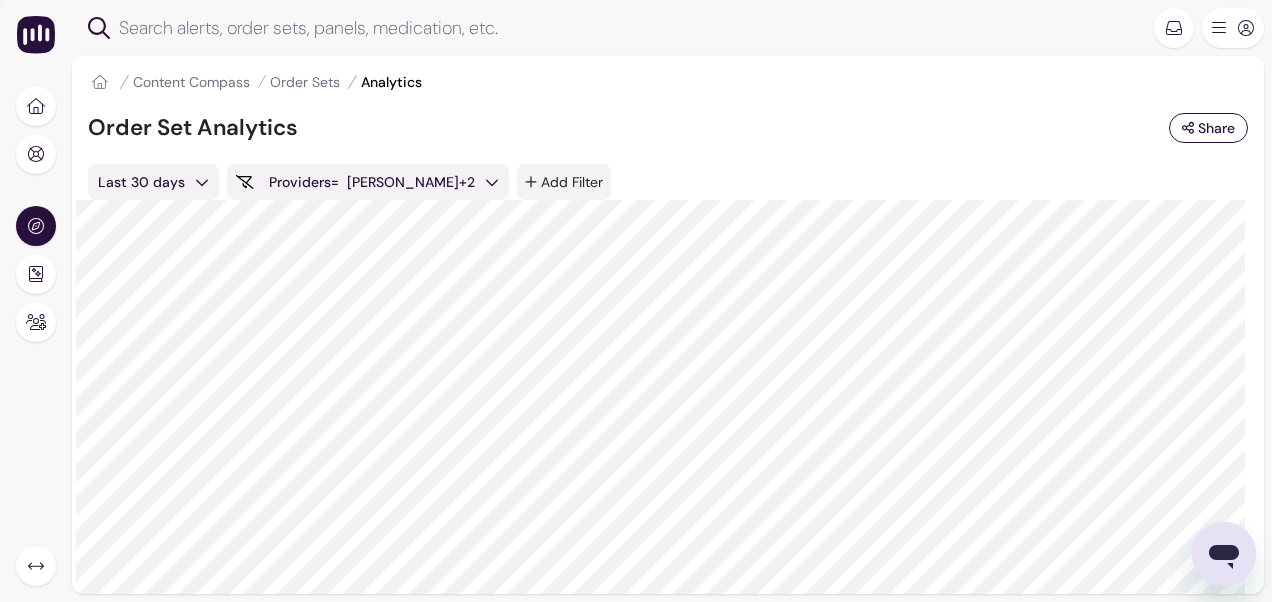 click on "Add Filter" at bounding box center [564, 182] 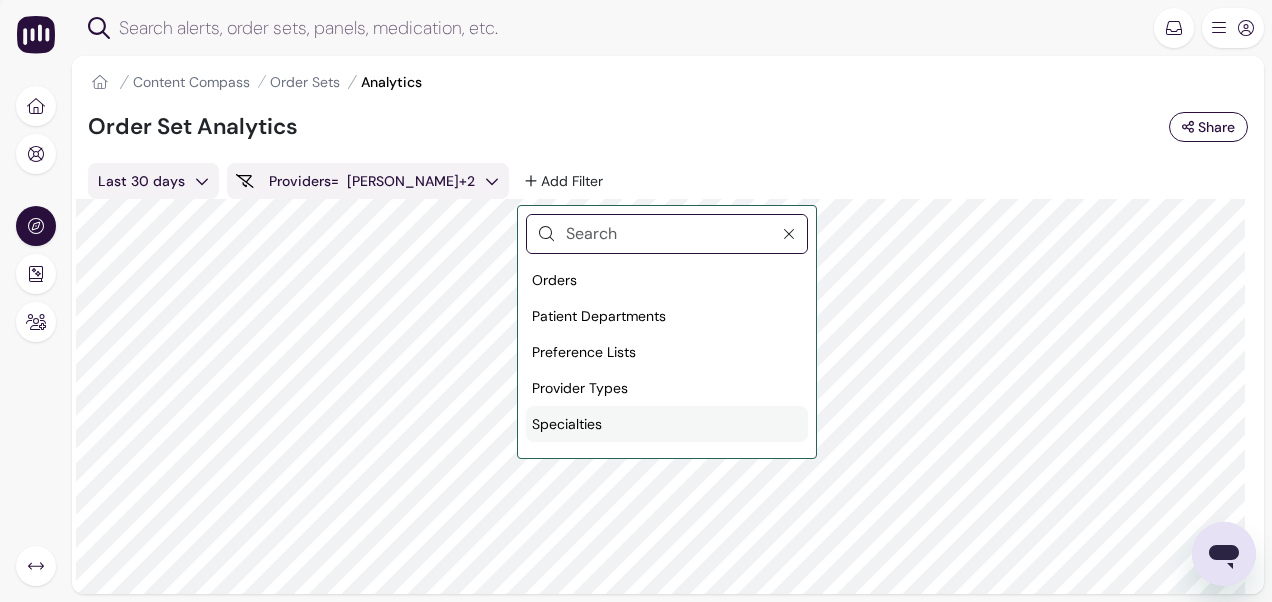 scroll, scrollTop: 0, scrollLeft: 0, axis: both 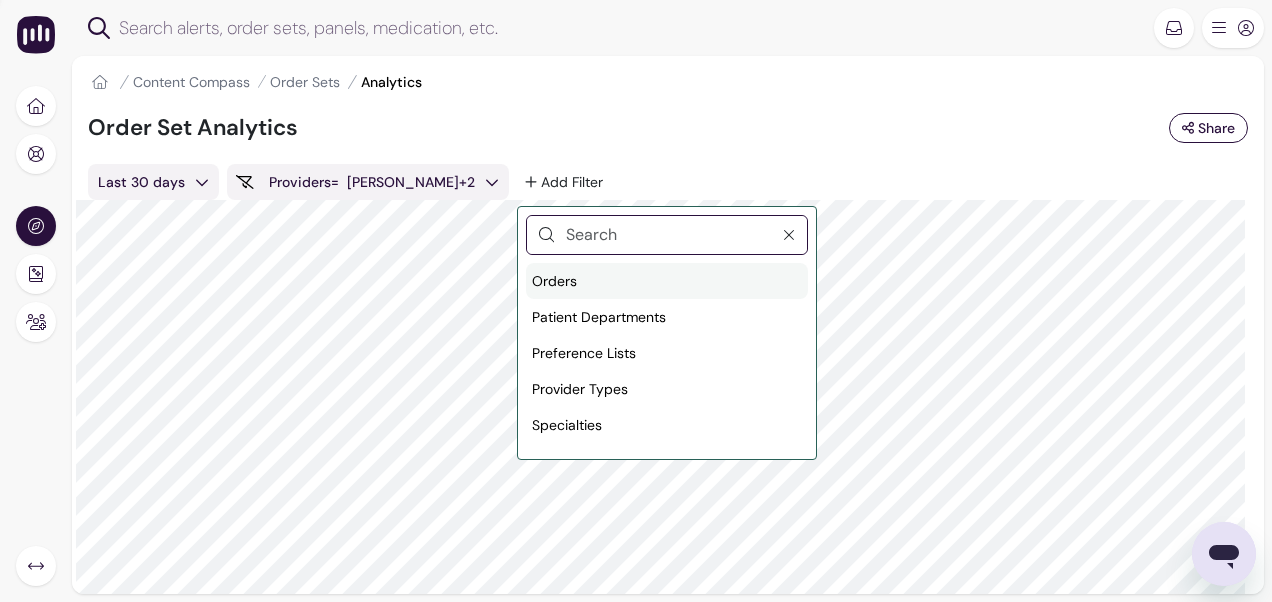 click on "Orders" at bounding box center (667, 281) 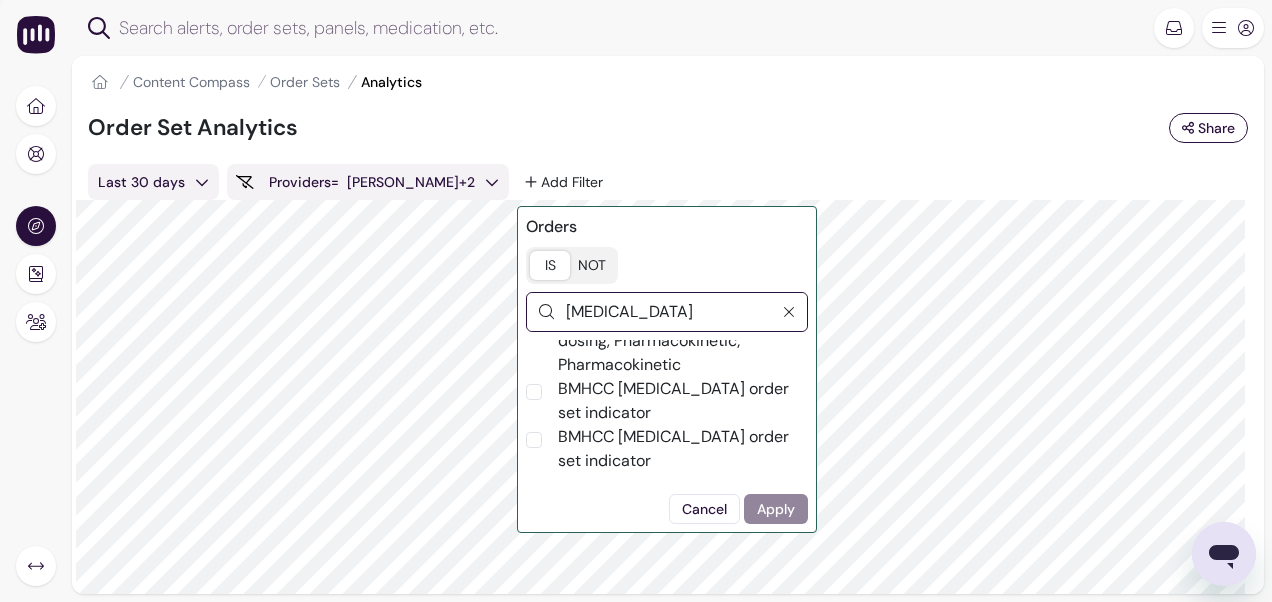 scroll, scrollTop: 590, scrollLeft: 0, axis: vertical 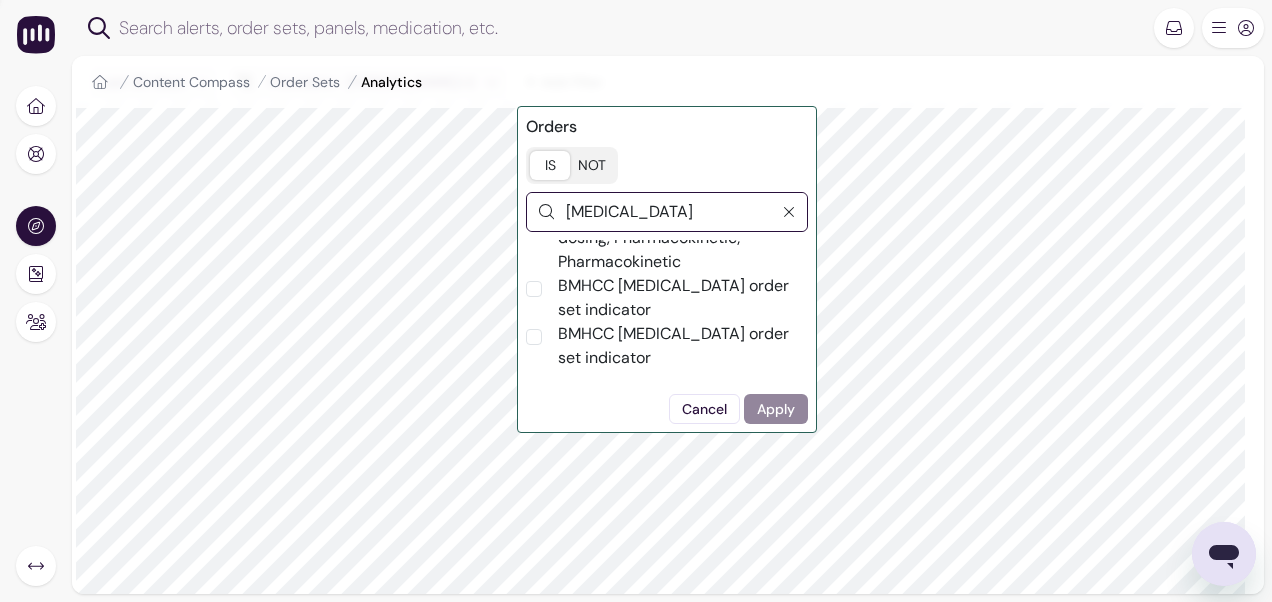 type on "[MEDICAL_DATA]" 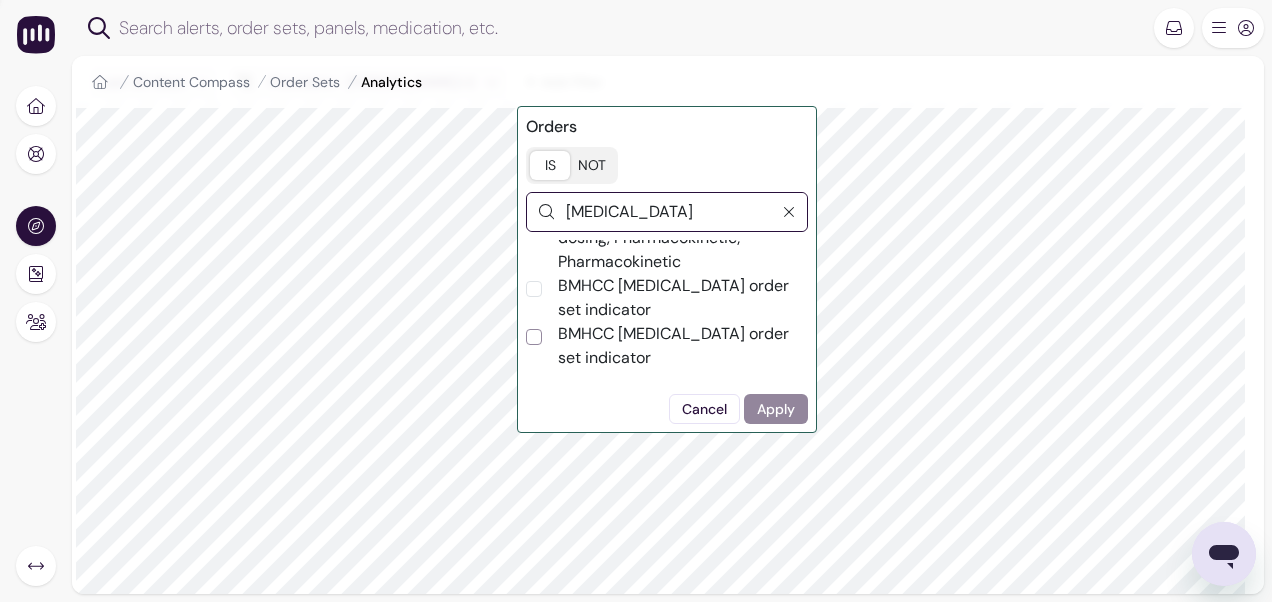 click on "BMHCC [MEDICAL_DATA] order set indicator" at bounding box center (534, 337) 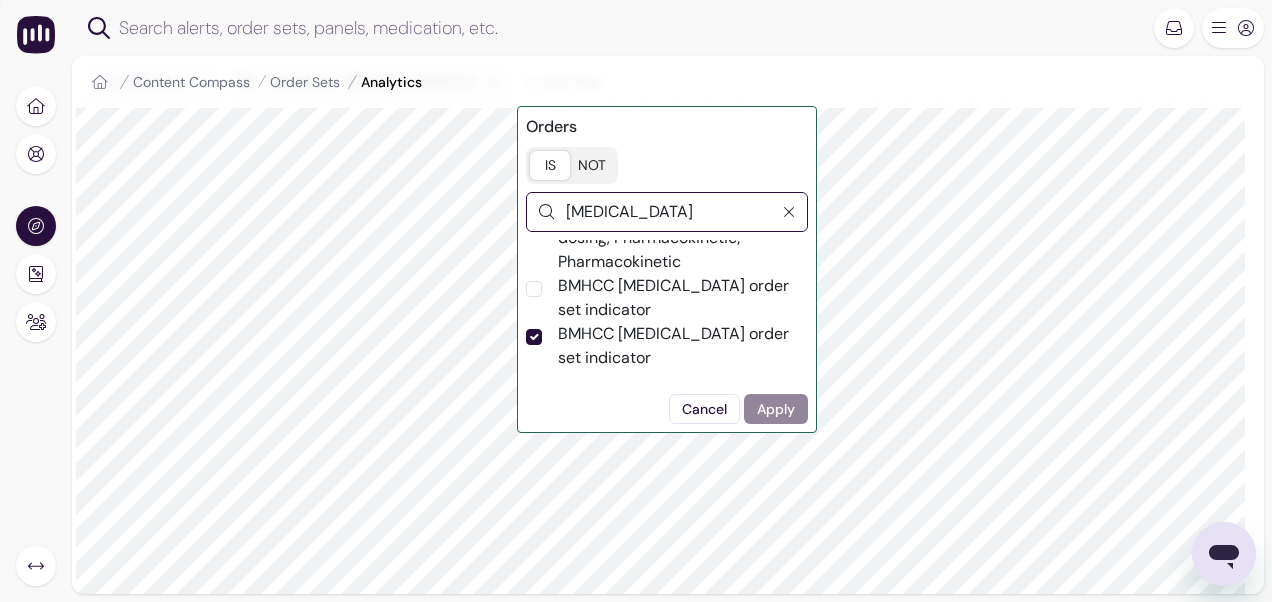 checkbox on "true" 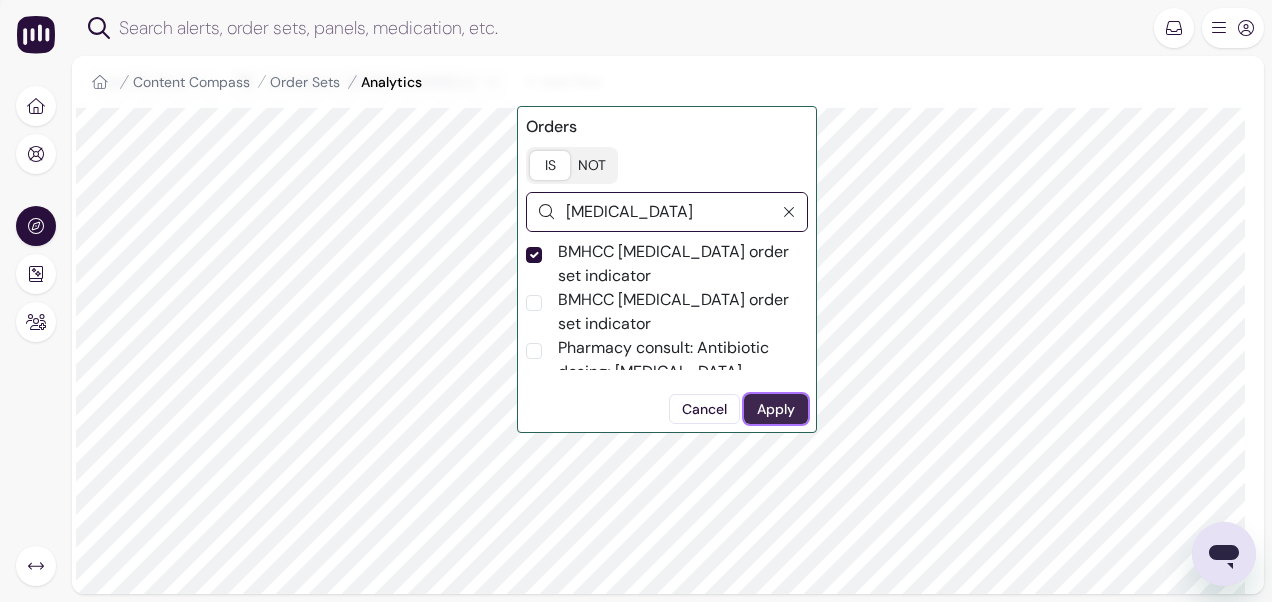 click on "Apply" at bounding box center [776, 409] 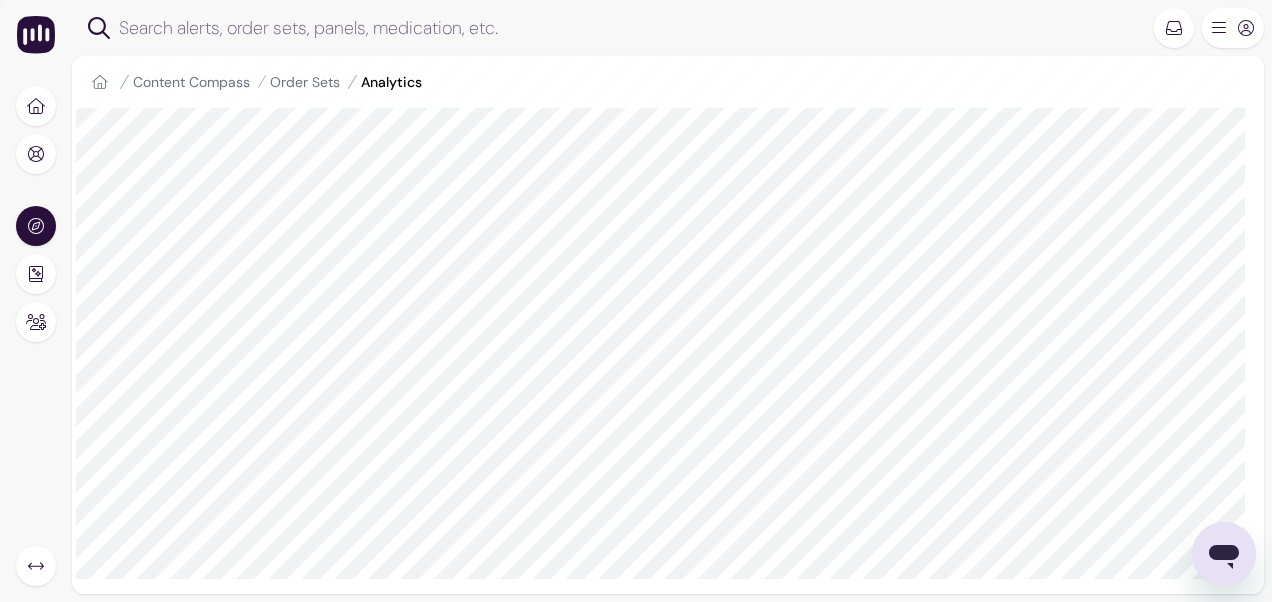 scroll, scrollTop: 0, scrollLeft: 0, axis: both 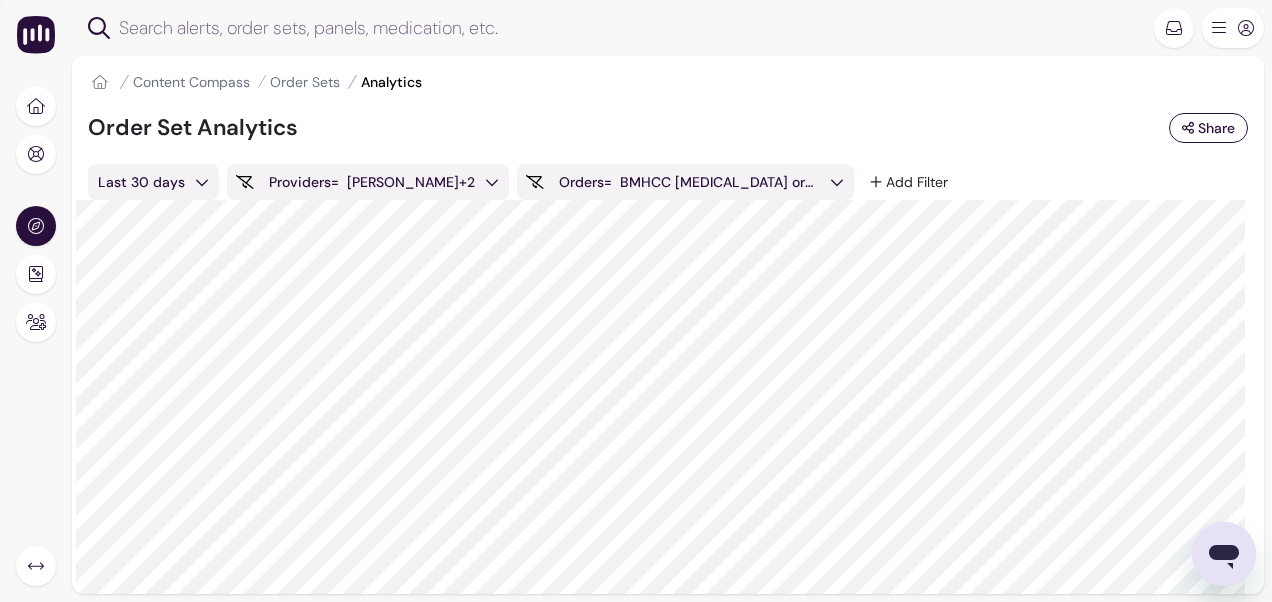 click 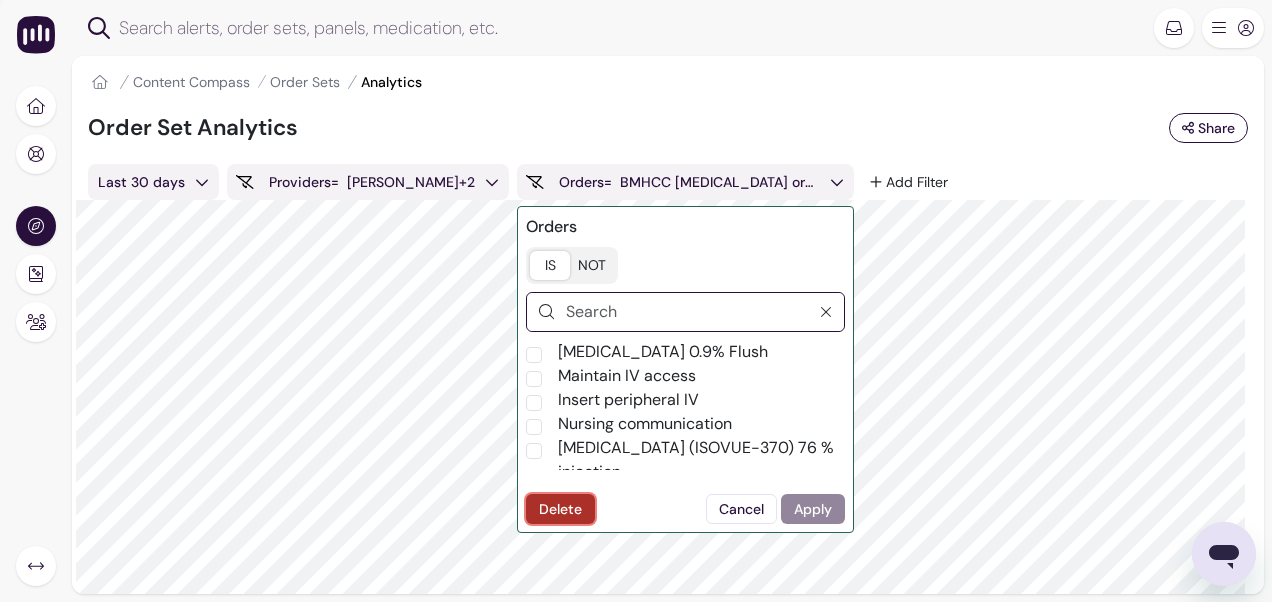 click on "Delete" at bounding box center (560, 509) 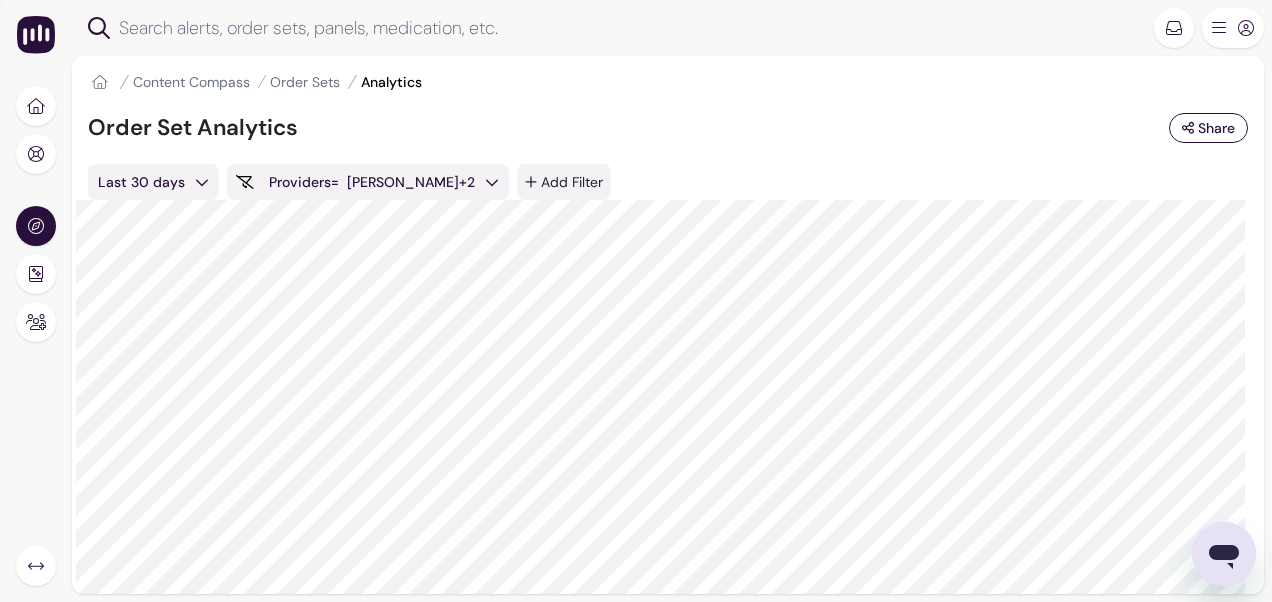click on "Add Filter" at bounding box center [564, 182] 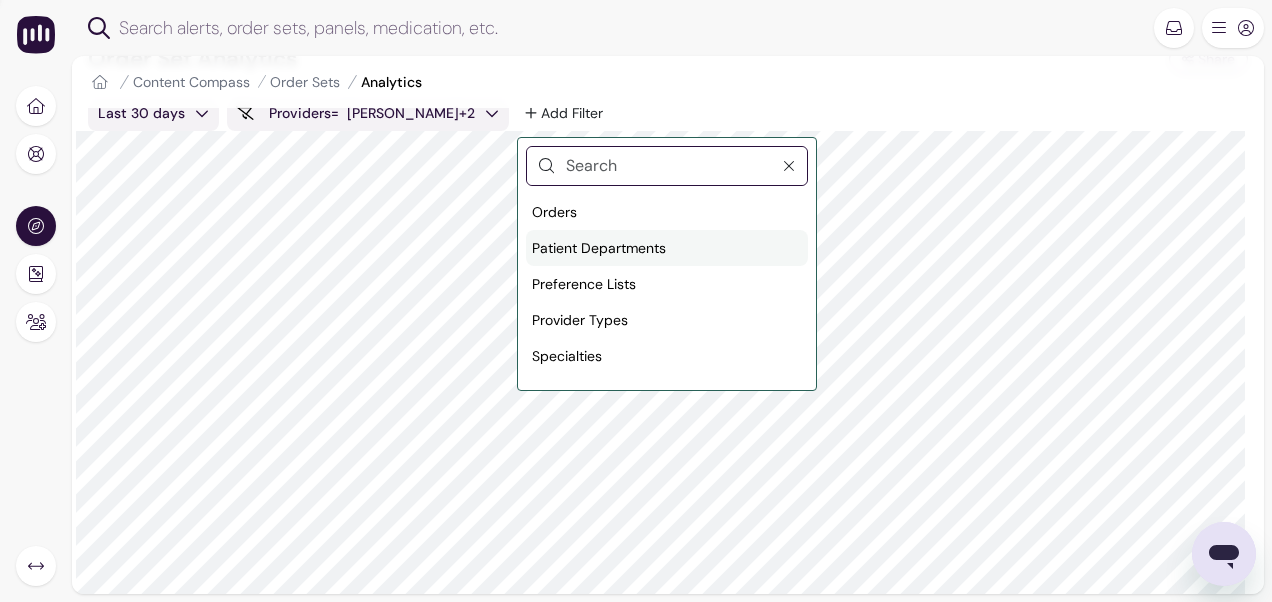 scroll, scrollTop: 100, scrollLeft: 0, axis: vertical 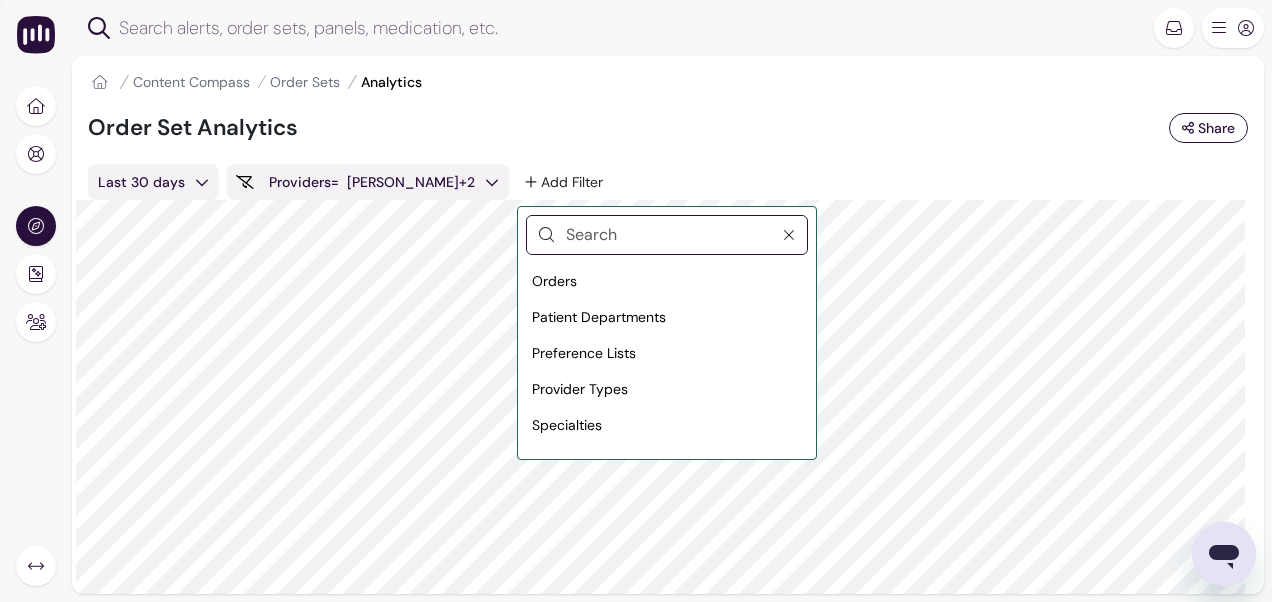 click on "Order Set Analytics Share Last 30 days Providers  = [PERSON_NAME]  + 2 Add Filter Orders Patient Departments Preference Lists Provider Types Specialties" at bounding box center [668, 452] 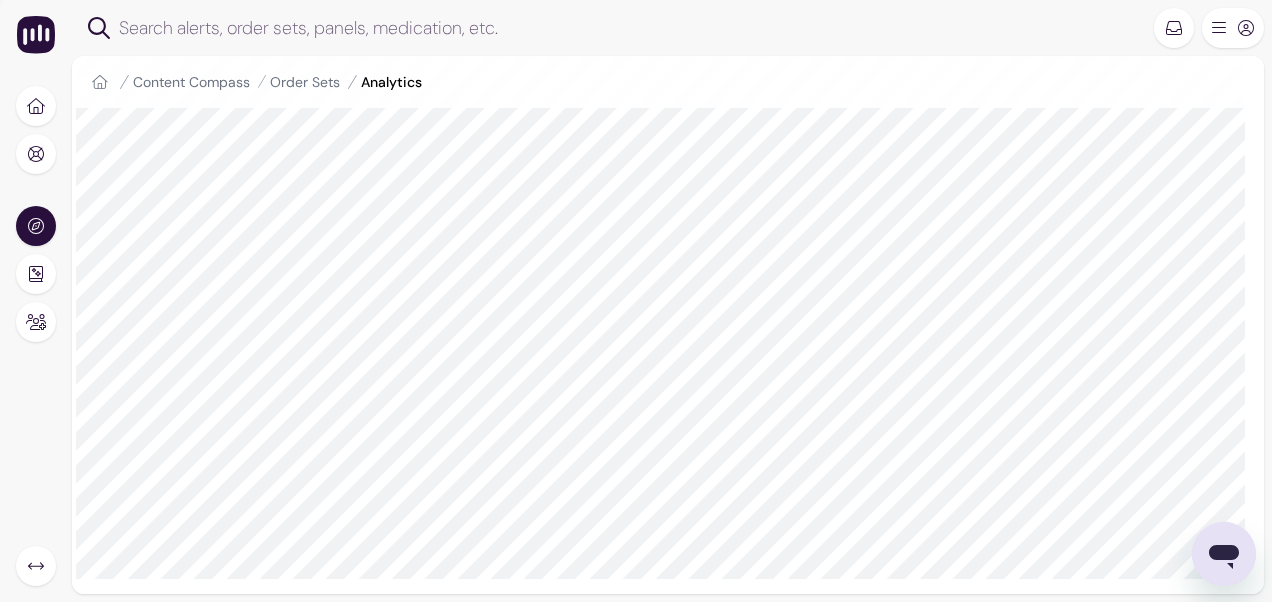 scroll, scrollTop: 0, scrollLeft: 0, axis: both 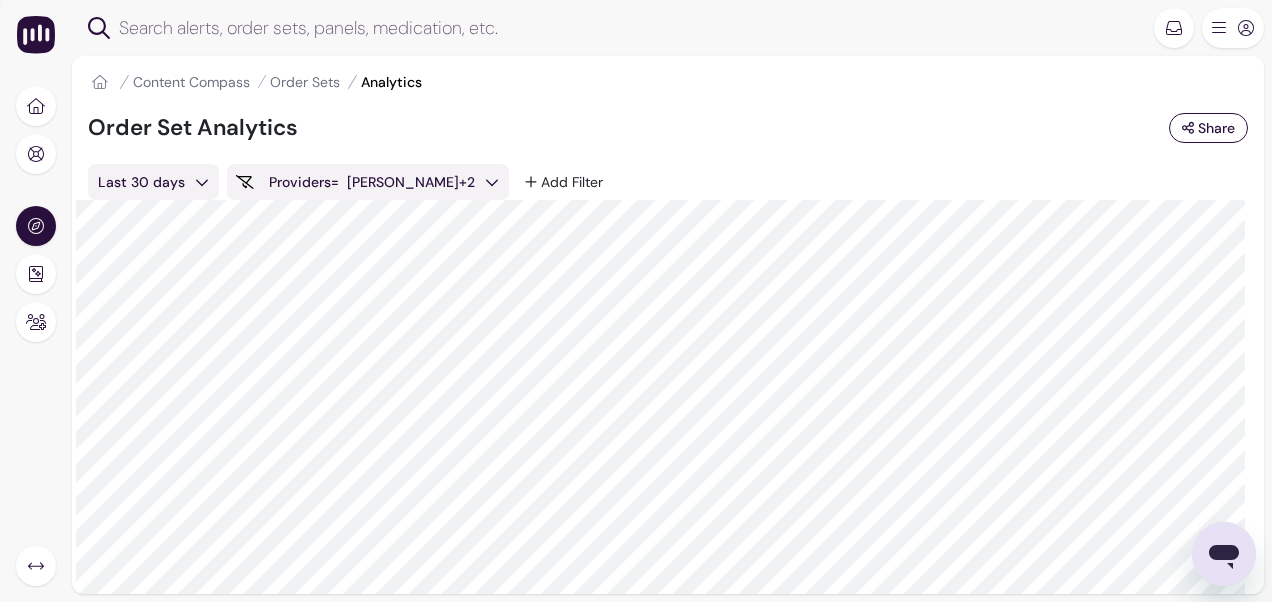 click on "Last 30 days Providers  = [PERSON_NAME]  + 2 Add Filter Orders Patient Departments Preference Lists Provider Types Specialties" at bounding box center [668, 182] 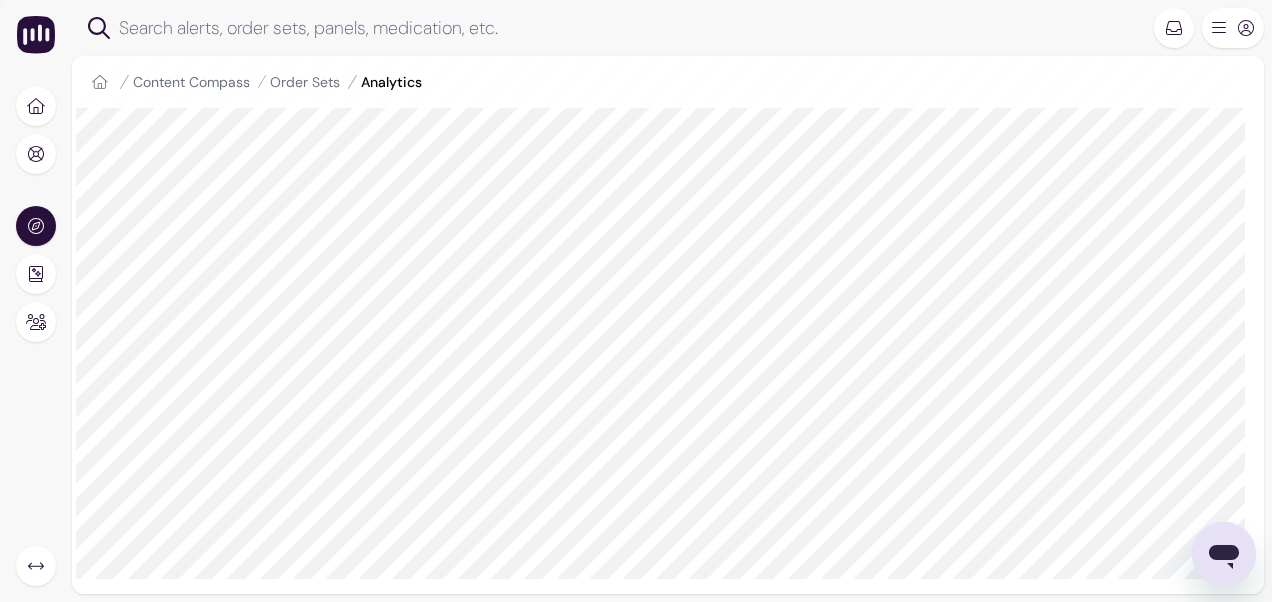 scroll, scrollTop: 0, scrollLeft: 0, axis: both 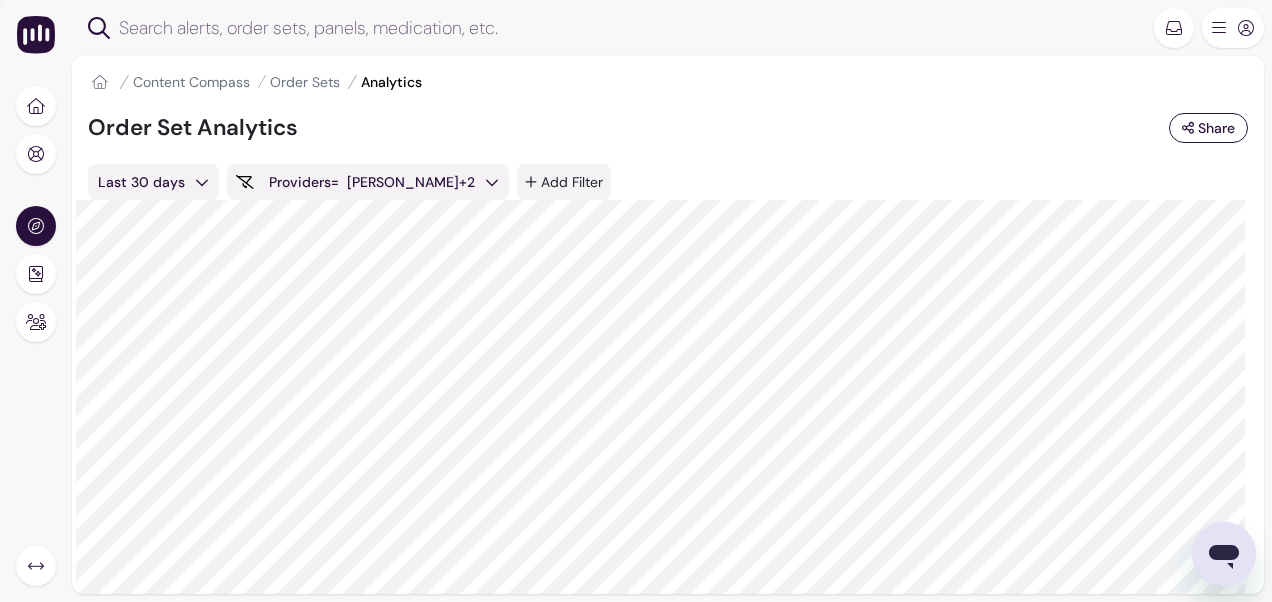 click on "Add Filter" at bounding box center (564, 182) 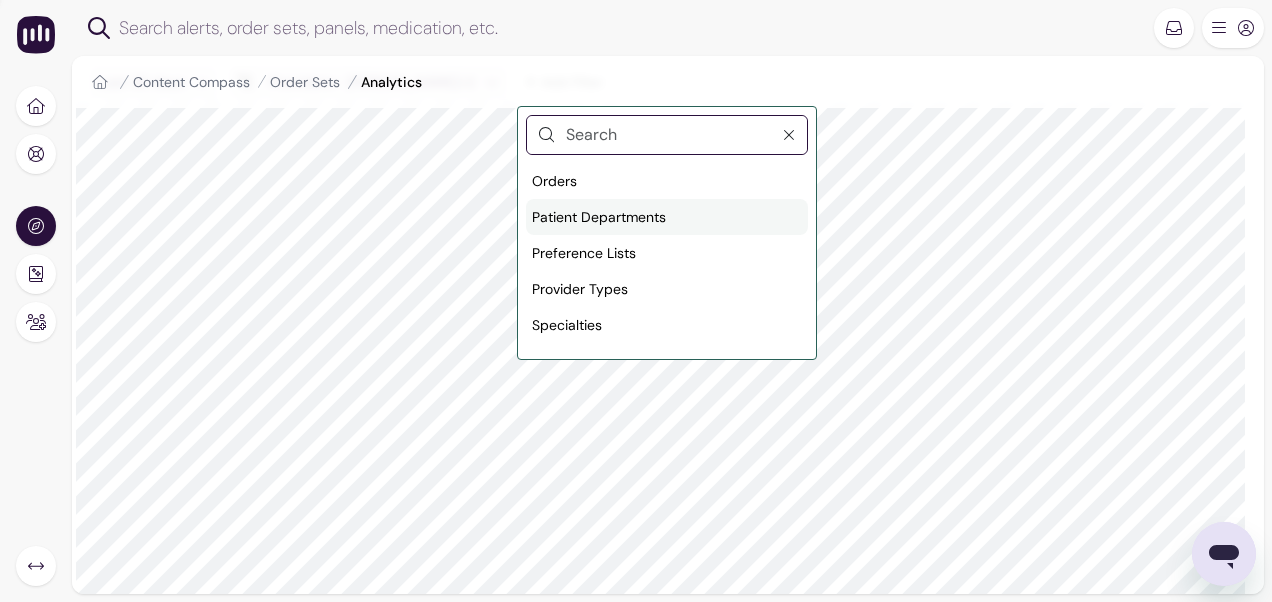 scroll, scrollTop: 0, scrollLeft: 0, axis: both 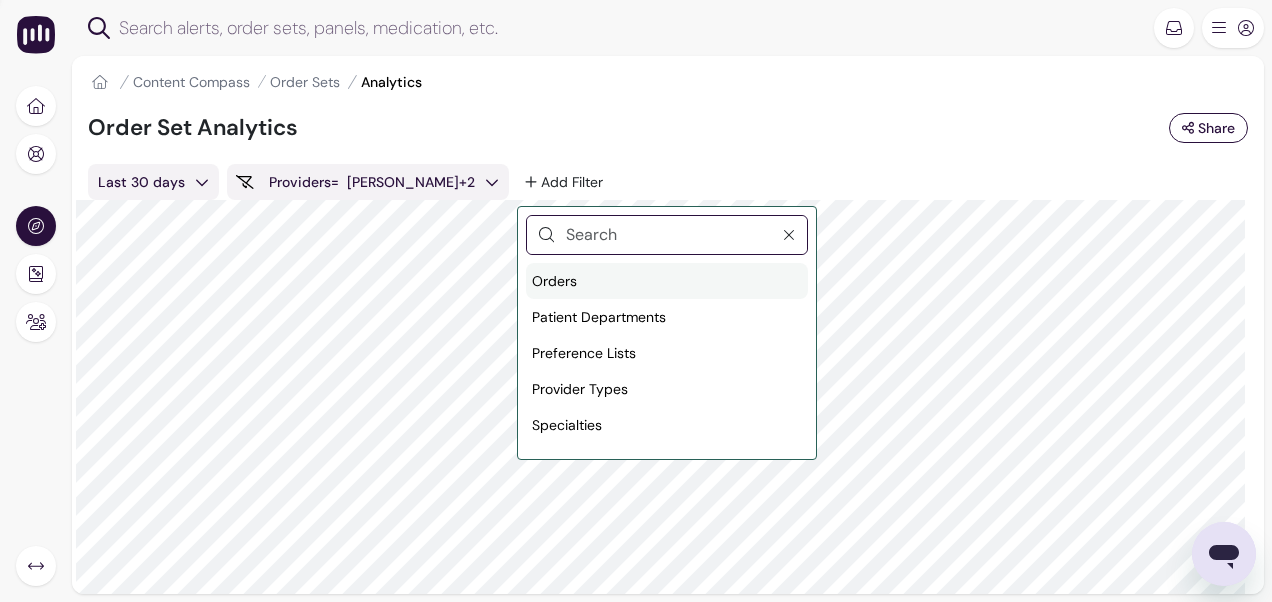 click on "Orders" at bounding box center (667, 281) 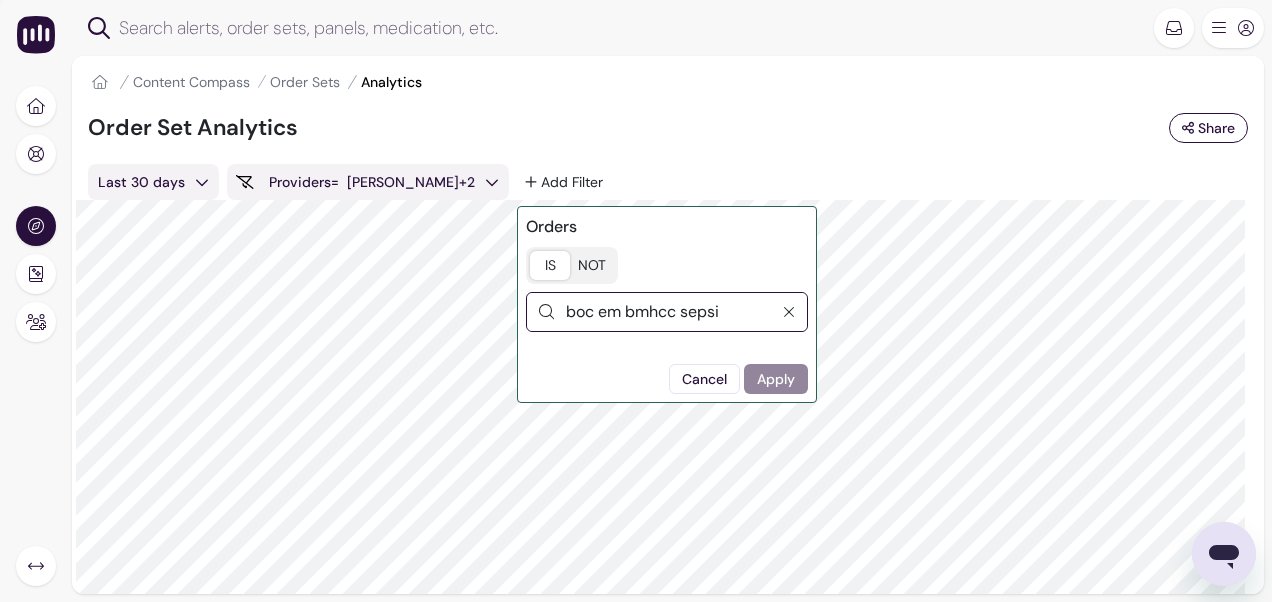 type on "boc em bmhcc [MEDICAL_DATA]" 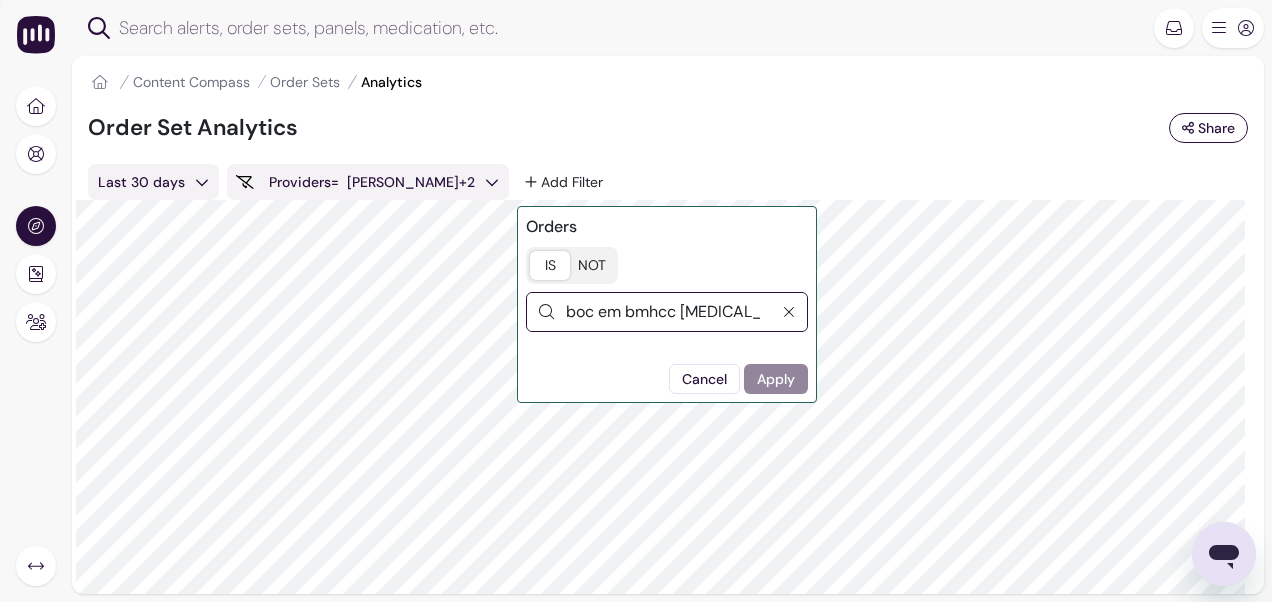 drag, startPoint x: 807, startPoint y: 317, endPoint x: 602, endPoint y: 302, distance: 205.54805 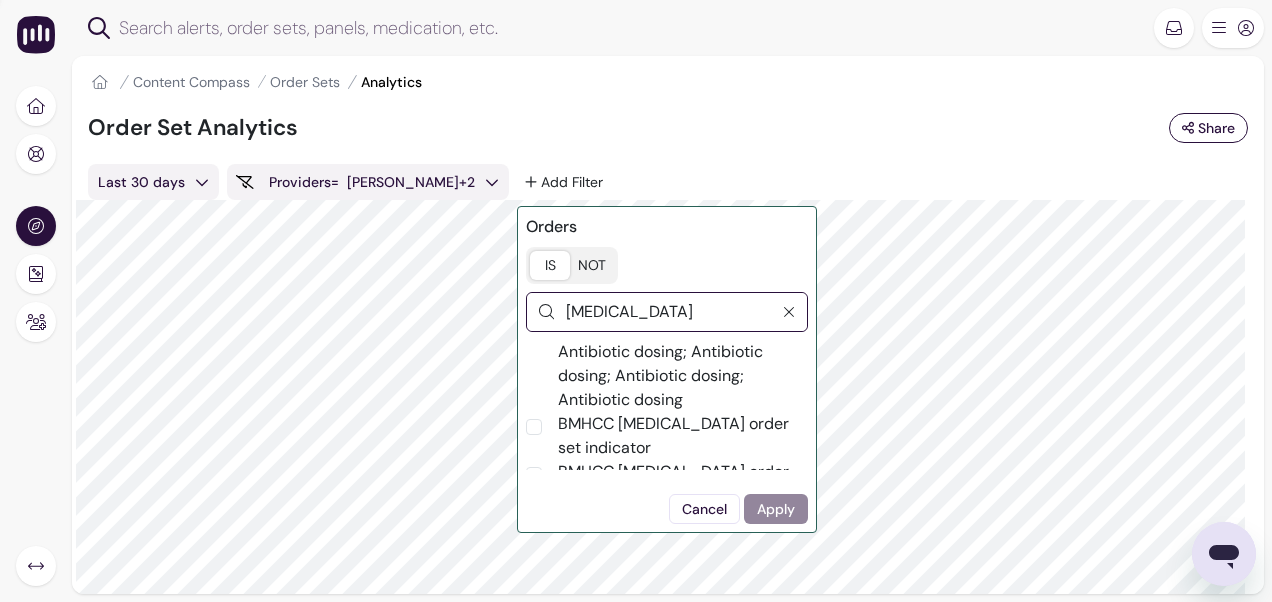 scroll, scrollTop: 160, scrollLeft: 0, axis: vertical 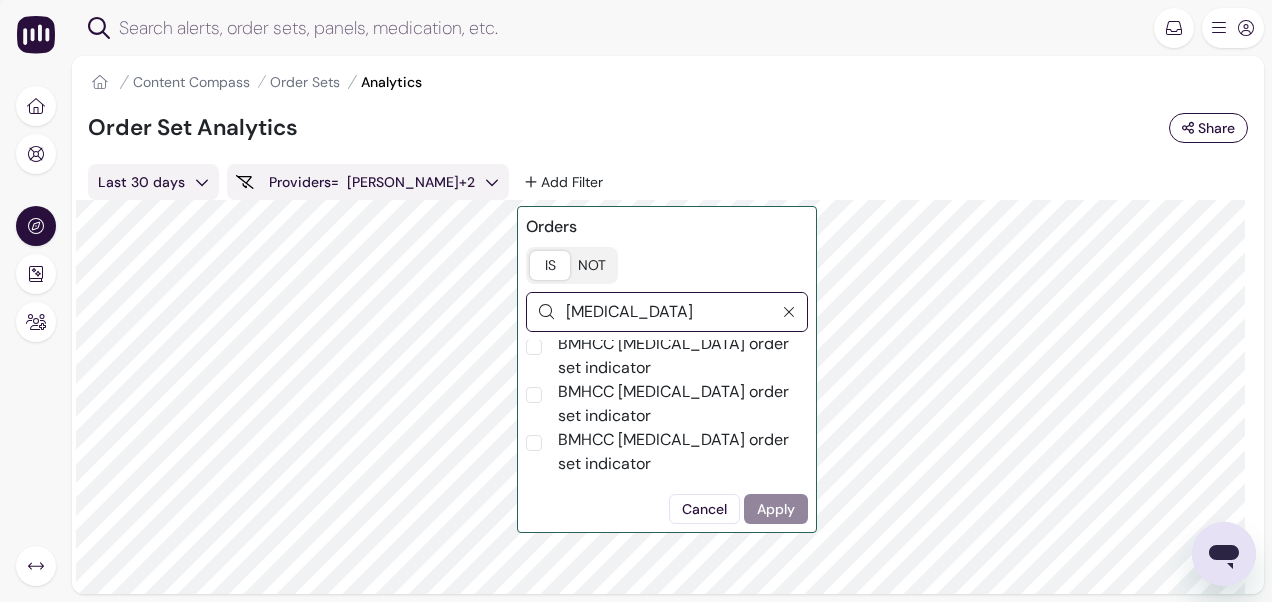 type on "[MEDICAL_DATA]" 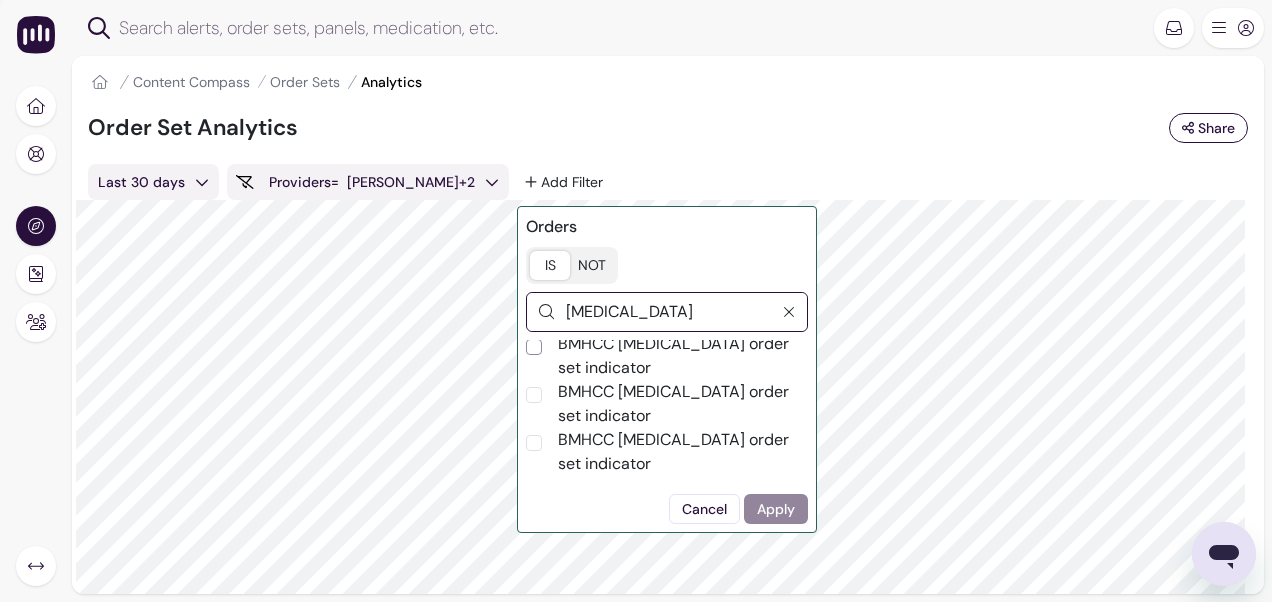 click on "BMHCC [MEDICAL_DATA] order set indicator" at bounding box center (534, 347) 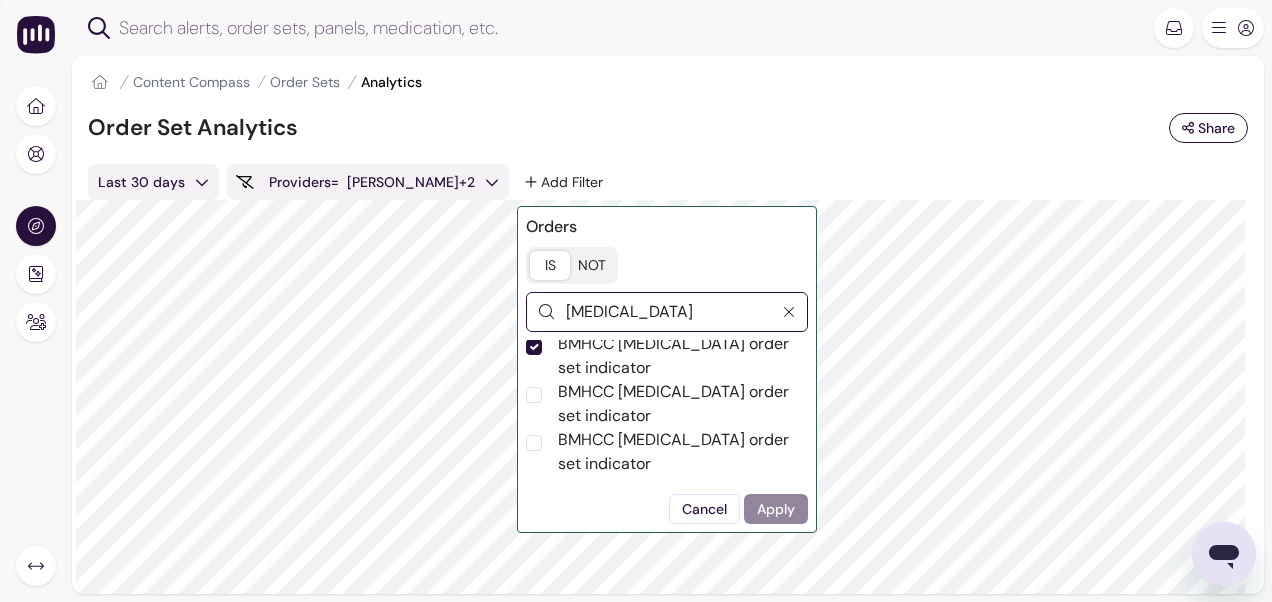 checkbox on "true" 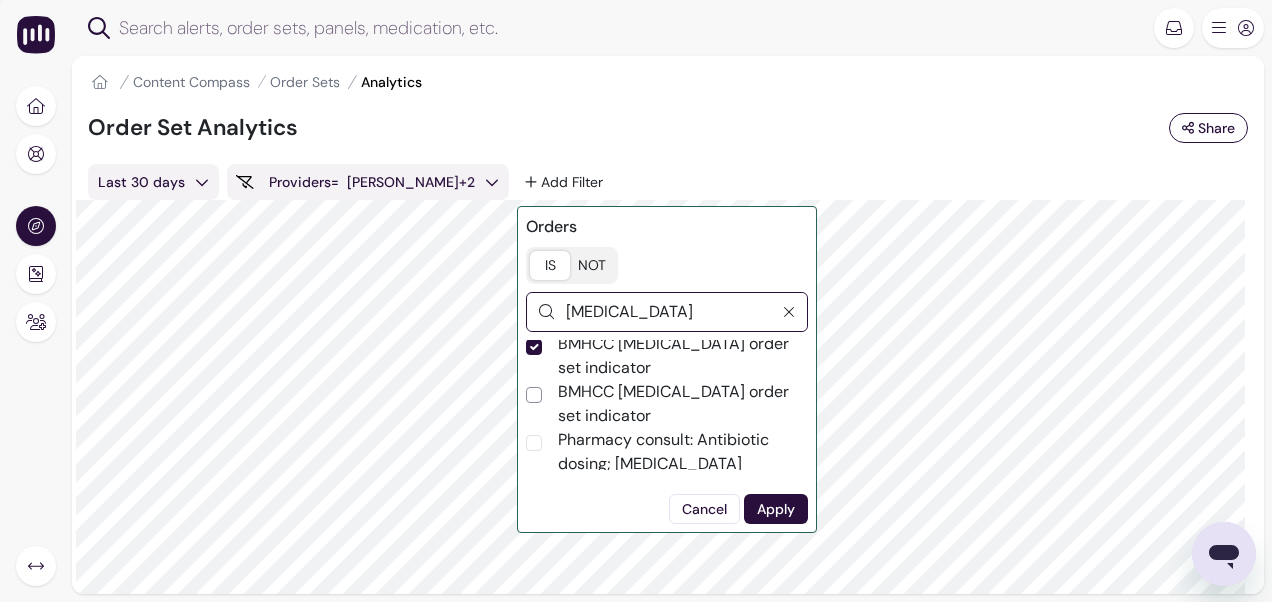 click on "BMHCC [MEDICAL_DATA] order set indicator" at bounding box center (534, 395) 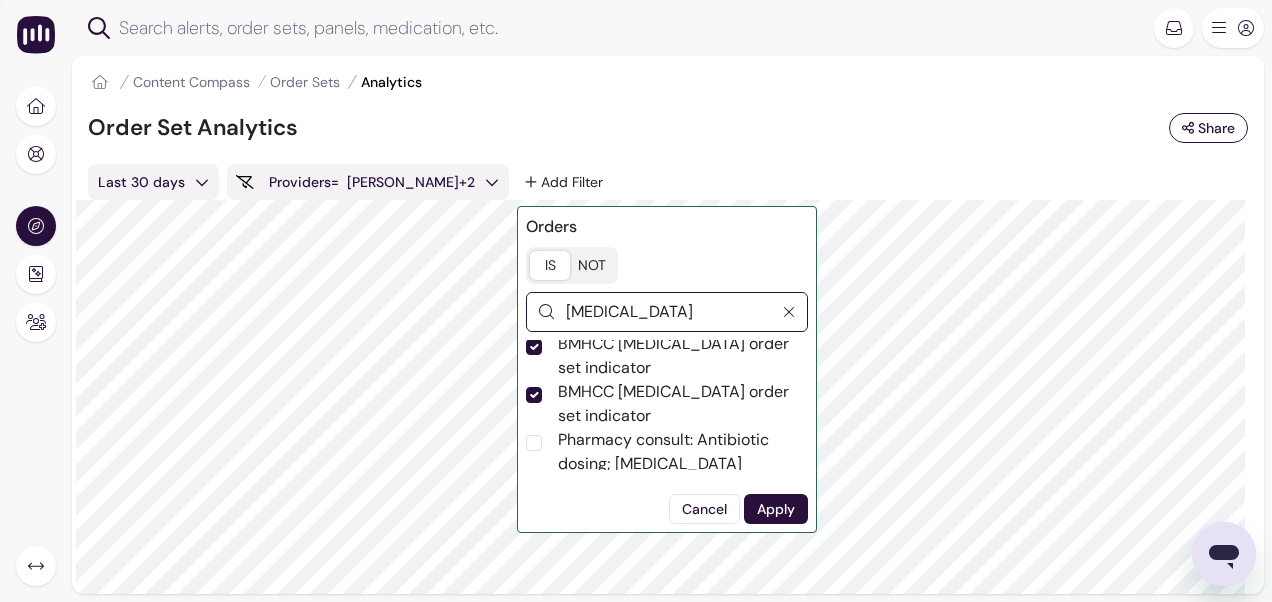 checkbox on "true" 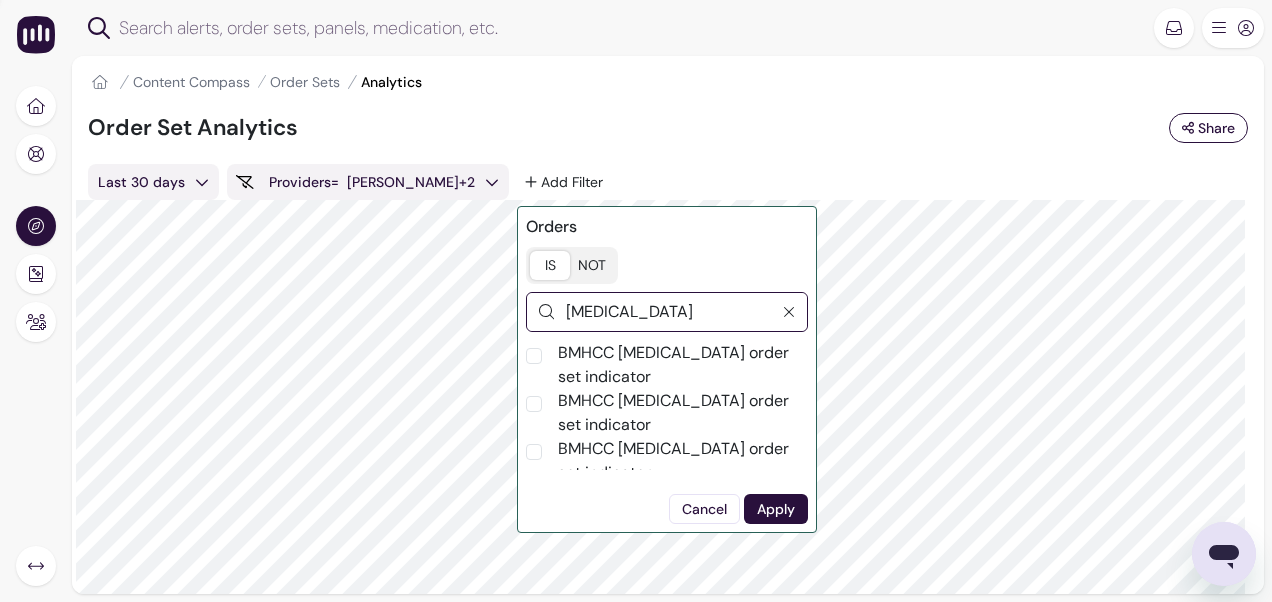 scroll, scrollTop: 240, scrollLeft: 0, axis: vertical 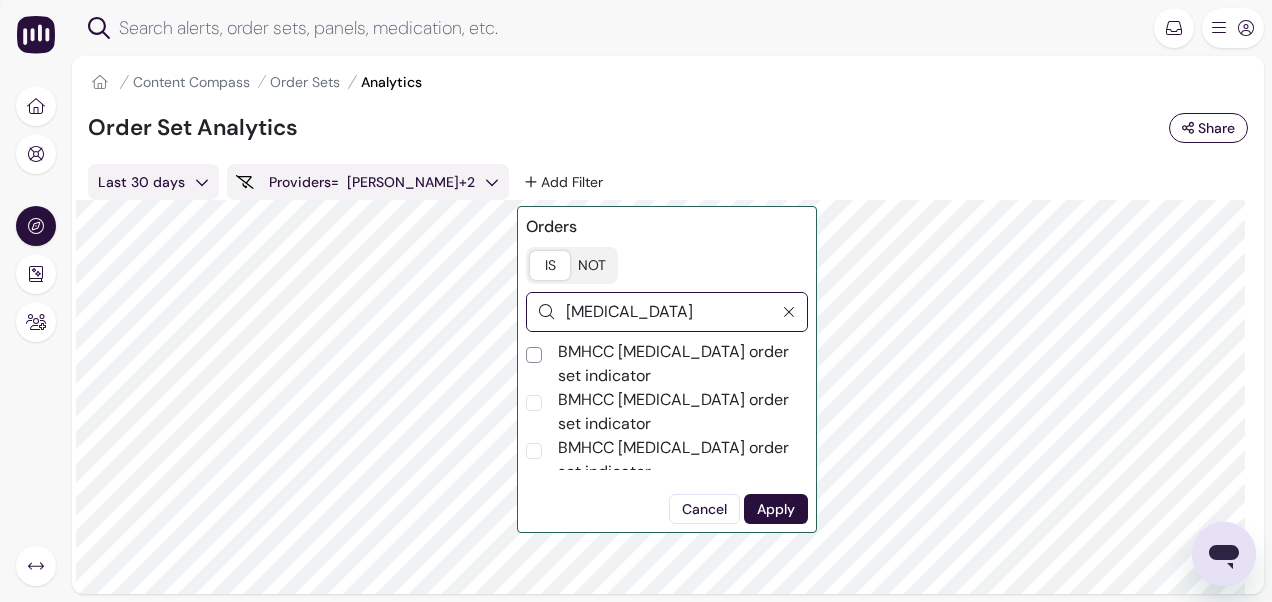 click on "BMHCC [MEDICAL_DATA] order set indicator" at bounding box center (534, 355) 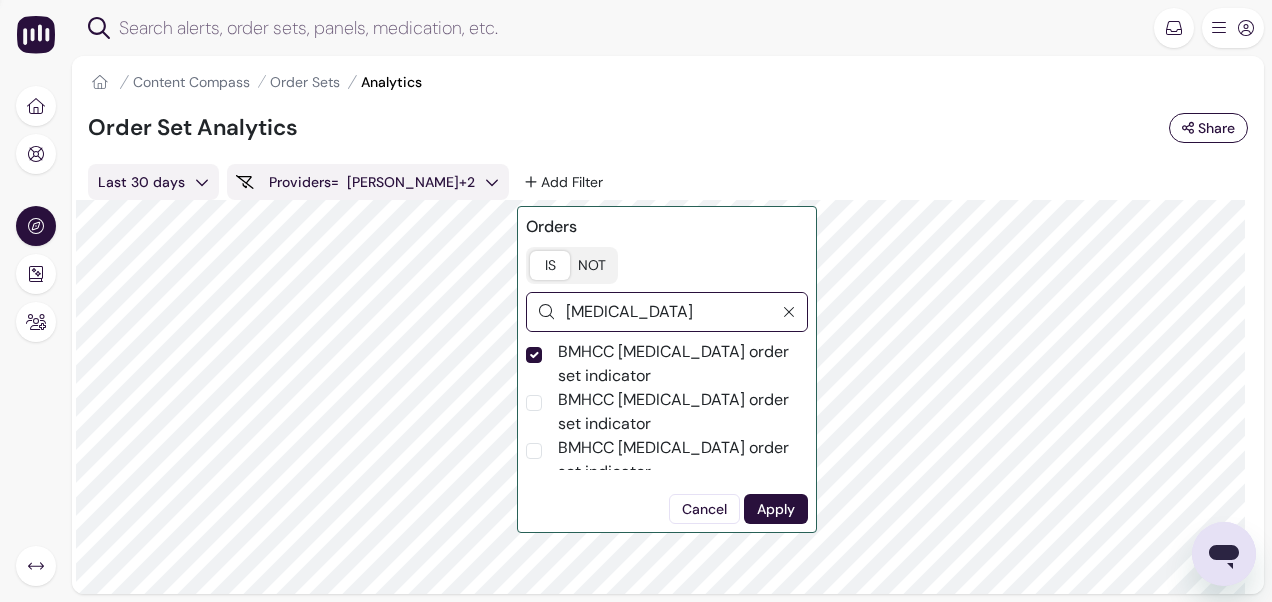 checkbox on "true" 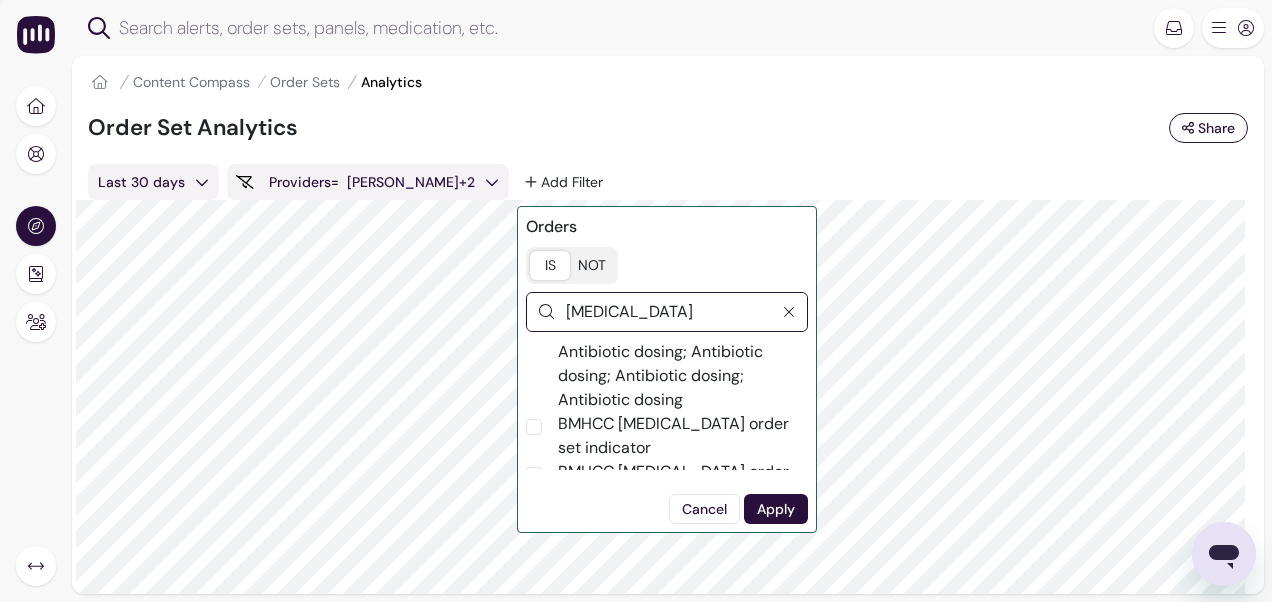scroll, scrollTop: 256, scrollLeft: 0, axis: vertical 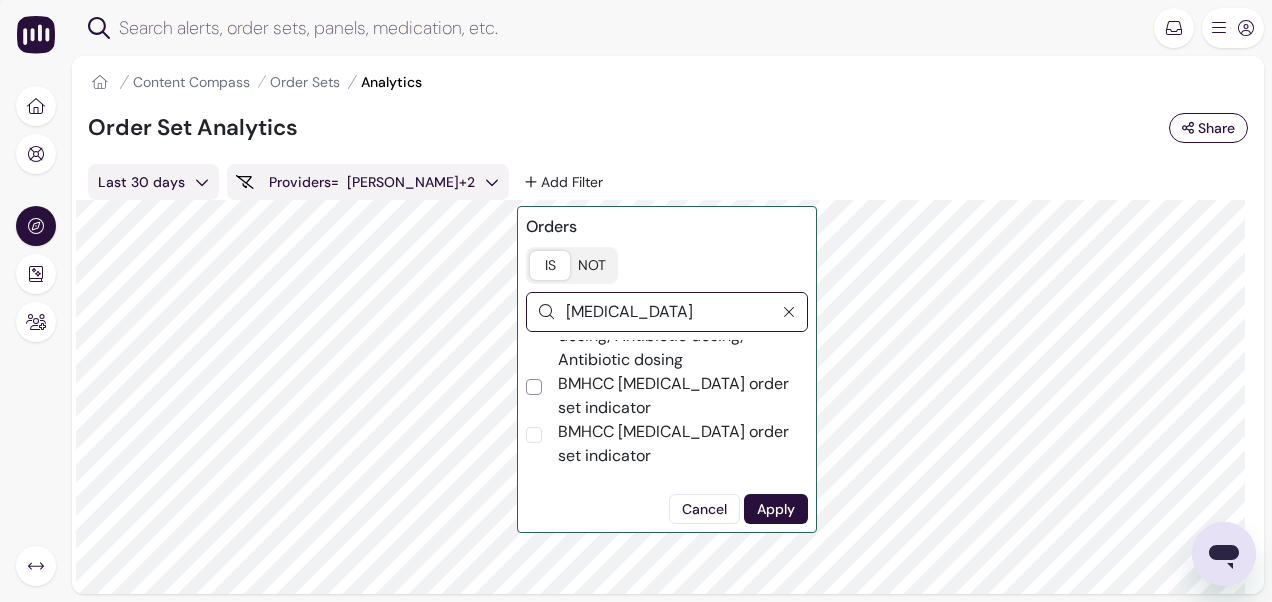 click on "BMHCC [MEDICAL_DATA] order set indicator" at bounding box center (534, 387) 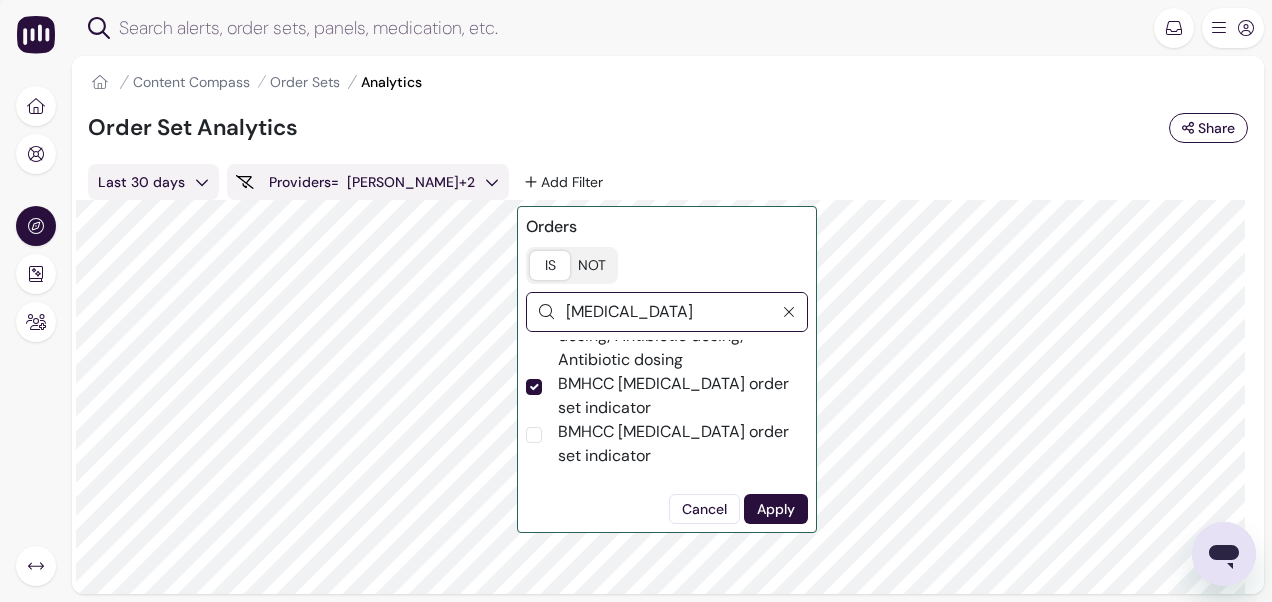 checkbox on "true" 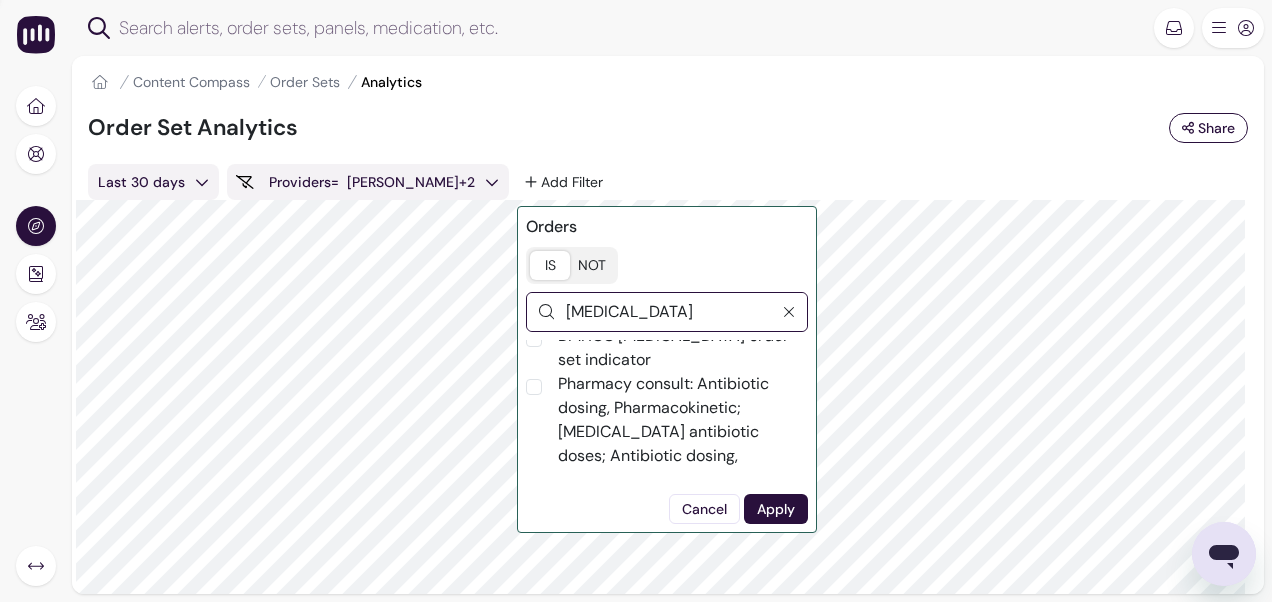 scroll, scrollTop: 312, scrollLeft: 0, axis: vertical 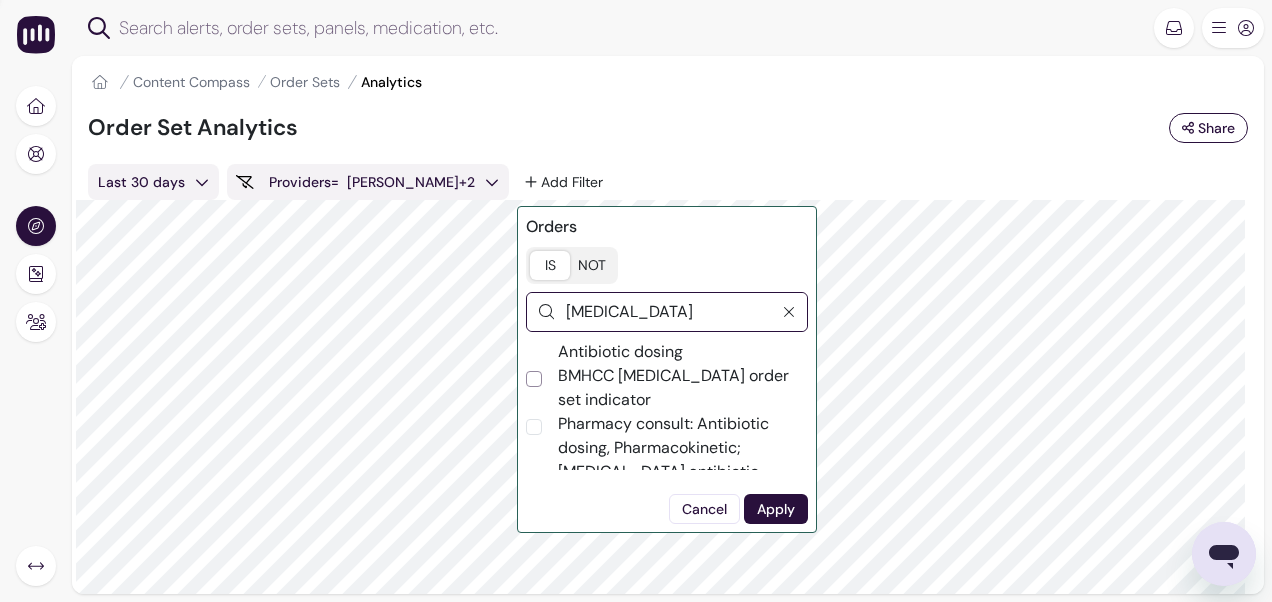 click on "BMHCC [MEDICAL_DATA] order set indicator" at bounding box center (534, 379) 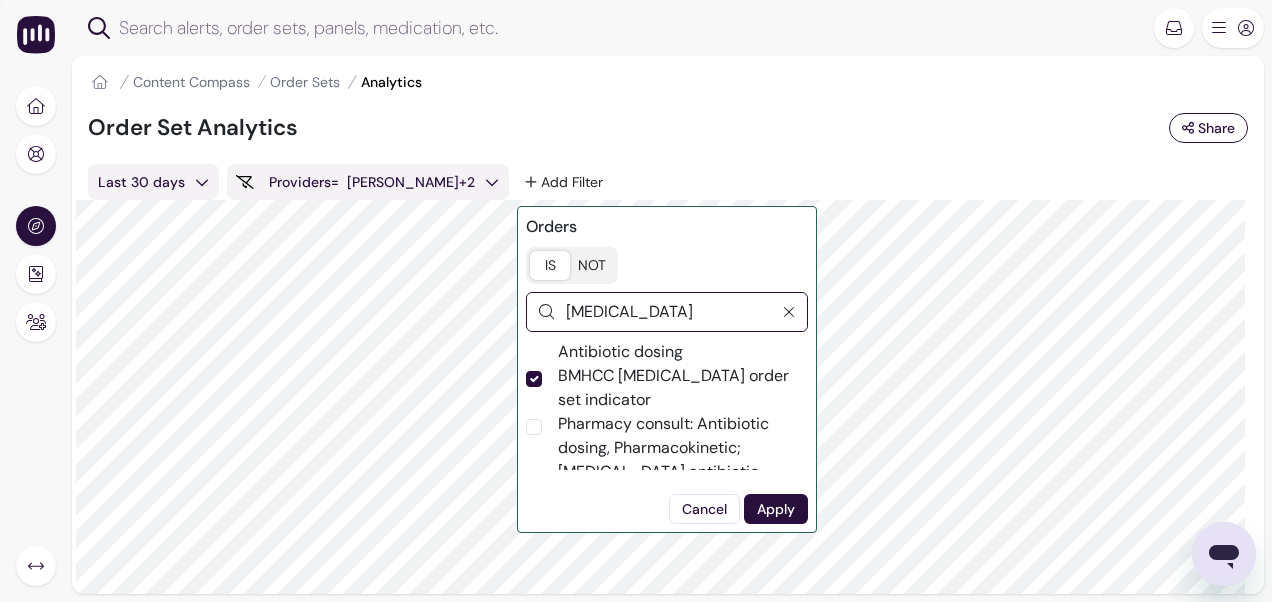 checkbox on "true" 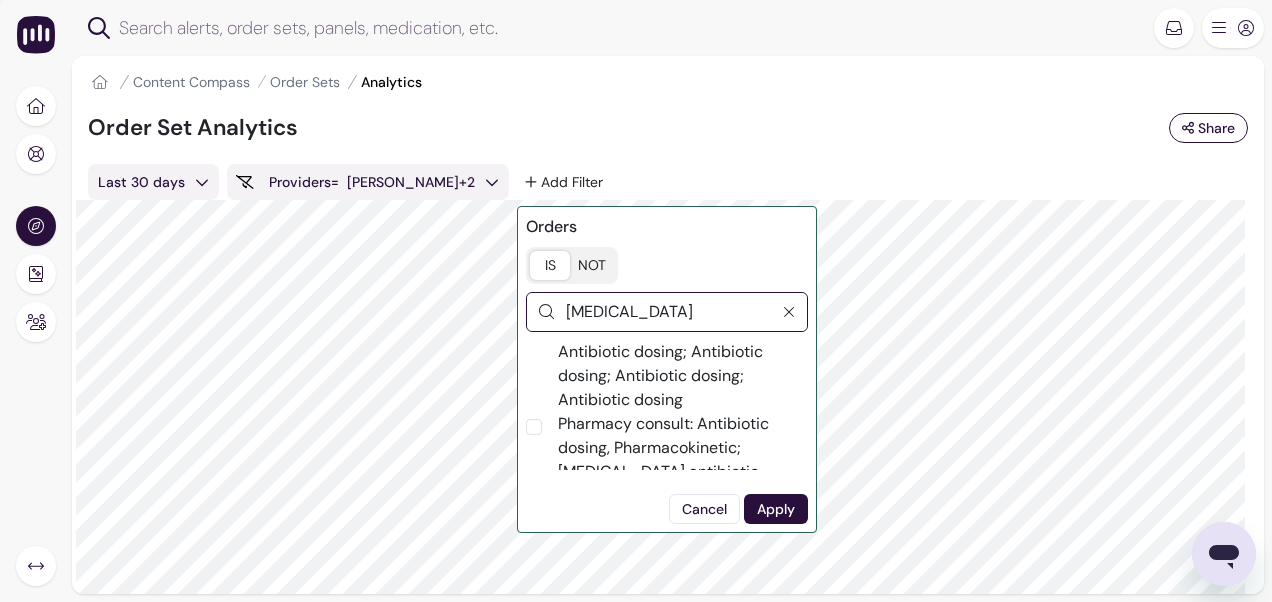 scroll, scrollTop: 168, scrollLeft: 0, axis: vertical 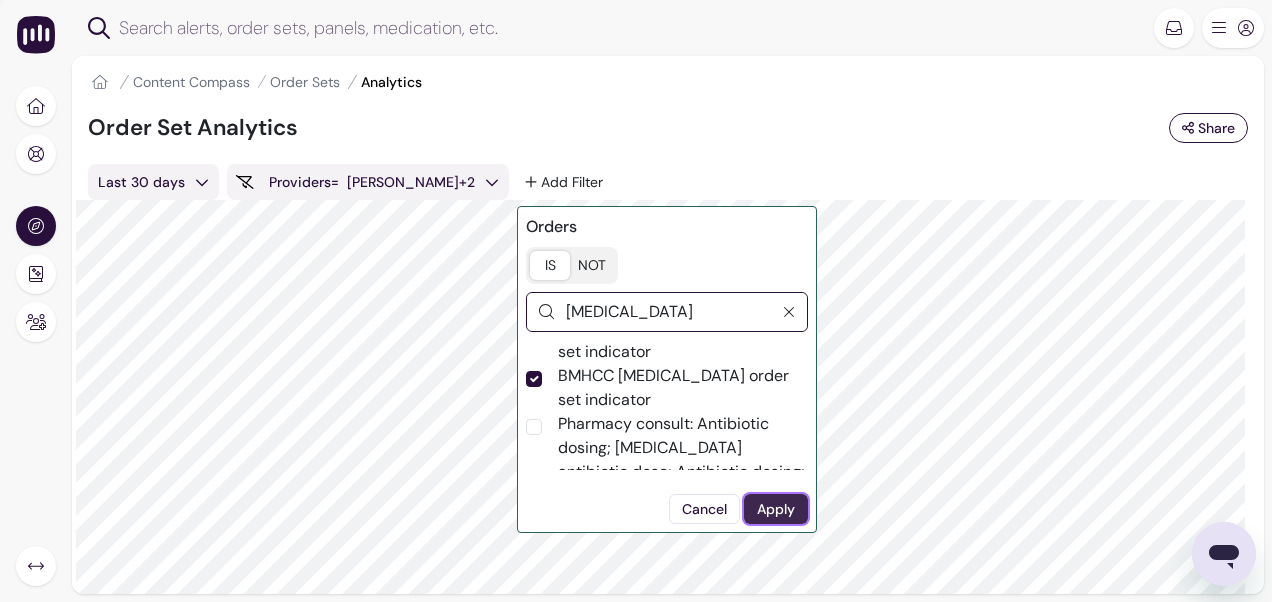 click on "Apply" at bounding box center [776, 509] 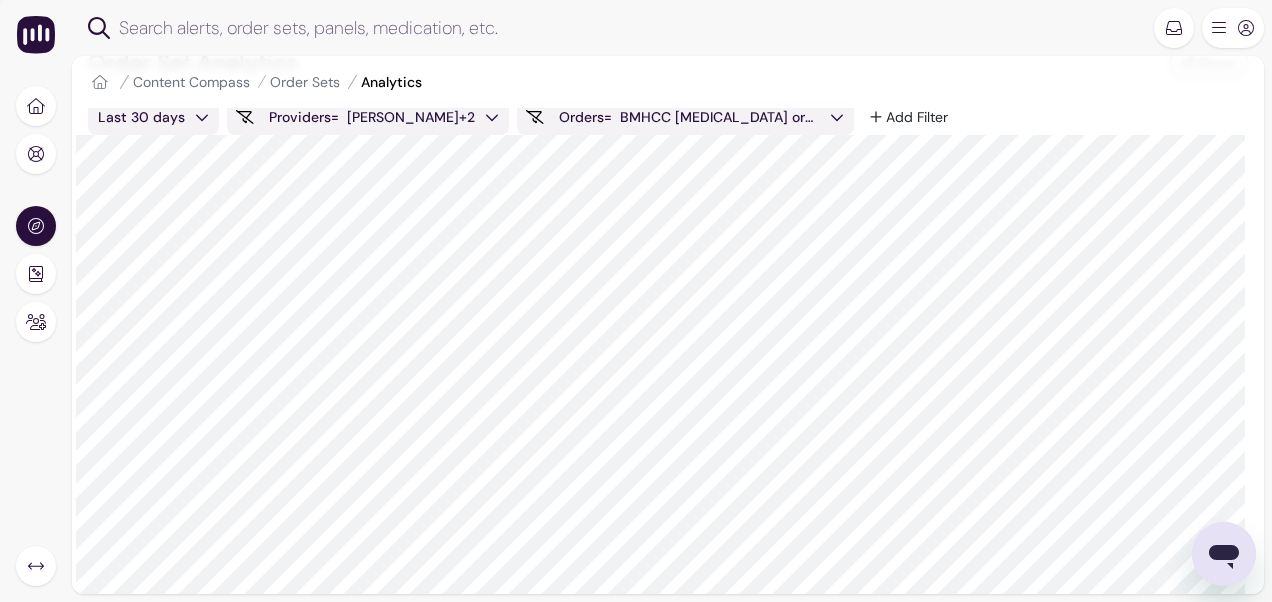 scroll, scrollTop: 0, scrollLeft: 0, axis: both 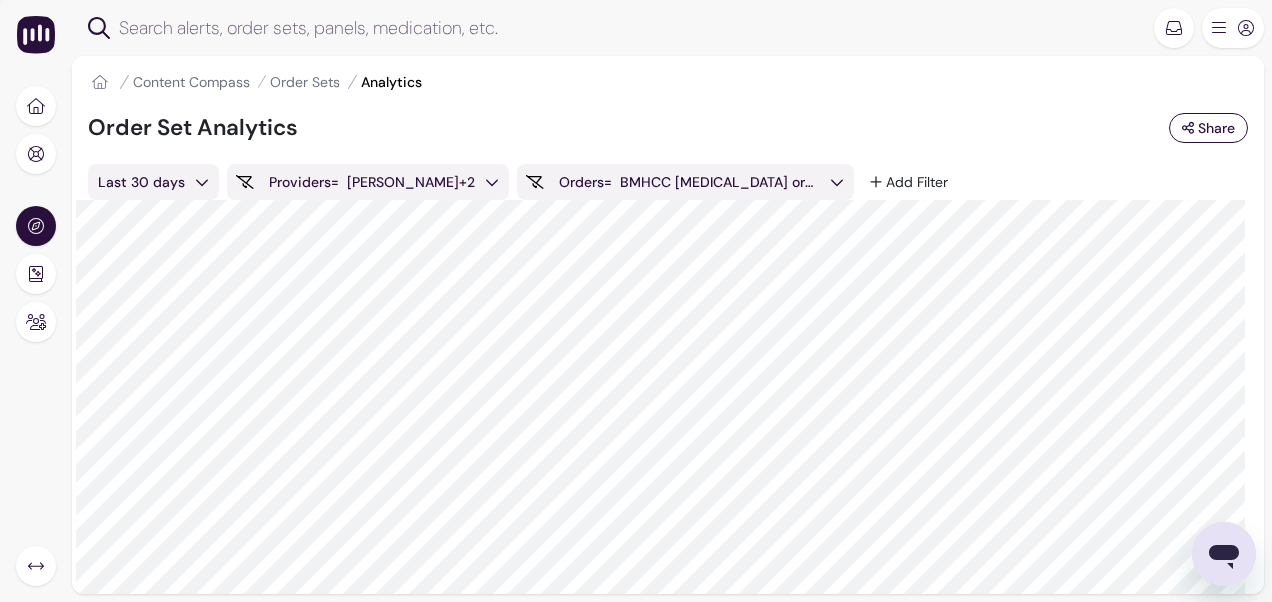 click on "BMHCC [MEDICAL_DATA] order set indicator  + 4" at bounding box center (720, 182) 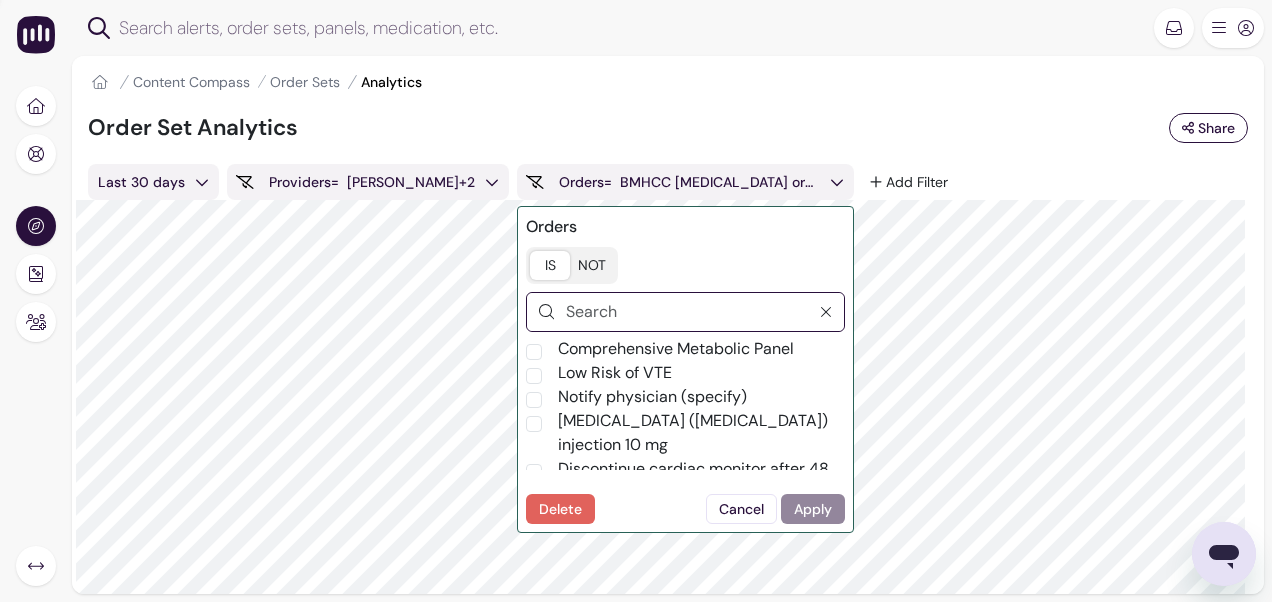scroll, scrollTop: 2899, scrollLeft: 0, axis: vertical 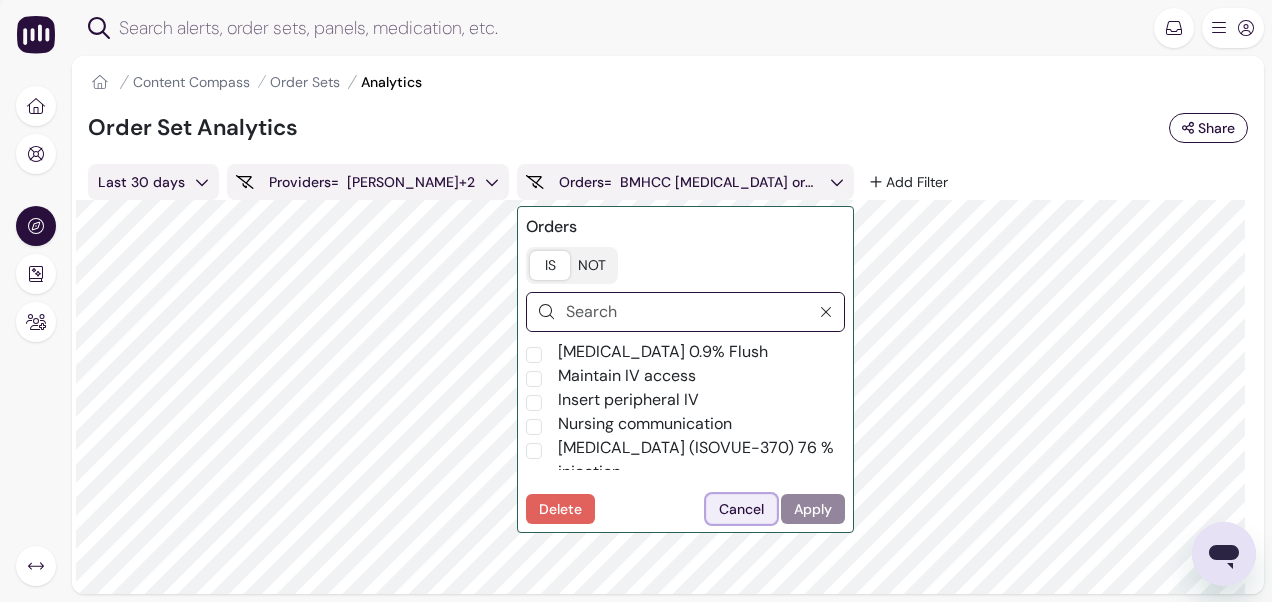 click on "Cancel" at bounding box center (741, 509) 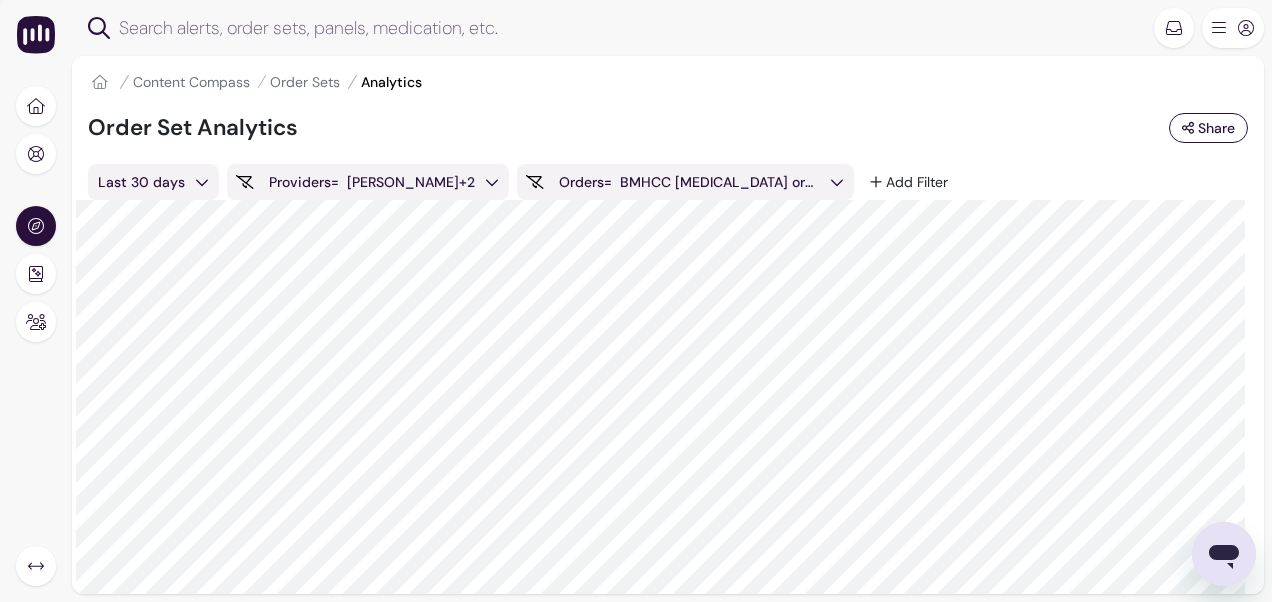 click on "BMHCC [MEDICAL_DATA] order set indicator  + 4" at bounding box center [720, 182] 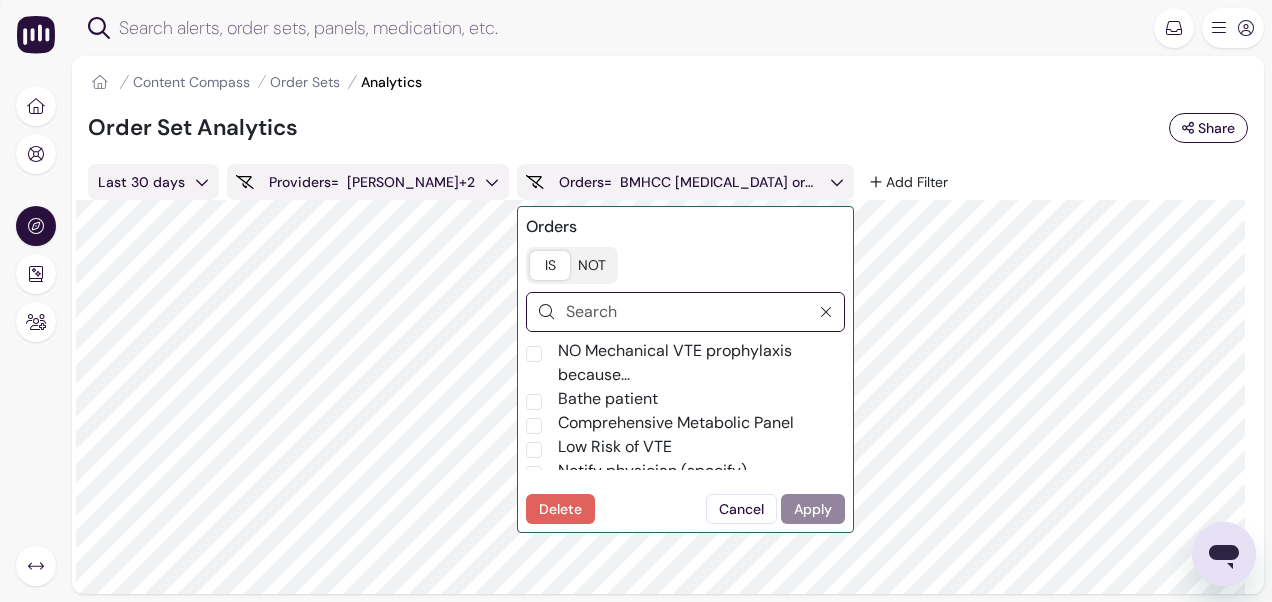 scroll, scrollTop: 2899, scrollLeft: 0, axis: vertical 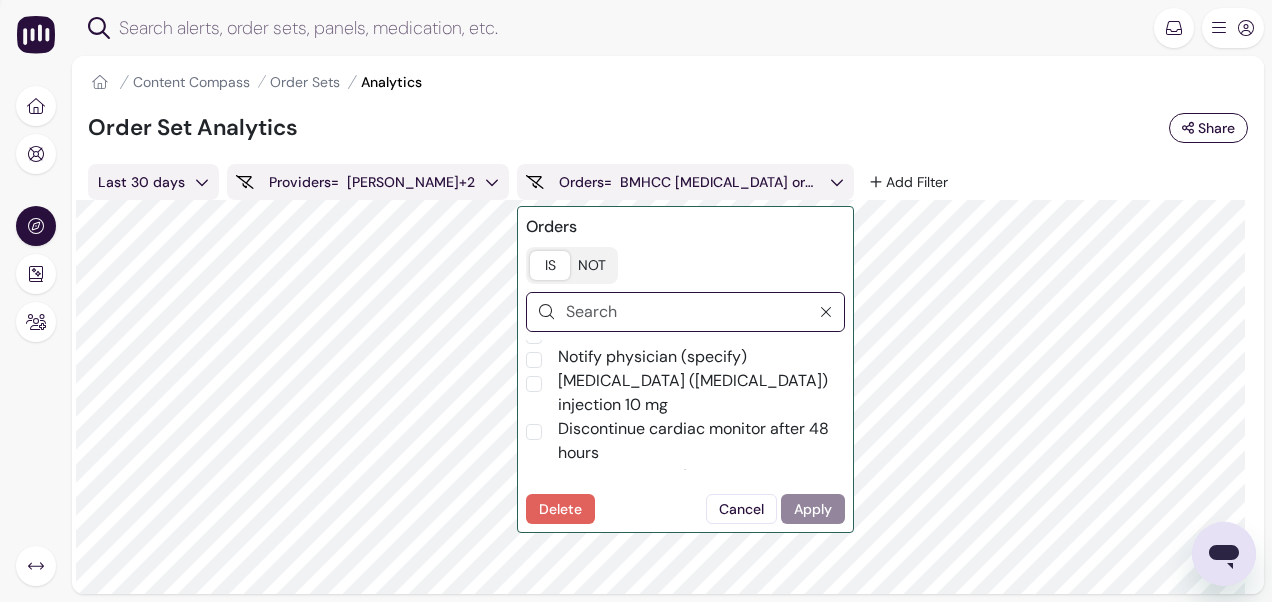click at bounding box center [681, 312] 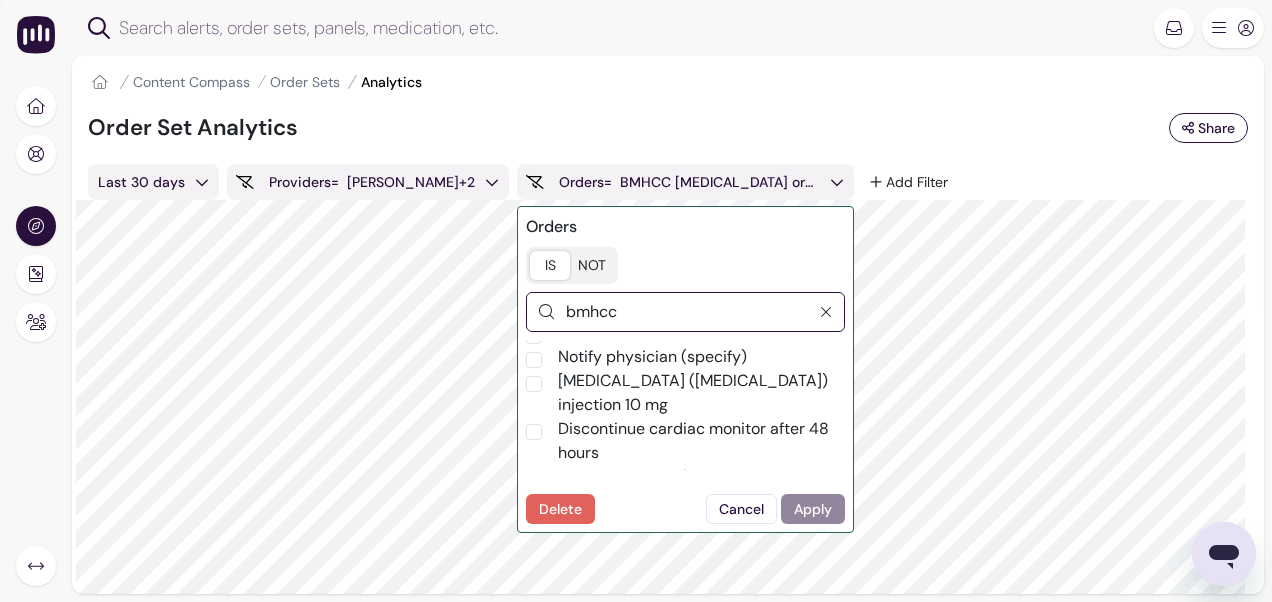 type on "bmhcc" 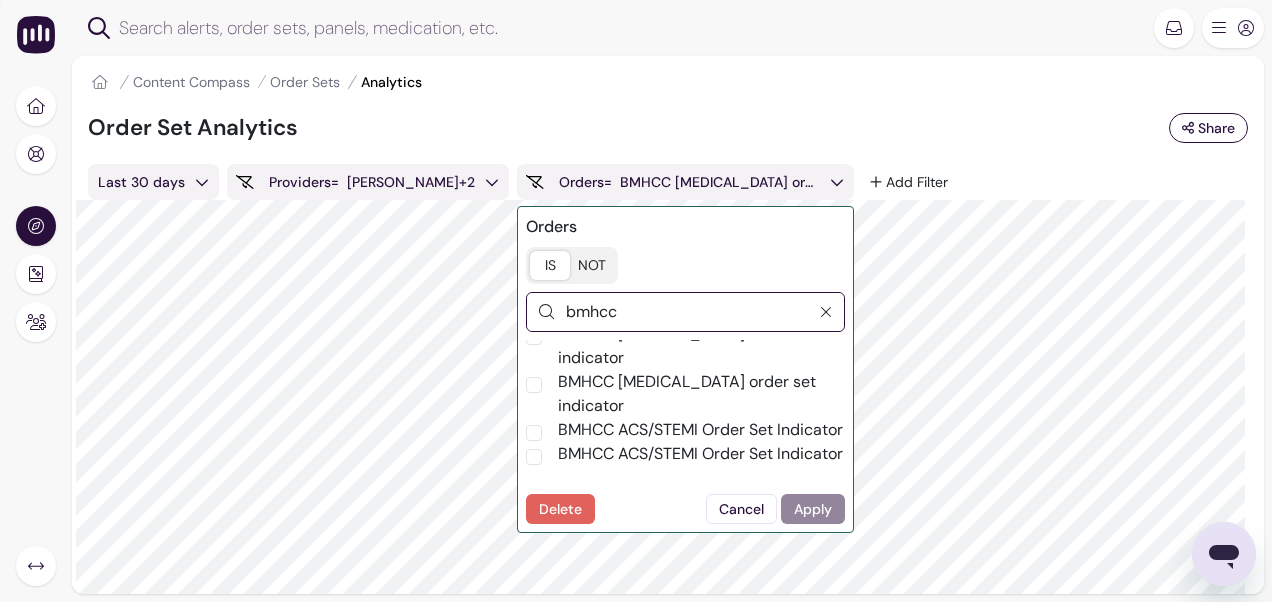 scroll, scrollTop: 500, scrollLeft: 0, axis: vertical 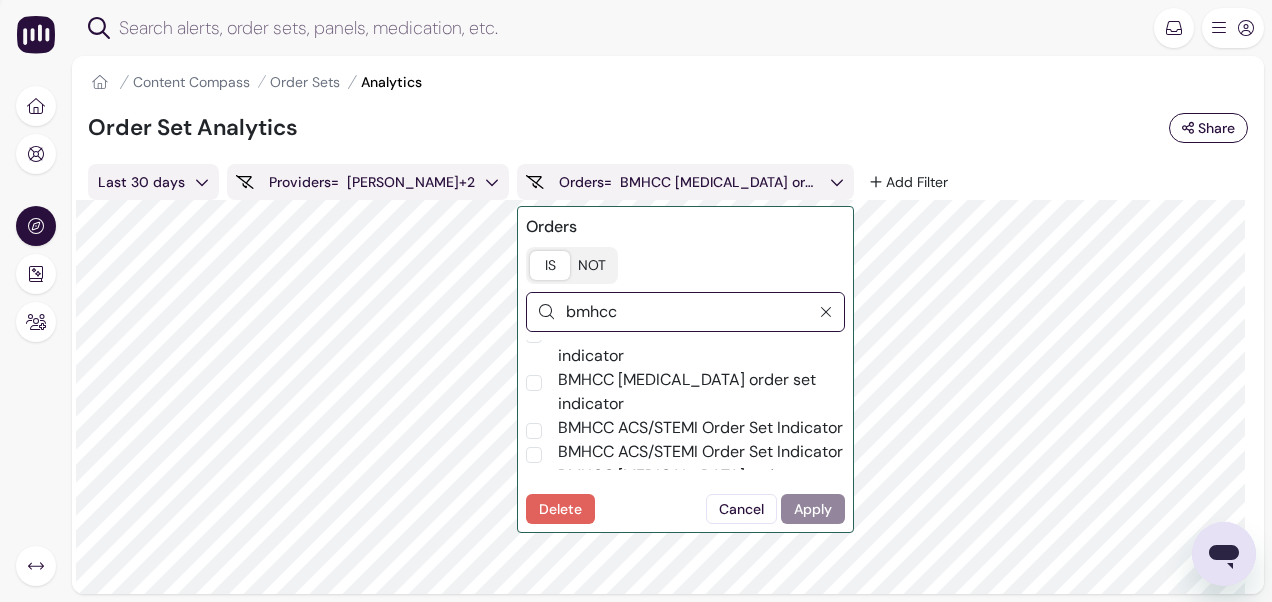 click on "BMHCC [MEDICAL_DATA] order set indicator" at bounding box center (534, 479) 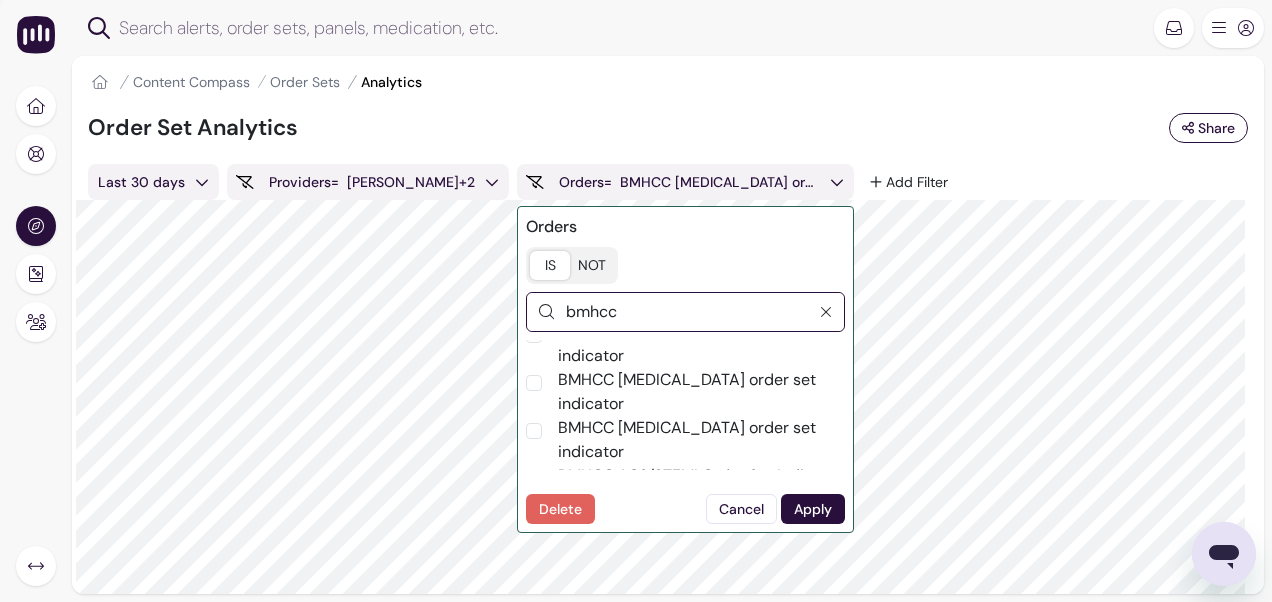 scroll, scrollTop: 518, scrollLeft: 0, axis: vertical 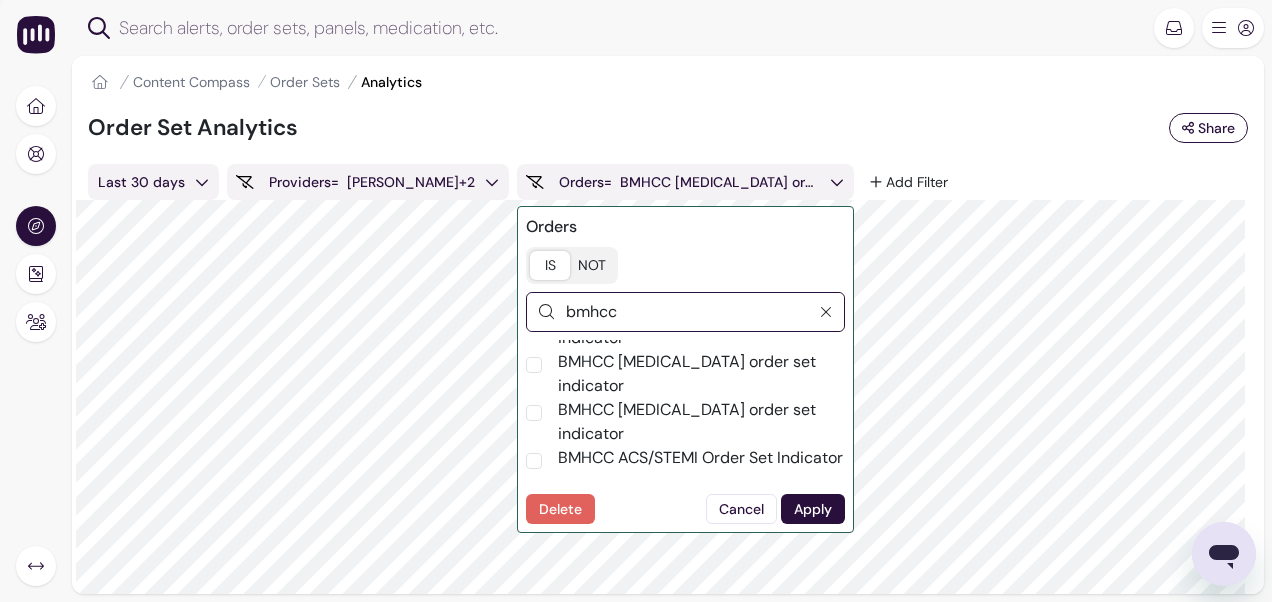 click on "BMHCC [MEDICAL_DATA] order set indicator" at bounding box center [534, 557] 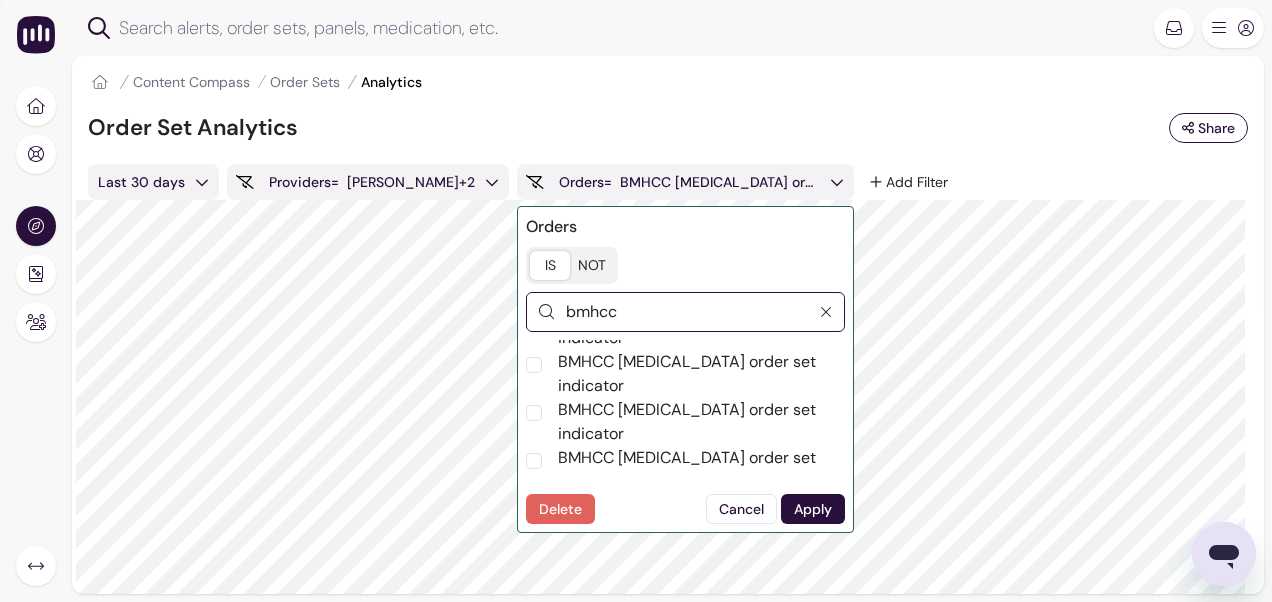 scroll, scrollTop: 38, scrollLeft: 0, axis: vertical 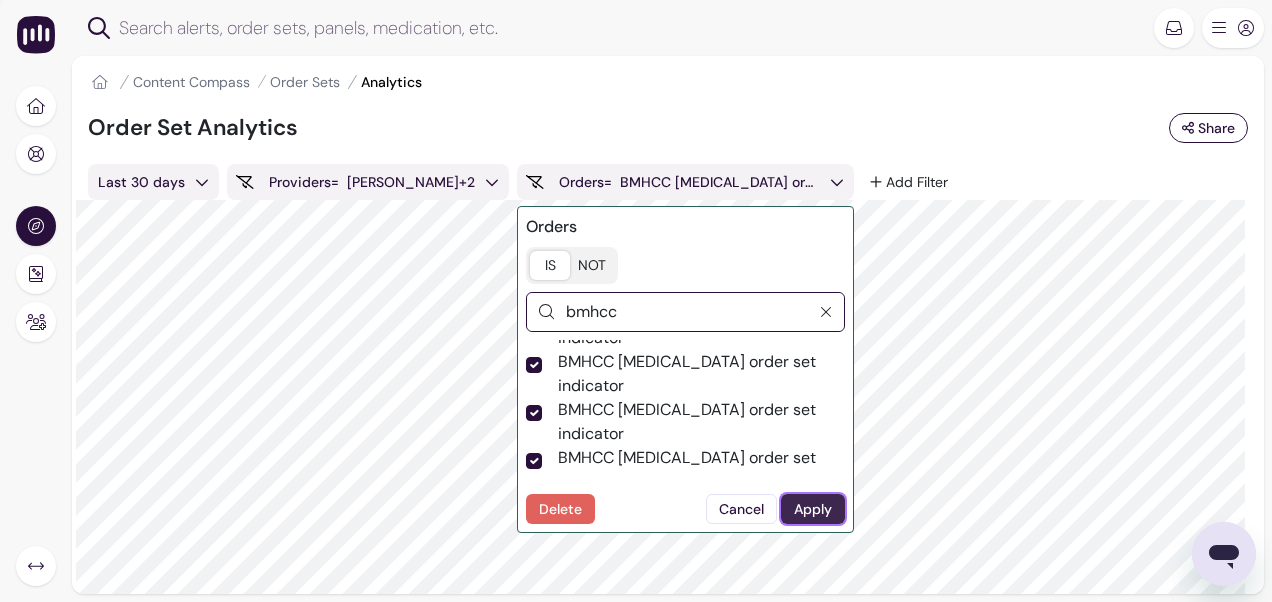 click on "Apply" at bounding box center (813, 509) 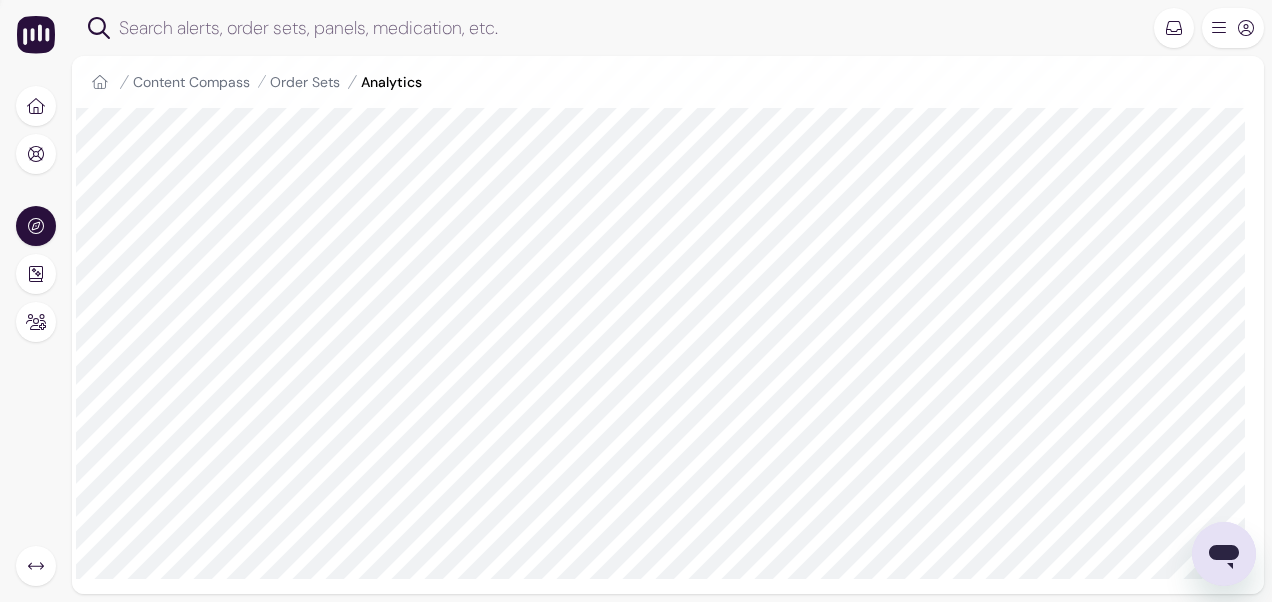 scroll, scrollTop: 0, scrollLeft: 0, axis: both 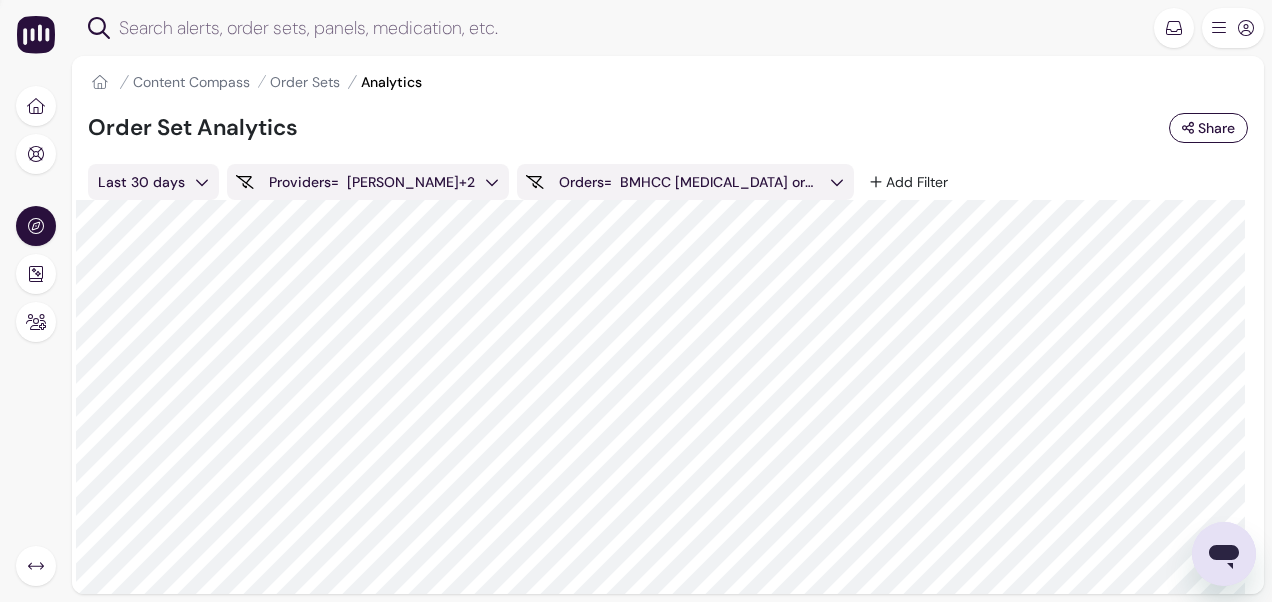 click 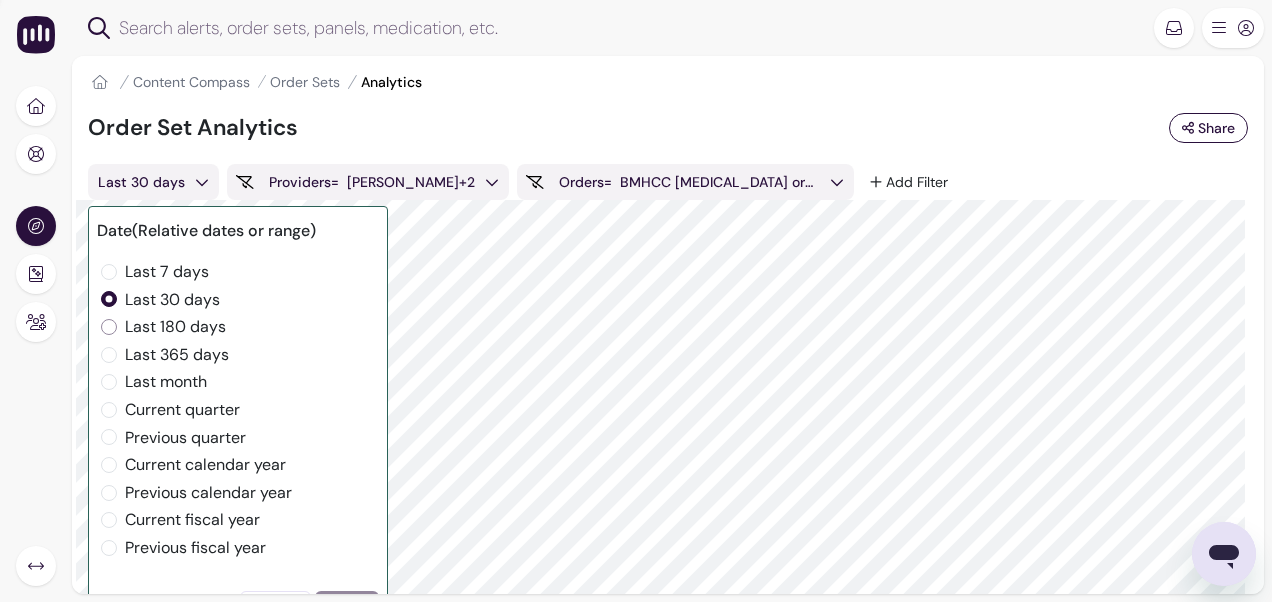 click on "Last 180 days" at bounding box center [109, 327] 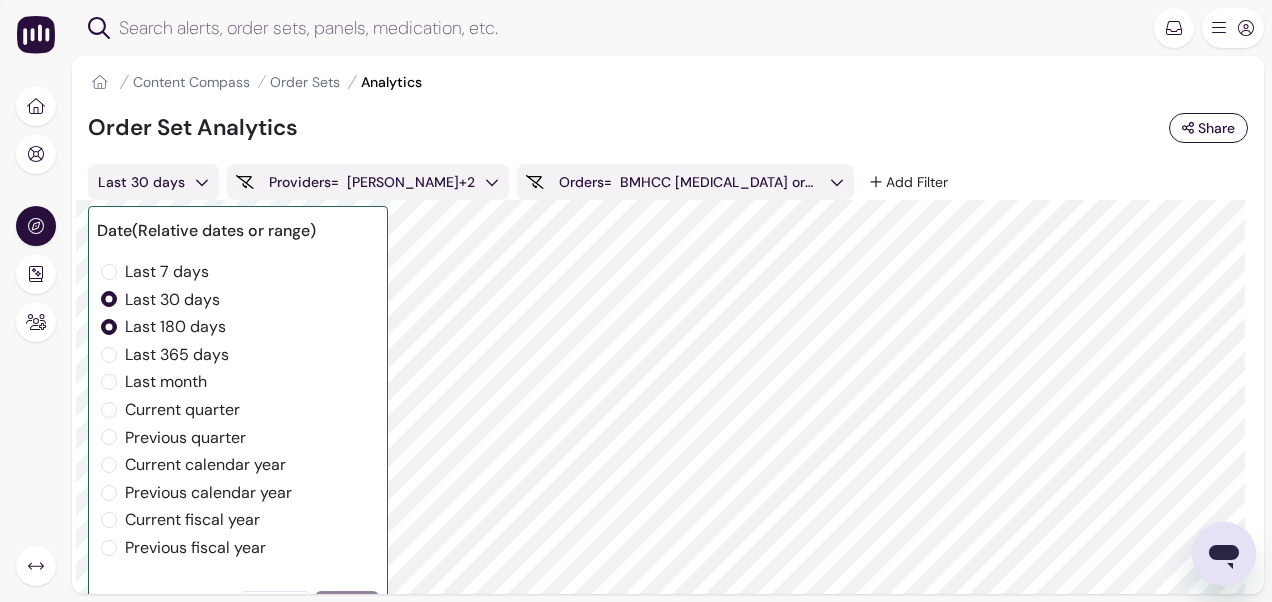 radio on "true" 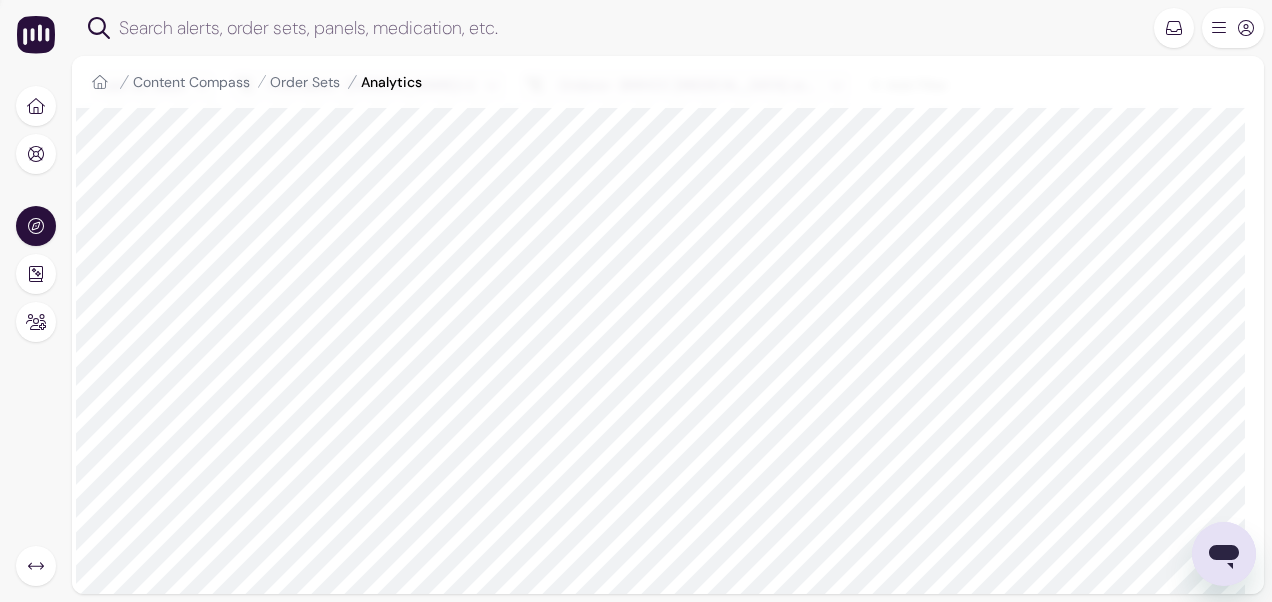 scroll, scrollTop: 0, scrollLeft: 0, axis: both 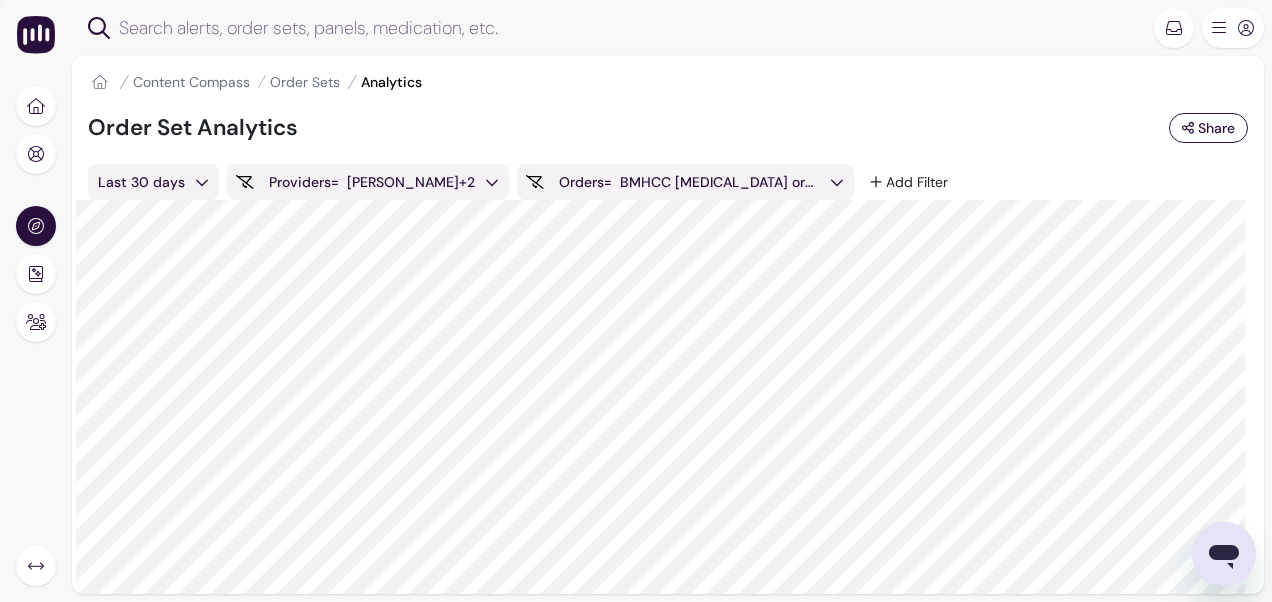 click on "Last 30 days" at bounding box center (141, 182) 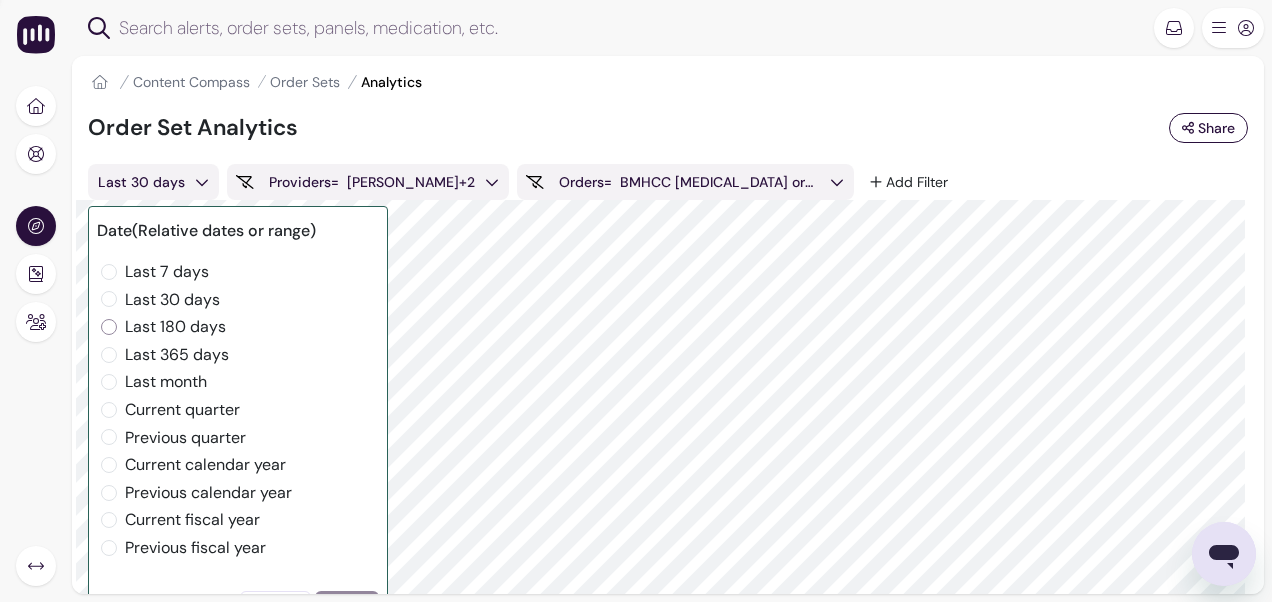 click on "Last 180 days" at bounding box center [109, 327] 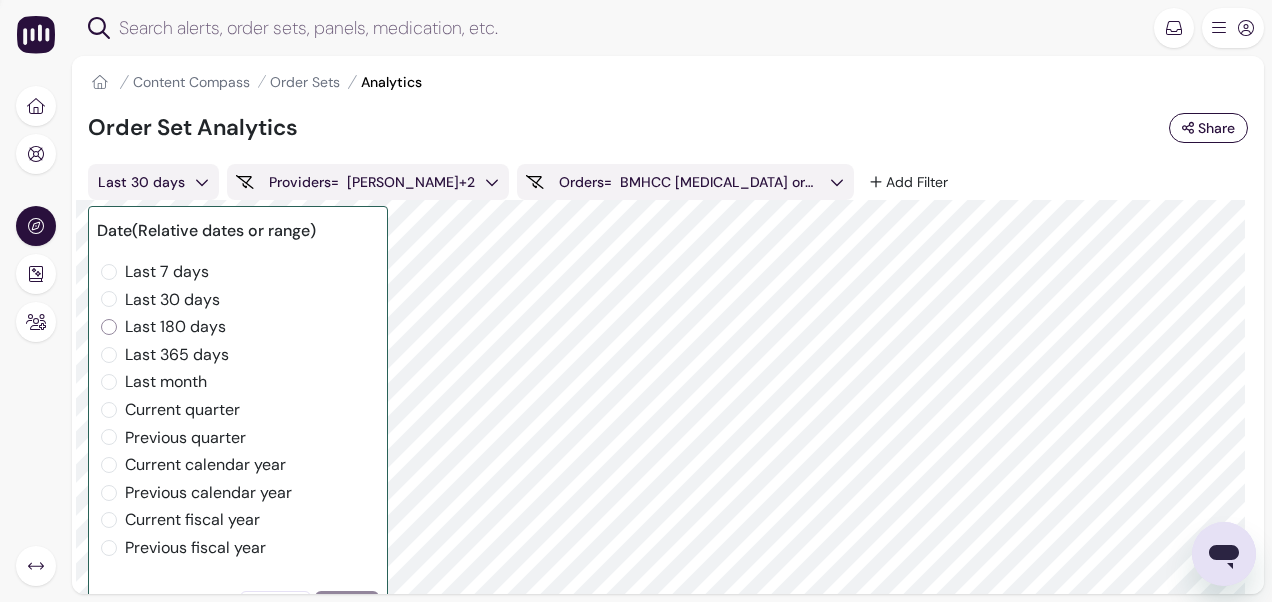 radio on "true" 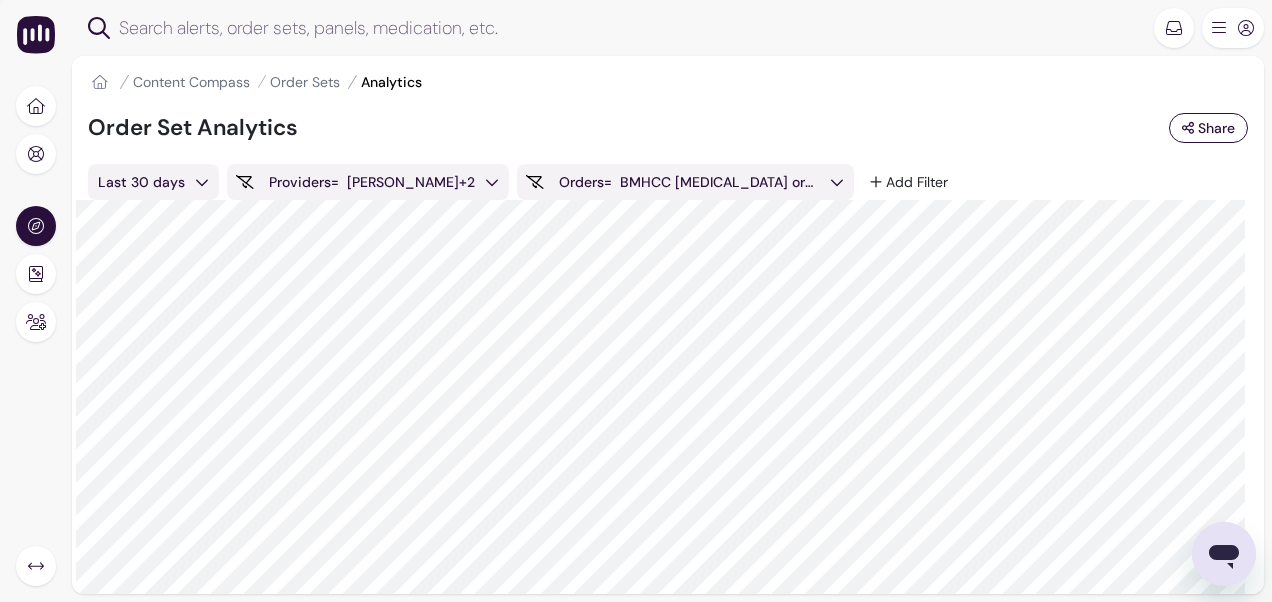 radio on "true" 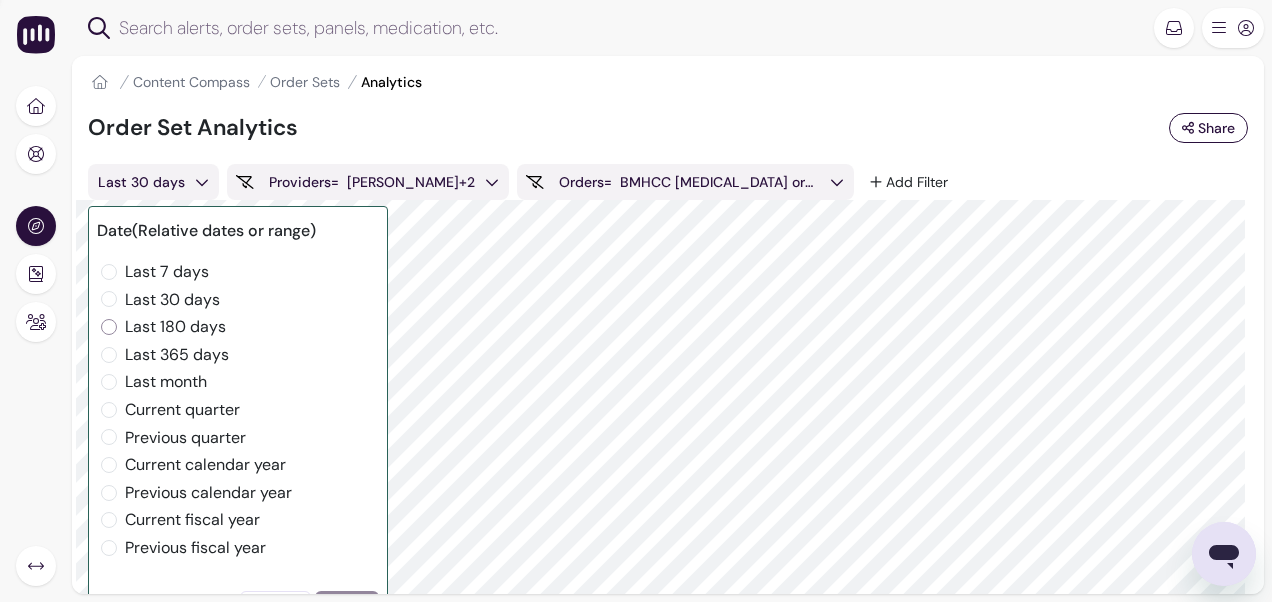 click on "Last 180 days" at bounding box center [109, 327] 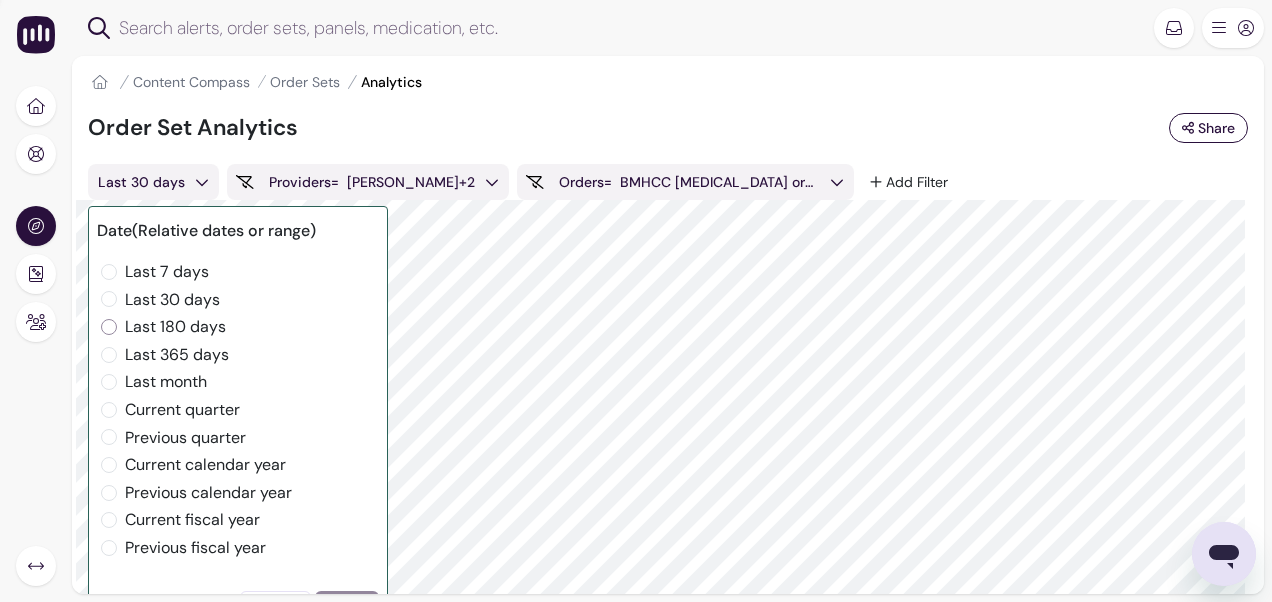 radio on "true" 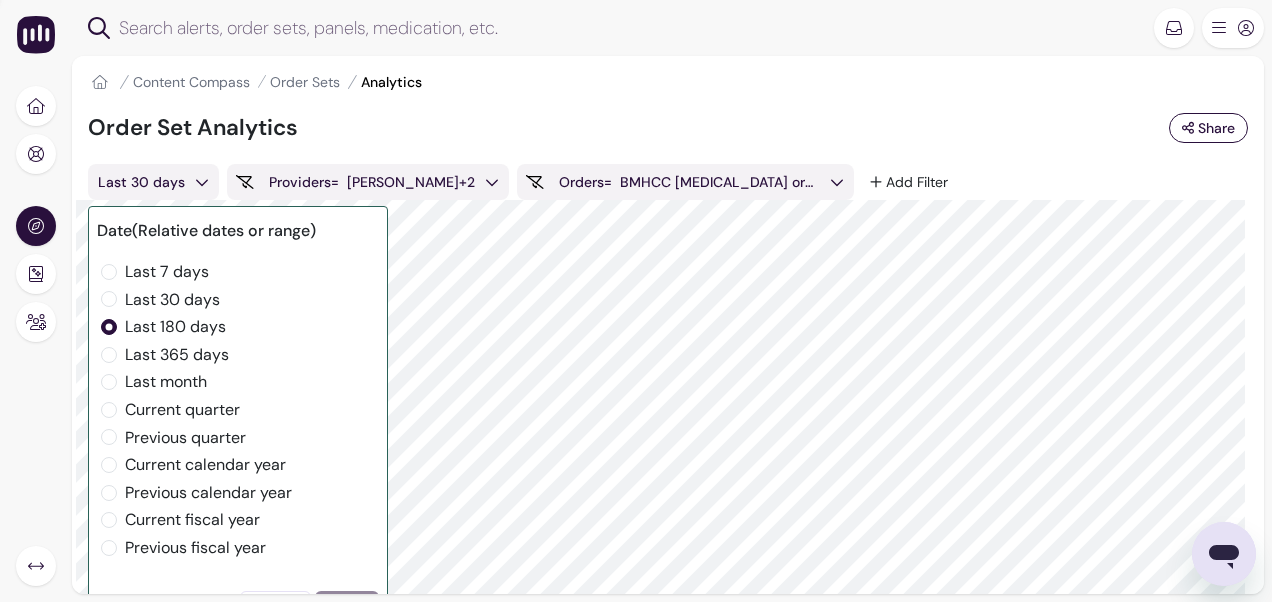 radio on "false" 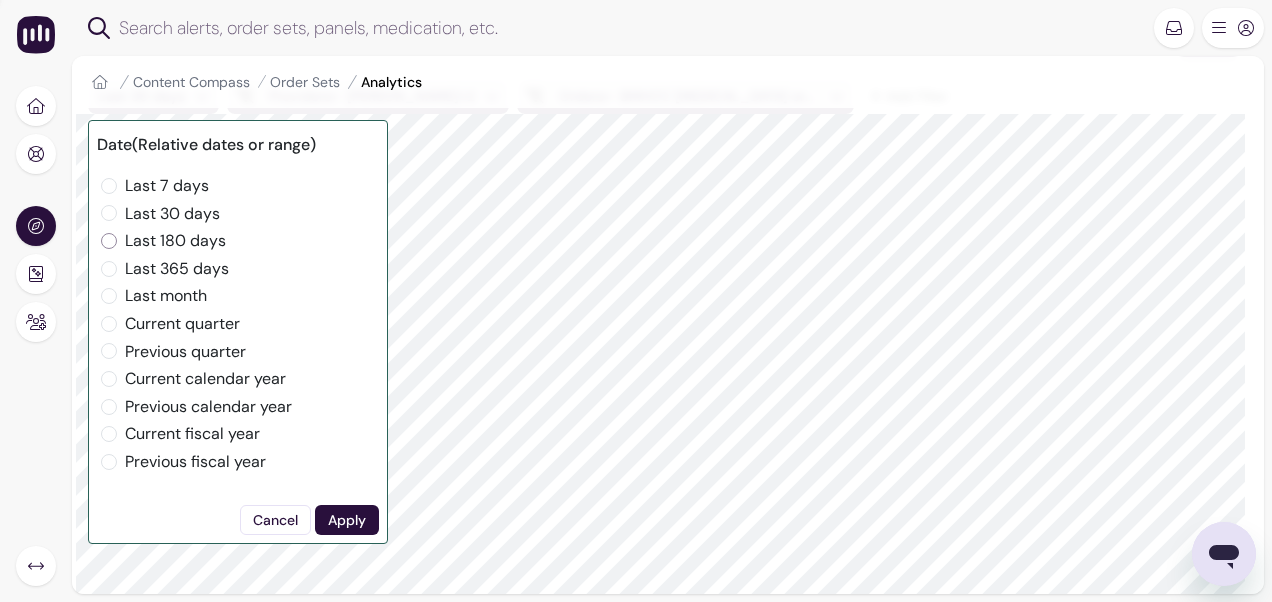 scroll, scrollTop: 197, scrollLeft: 0, axis: vertical 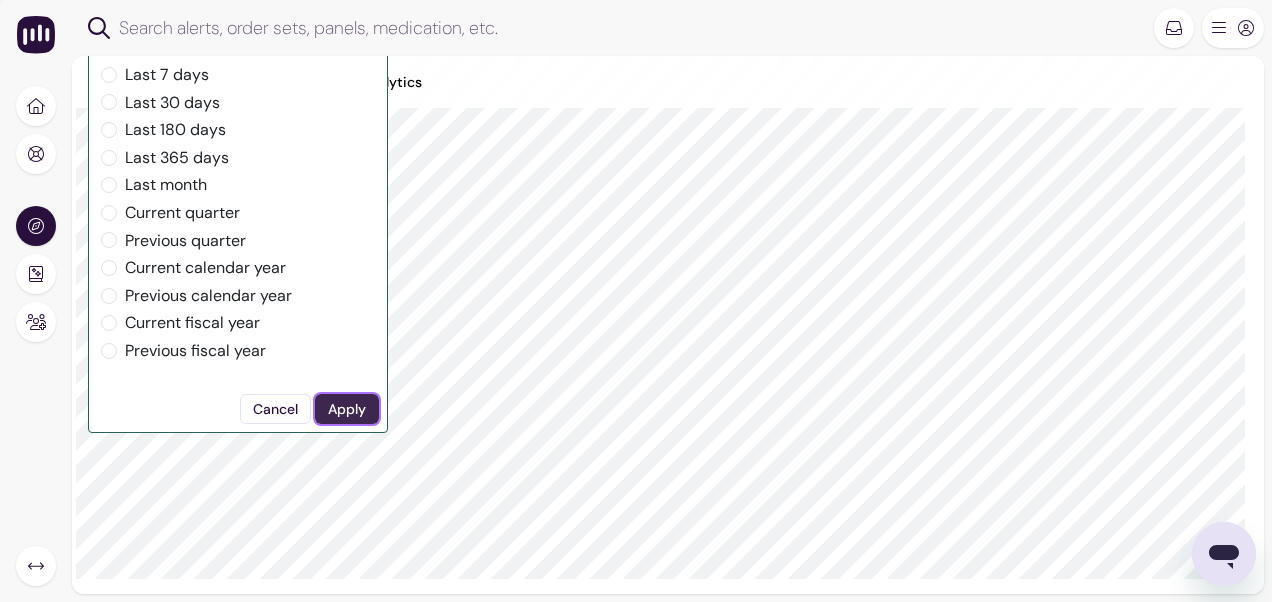 click on "Apply" at bounding box center (347, 409) 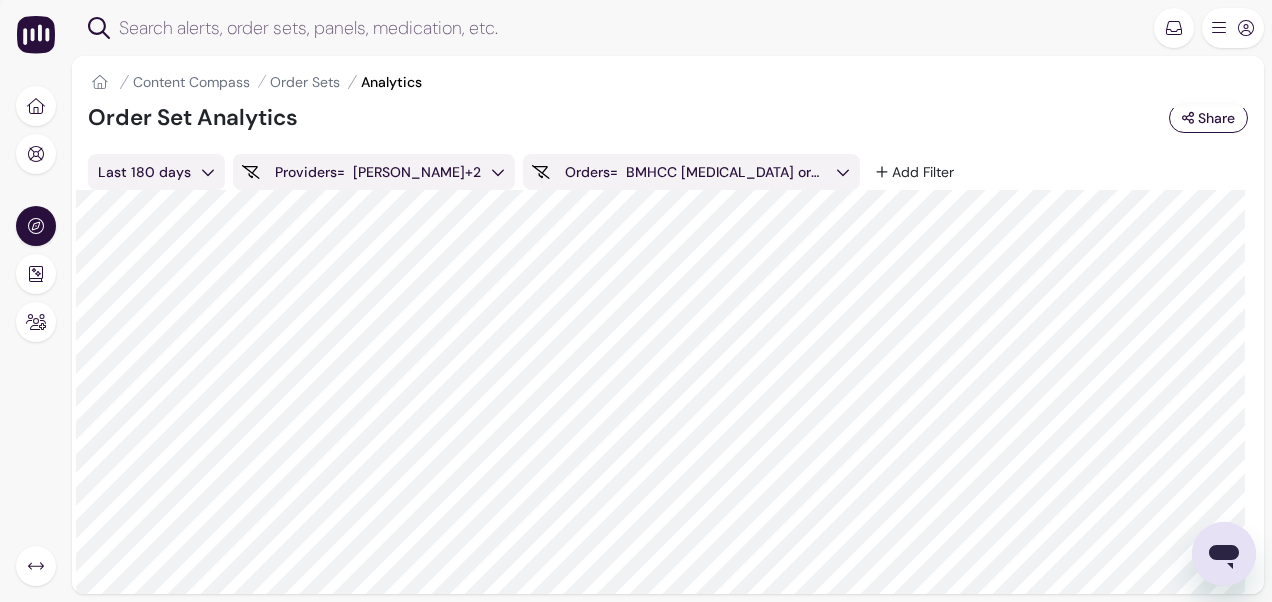 scroll, scrollTop: 0, scrollLeft: 0, axis: both 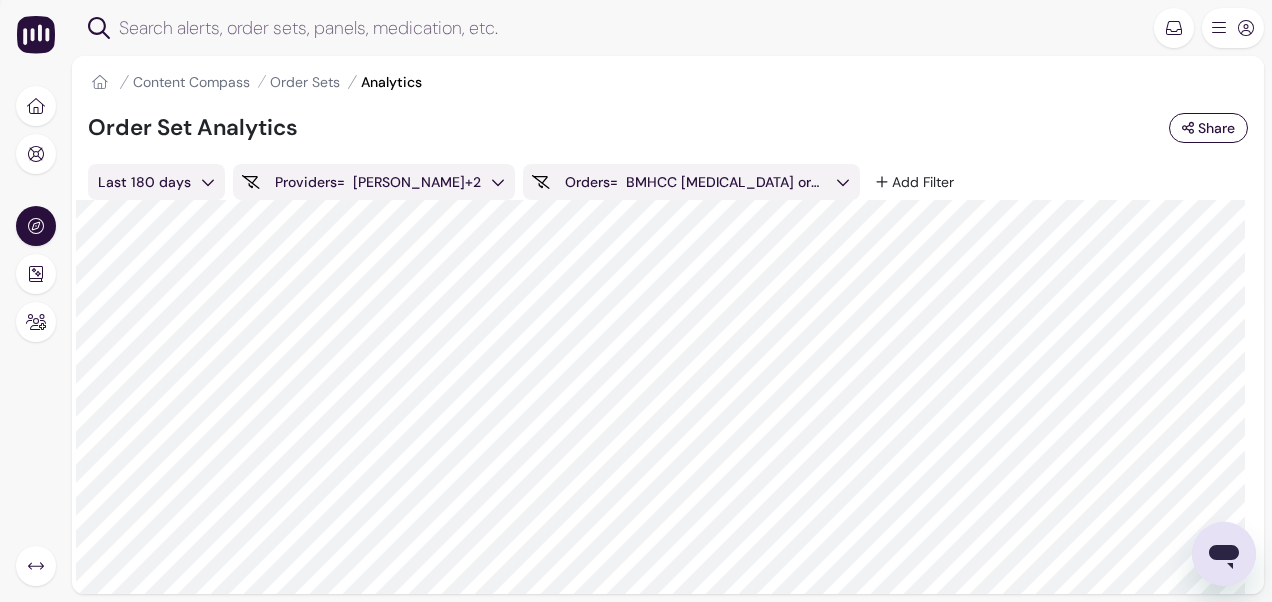 click 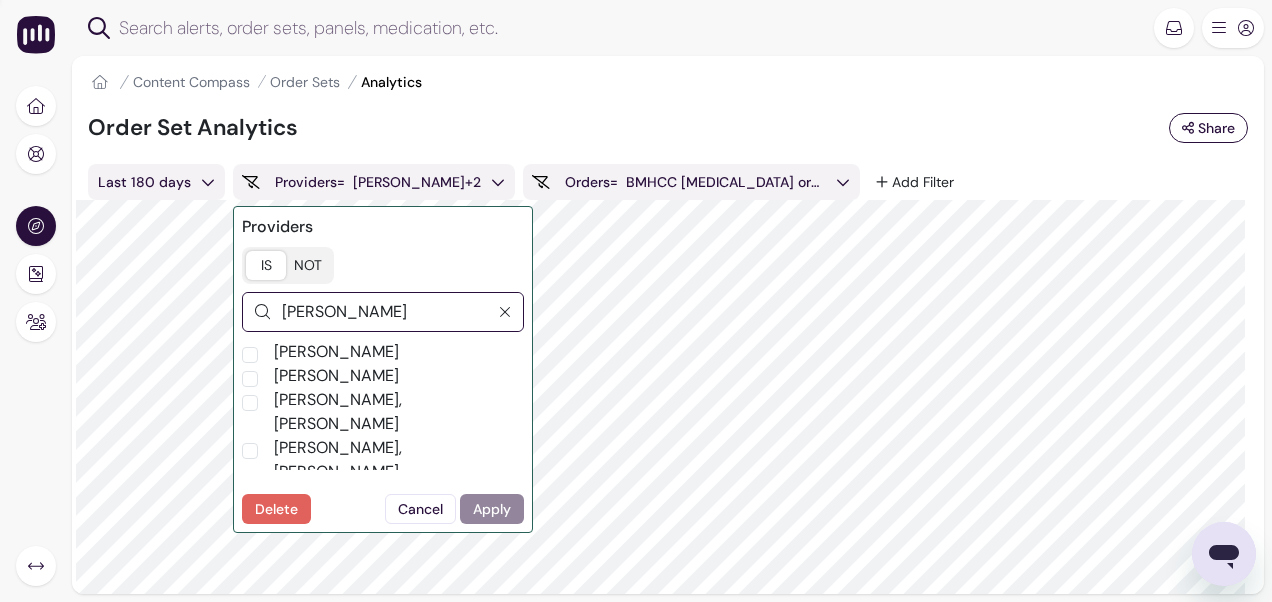 type on "[PERSON_NAME]" 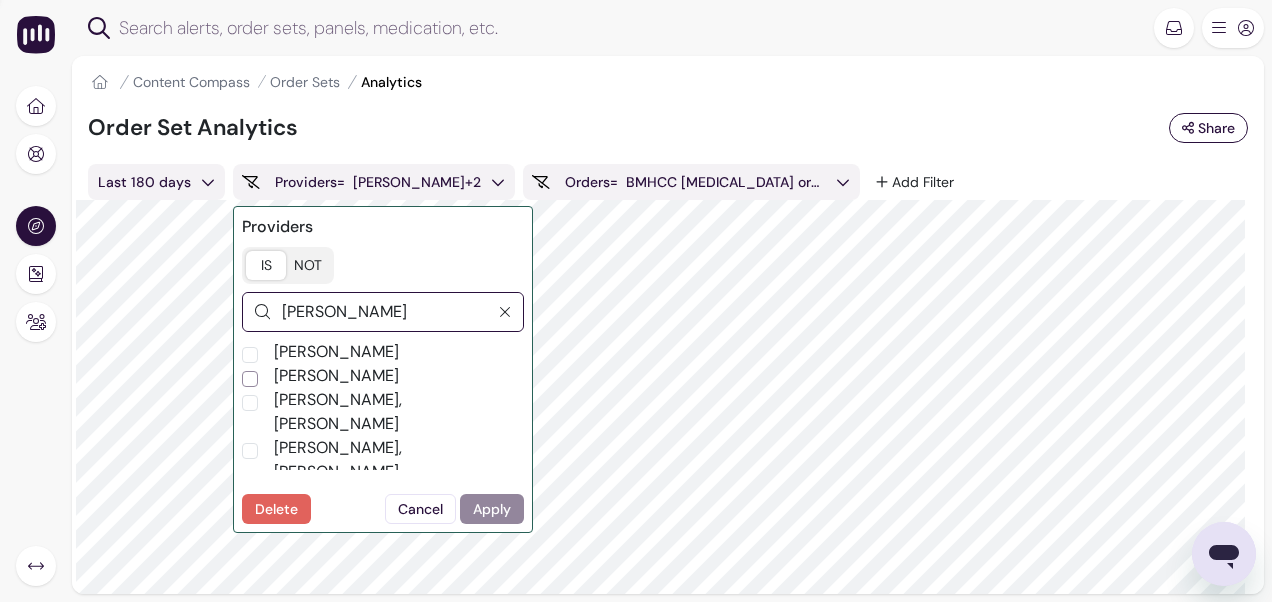 click on "[PERSON_NAME]" at bounding box center (250, 379) 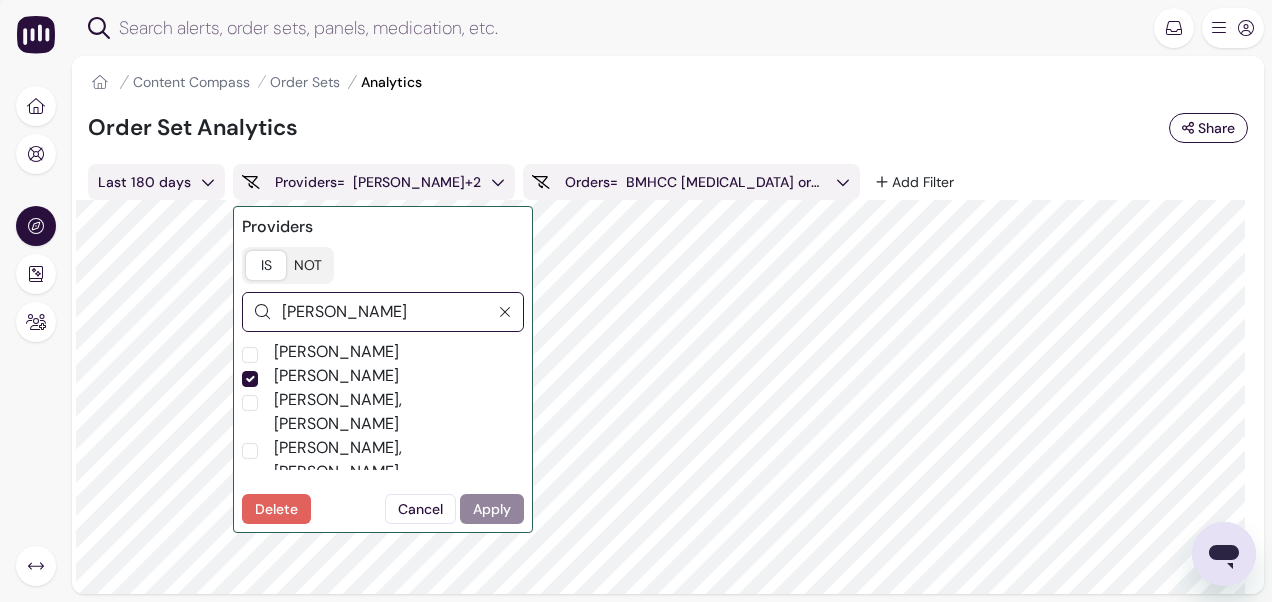 checkbox on "true" 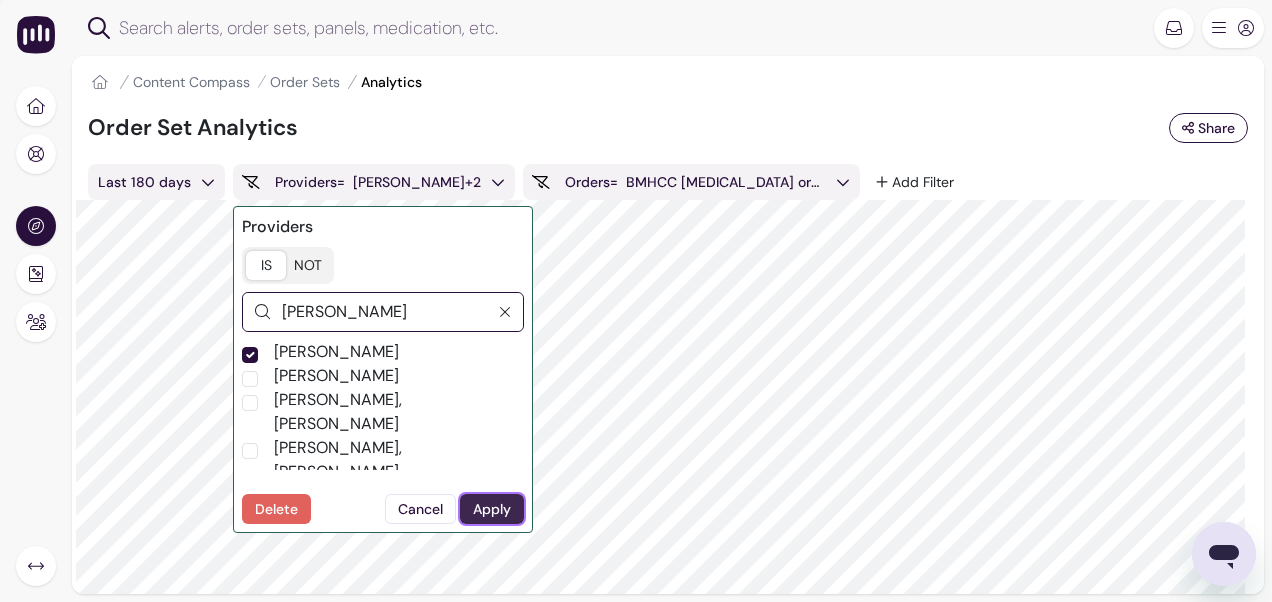 click on "Apply" at bounding box center (492, 509) 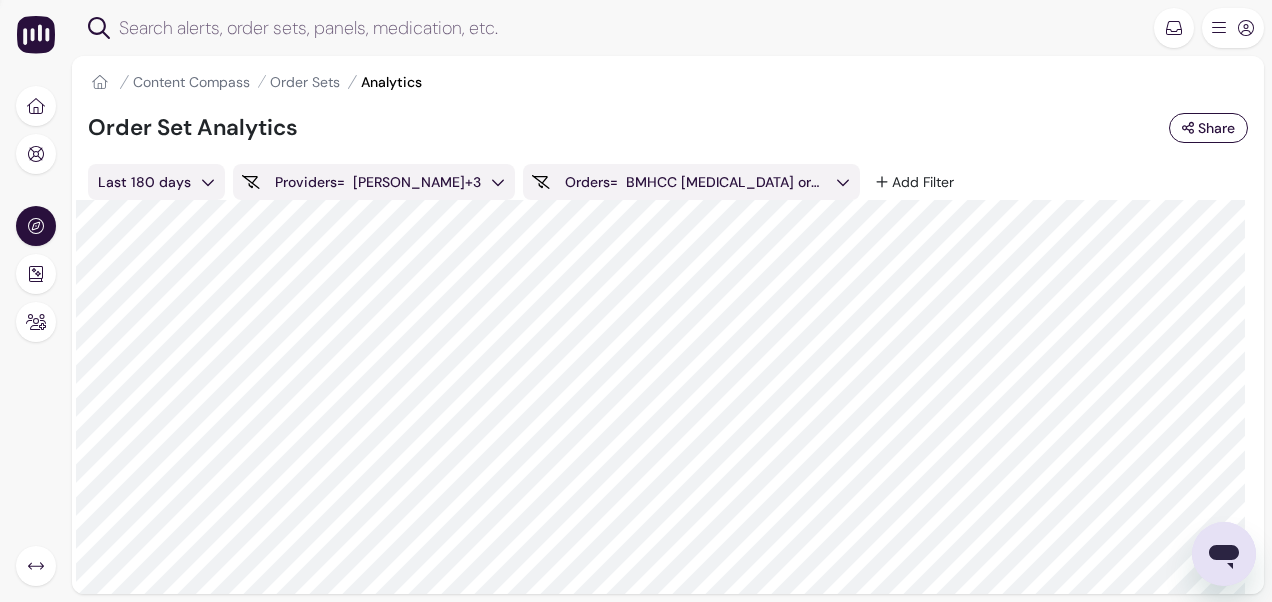 click 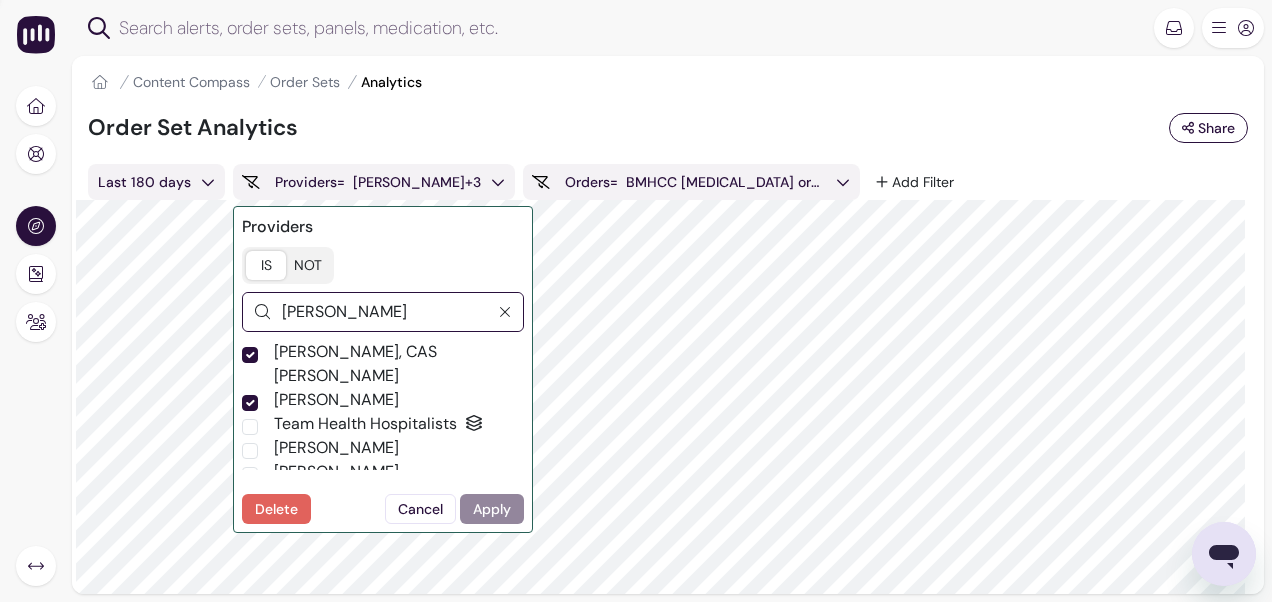 drag, startPoint x: 387, startPoint y: 306, endPoint x: 241, endPoint y: 299, distance: 146.16771 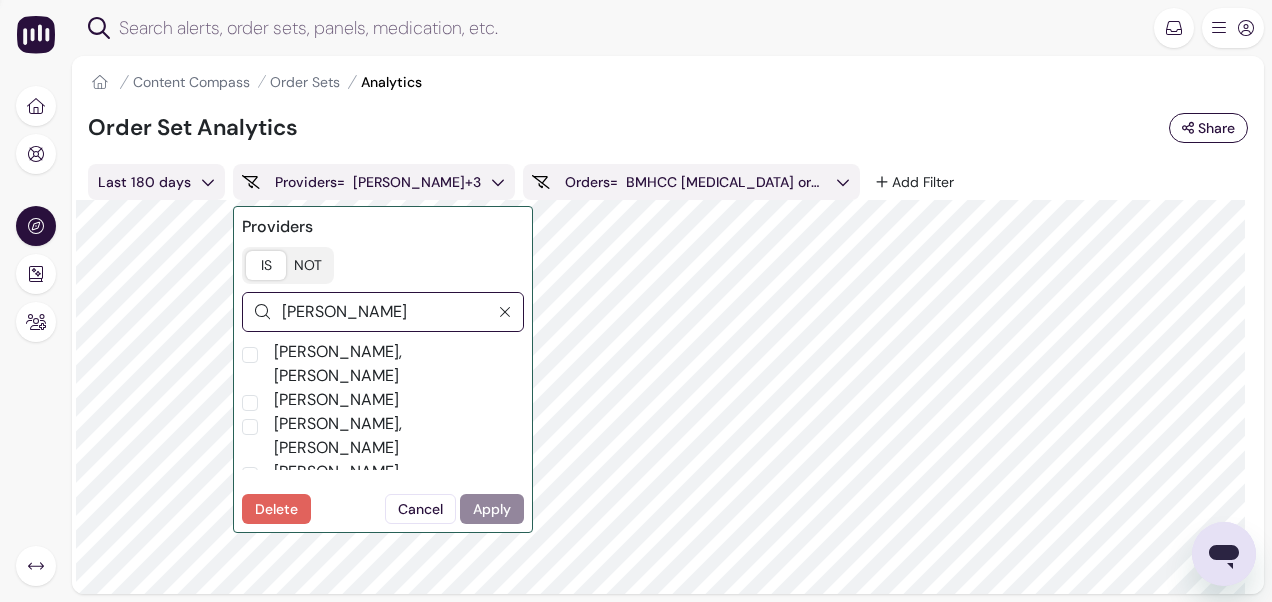 type on "[PERSON_NAME]" 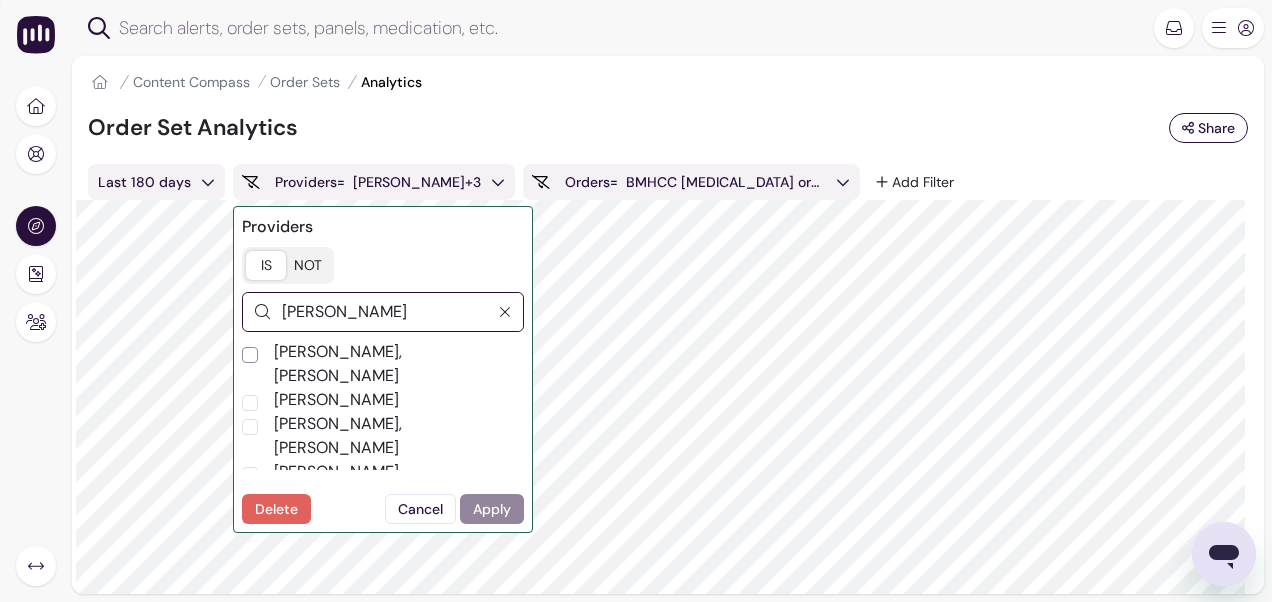 click on "[PERSON_NAME], [PERSON_NAME]" at bounding box center [250, 355] 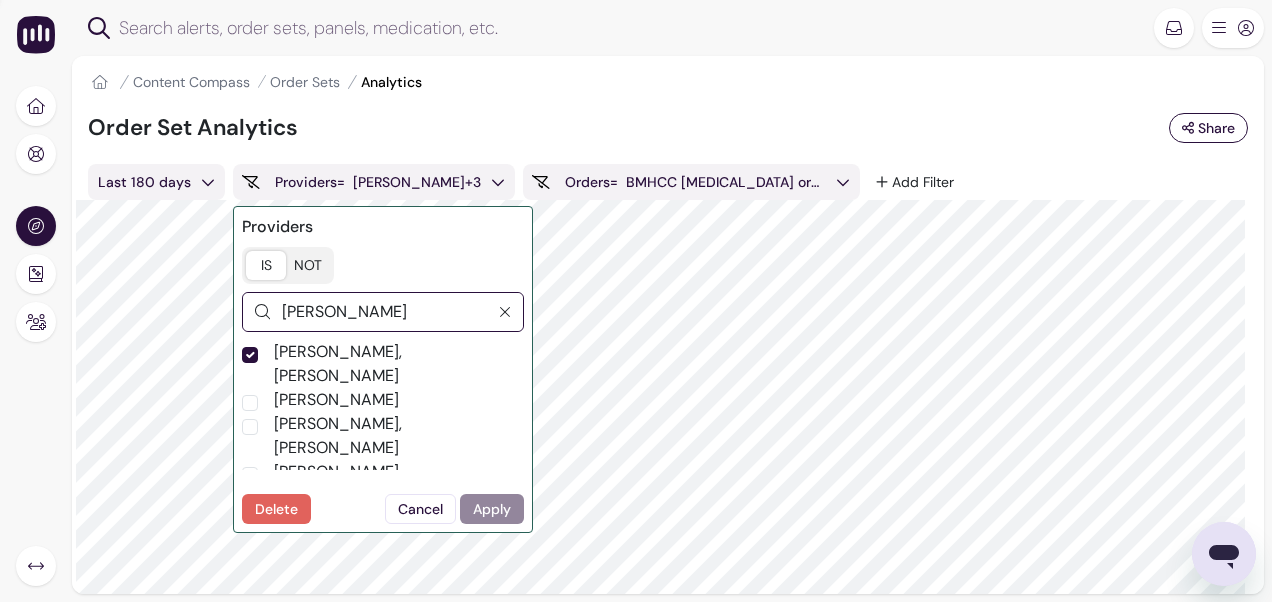 checkbox on "true" 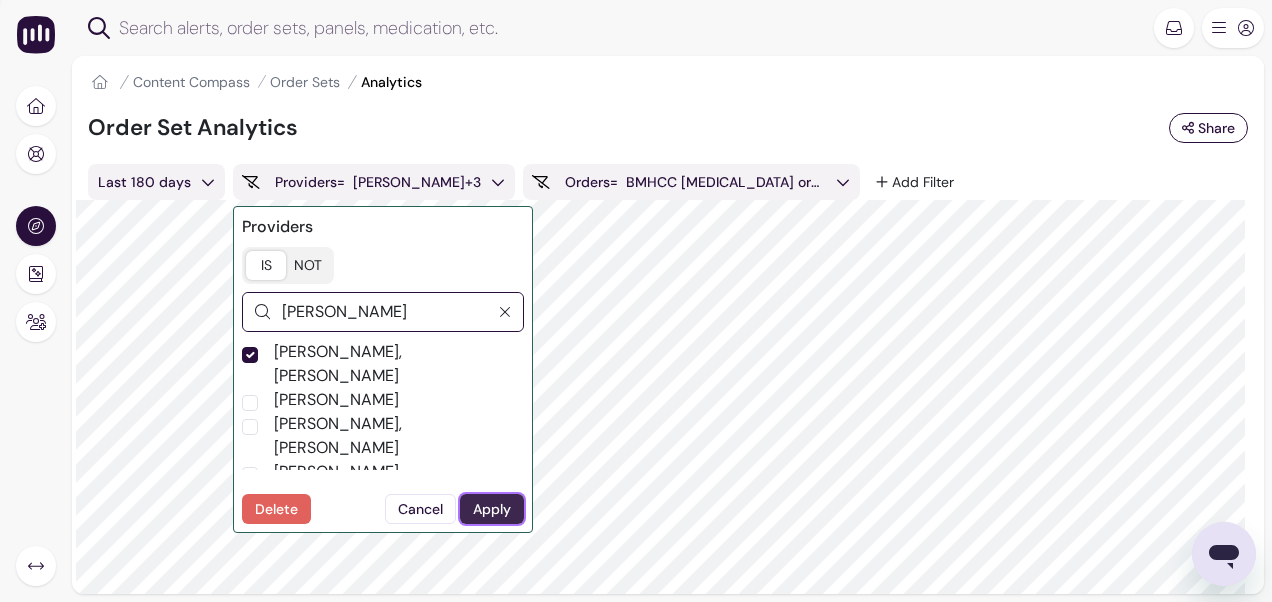 click on "Apply" at bounding box center (492, 509) 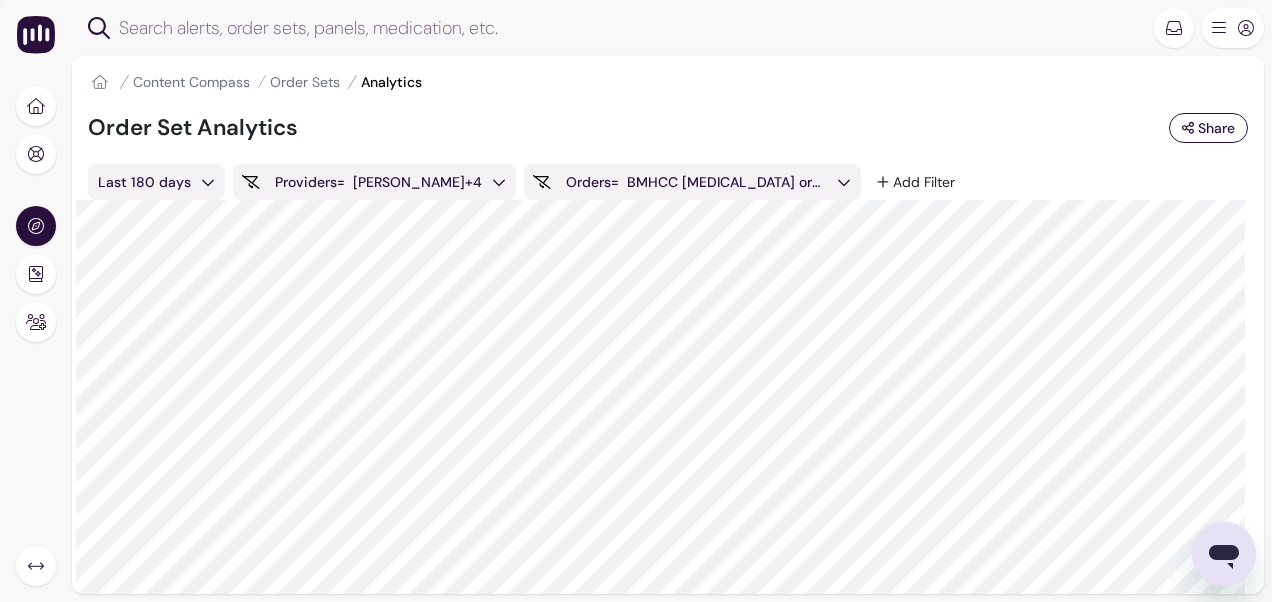 click 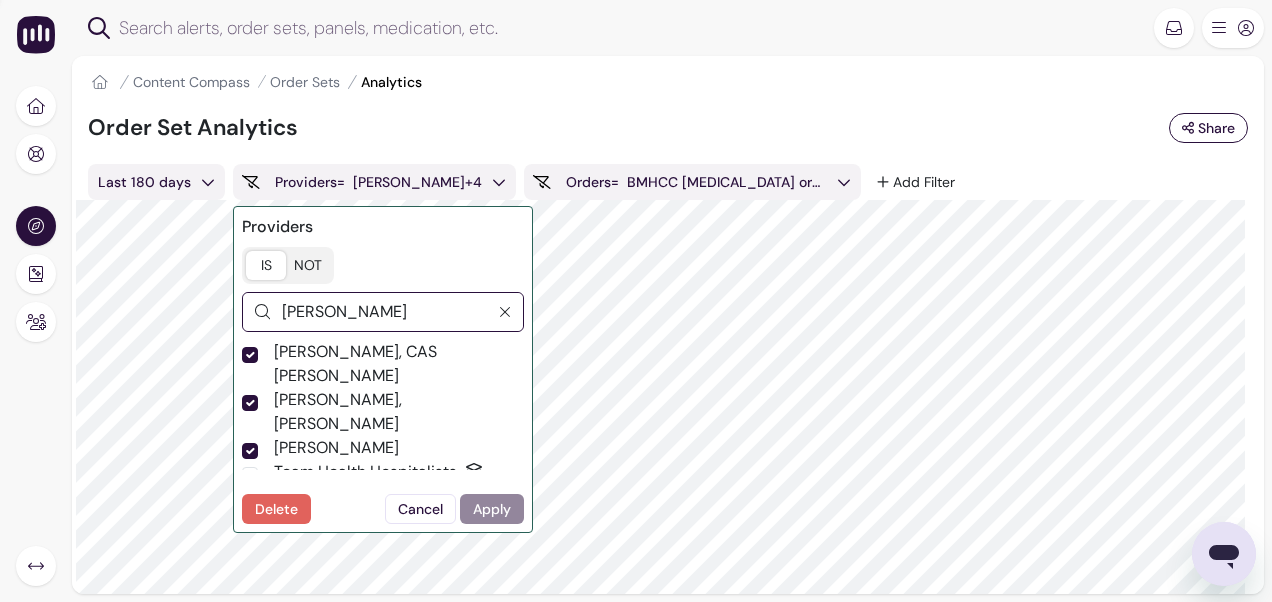 drag, startPoint x: 368, startPoint y: 312, endPoint x: 248, endPoint y: 302, distance: 120.41595 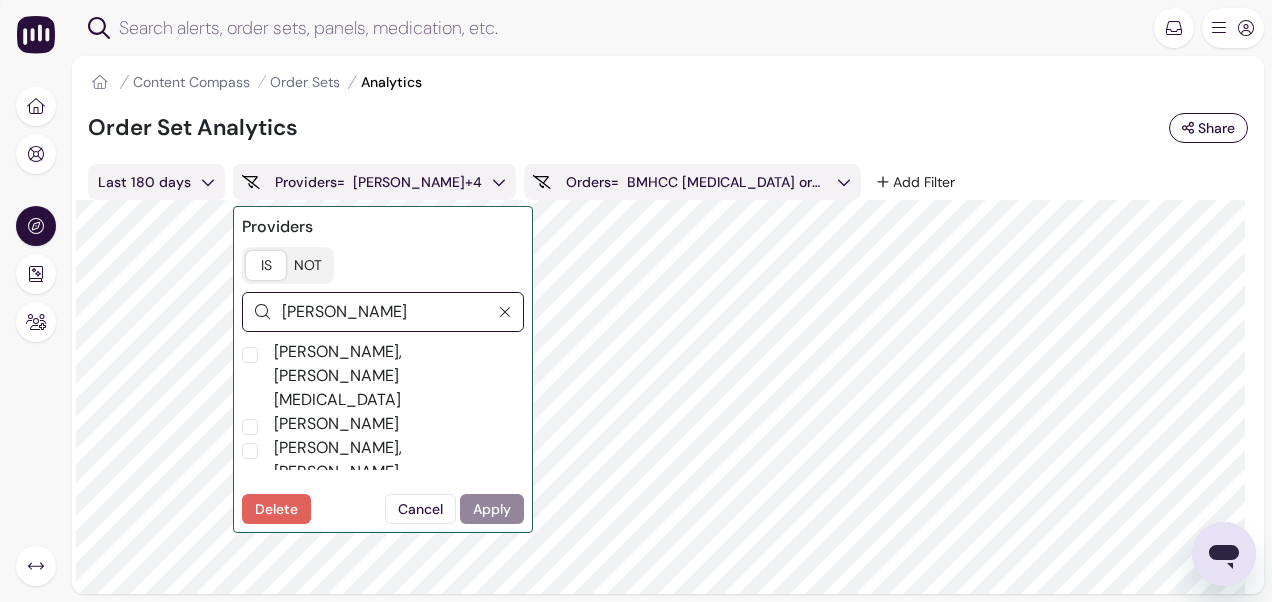 type on "[PERSON_NAME]" 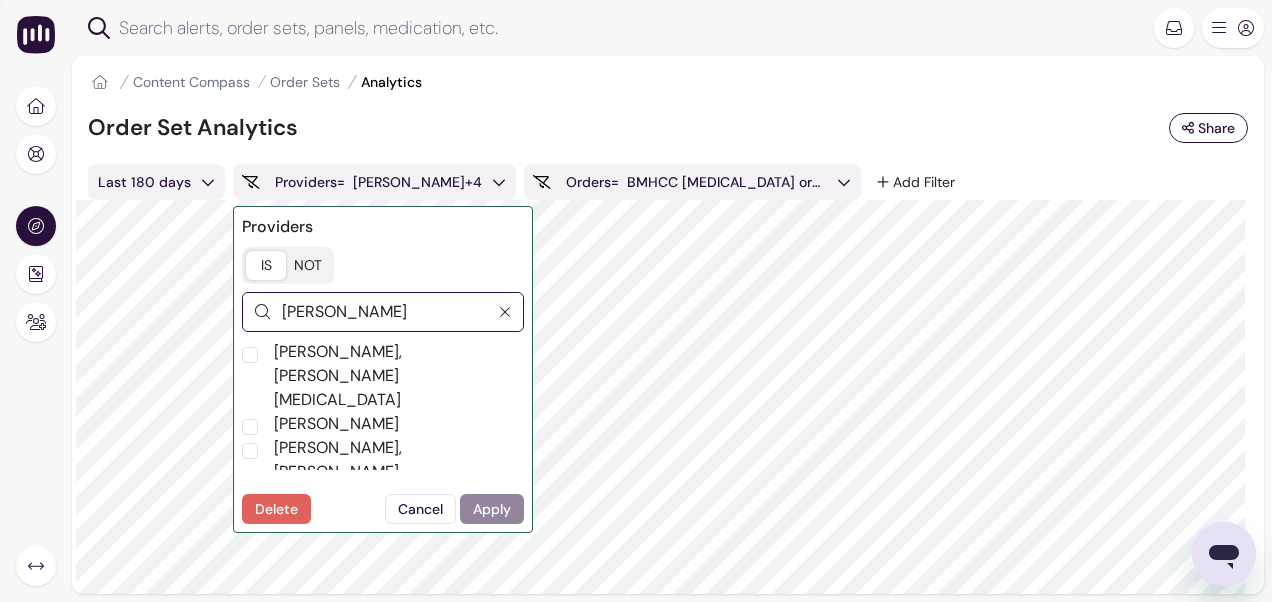 click on "[PERSON_NAME], [PERSON_NAME][MEDICAL_DATA]" at bounding box center (399, 376) 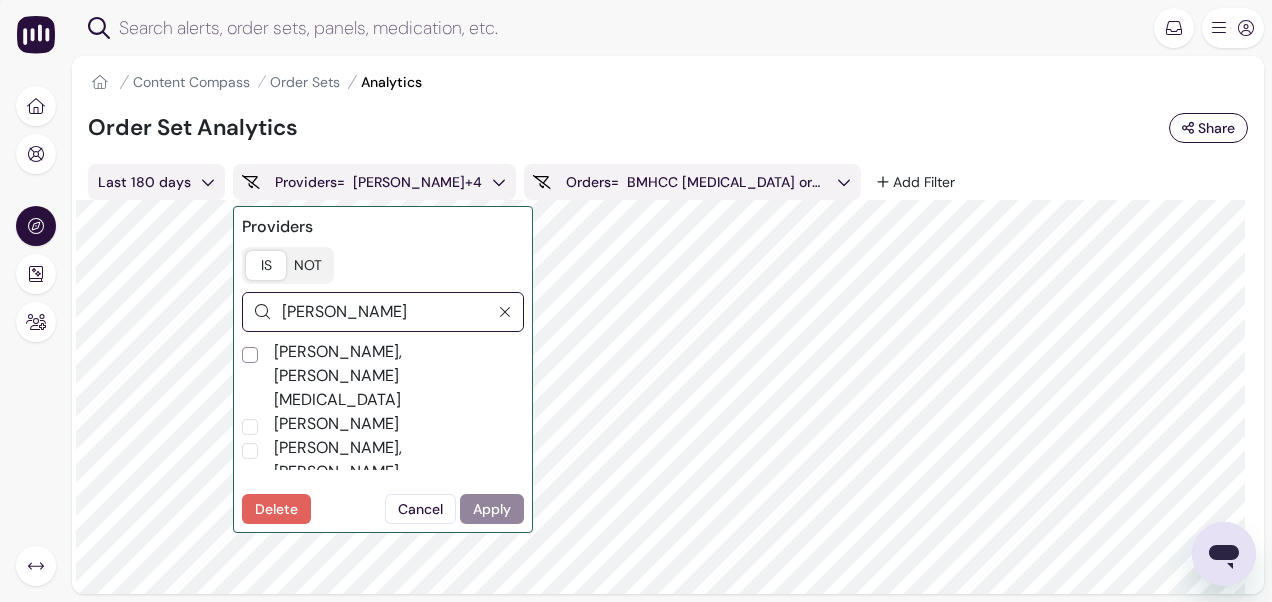 click on "[PERSON_NAME], [PERSON_NAME][MEDICAL_DATA]" at bounding box center [250, 355] 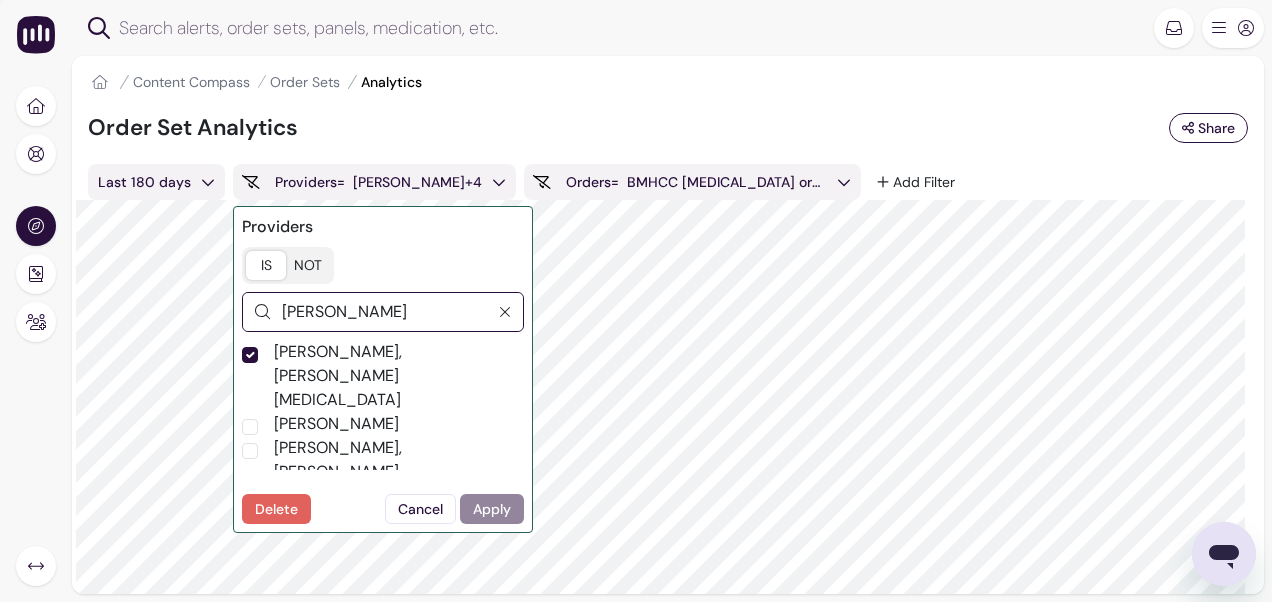 checkbox on "true" 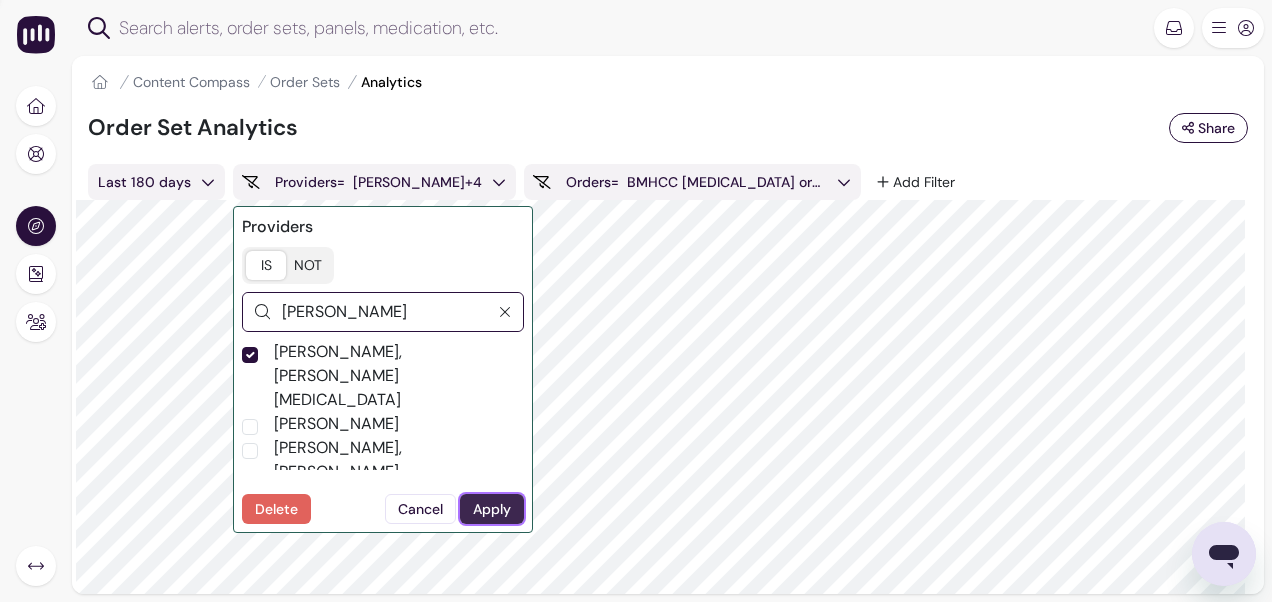 click on "Apply" at bounding box center [492, 509] 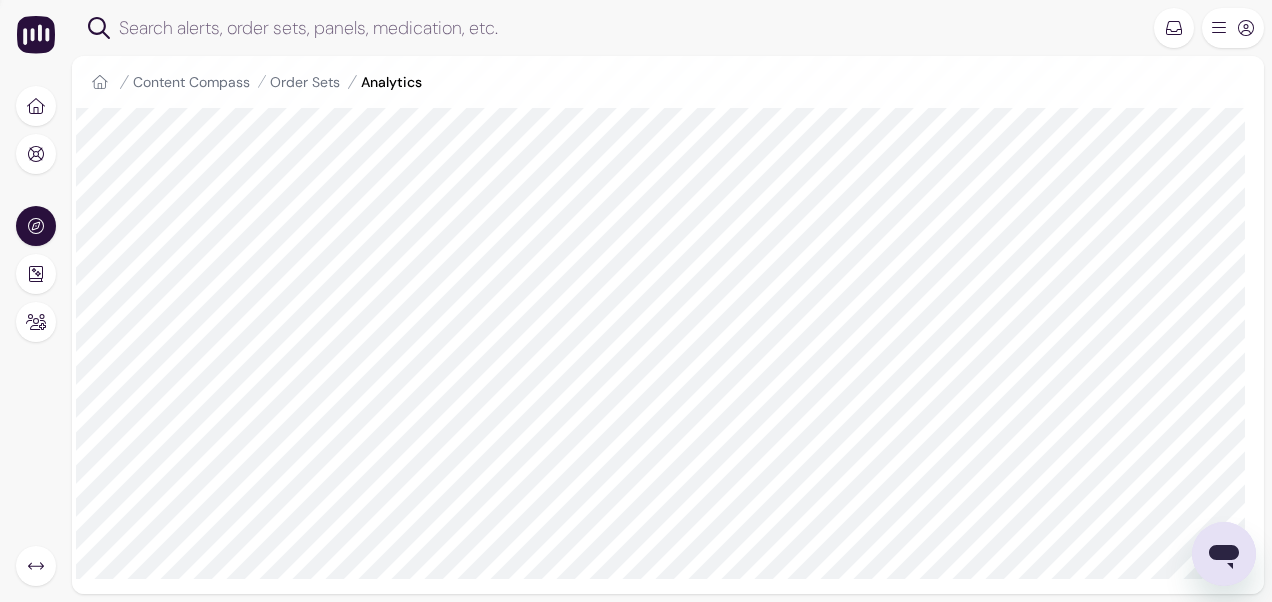 scroll, scrollTop: 0, scrollLeft: 0, axis: both 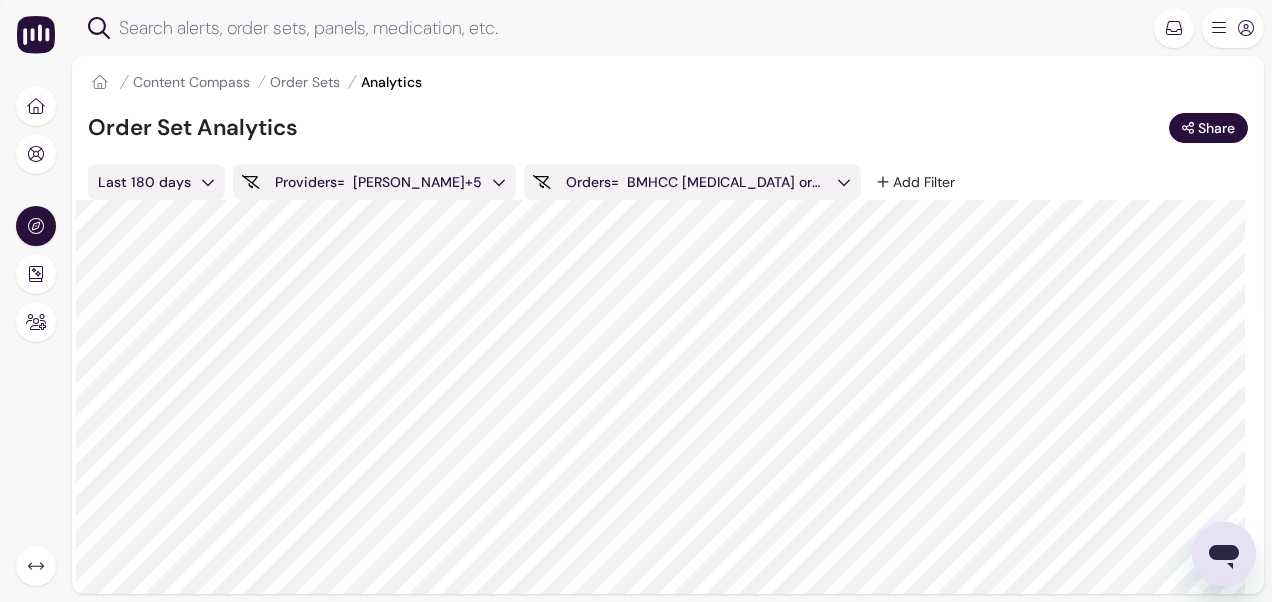 click on "Share" at bounding box center [1216, 128] 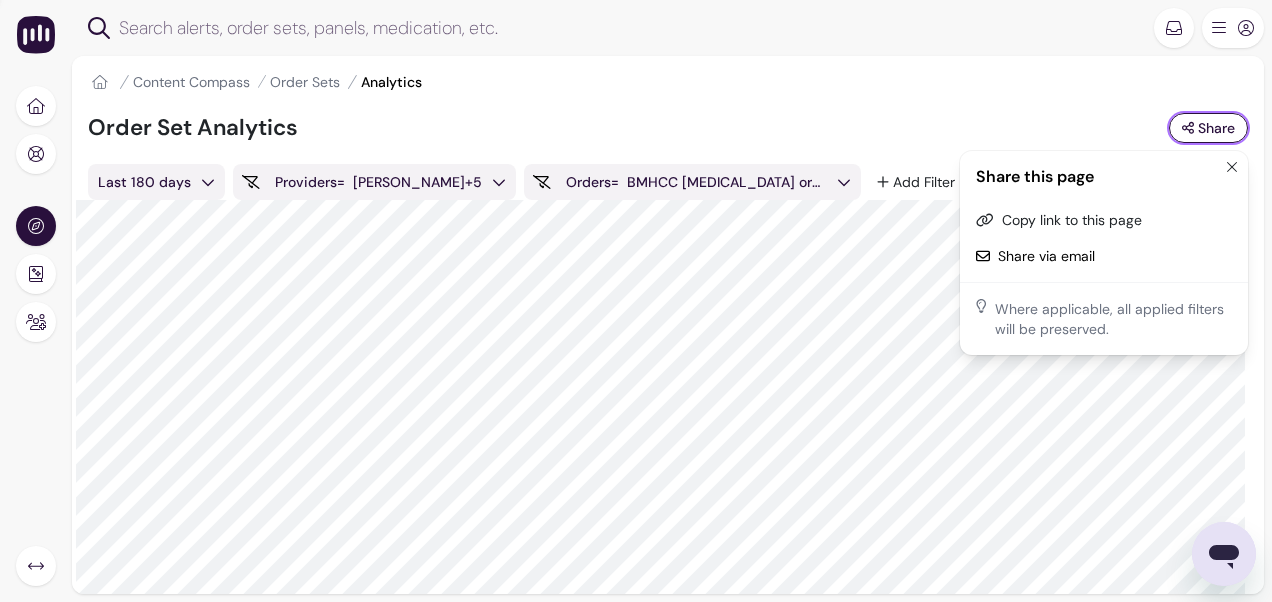 click on "Home Content Compass Order Sets Analytics" at bounding box center (668, 82) 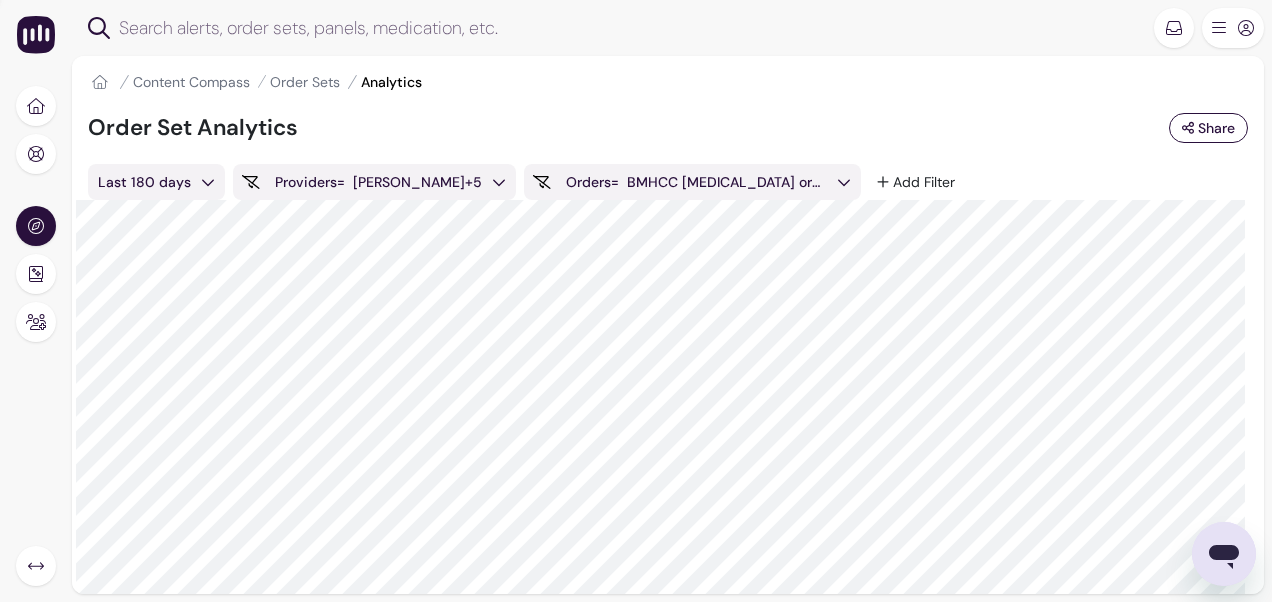 click 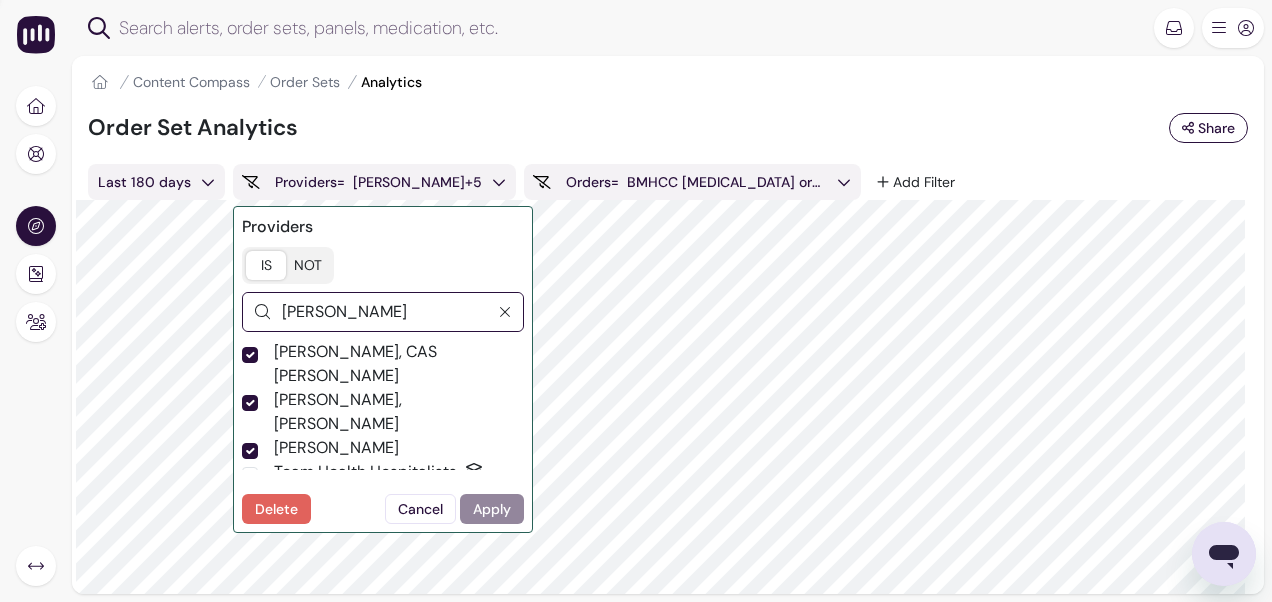 scroll, scrollTop: 100, scrollLeft: 0, axis: vertical 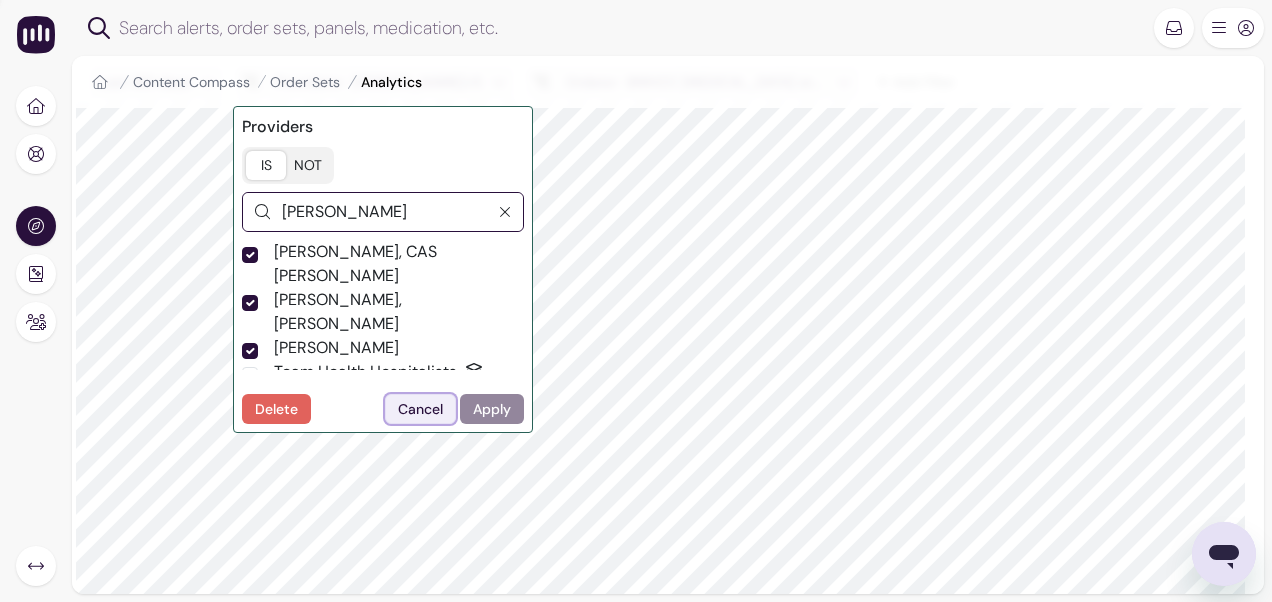 click on "Cancel" at bounding box center (420, 409) 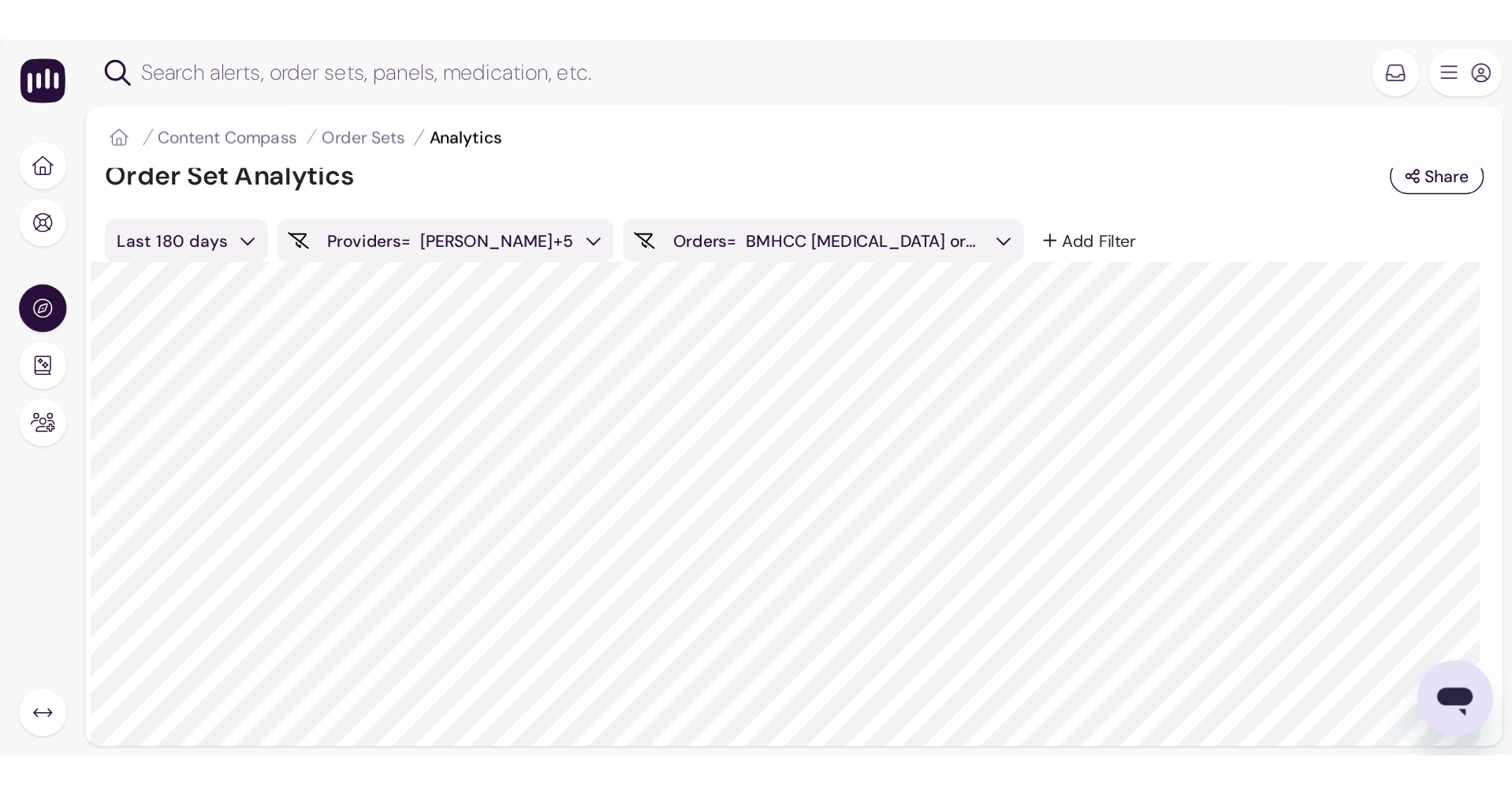 scroll, scrollTop: 0, scrollLeft: 0, axis: both 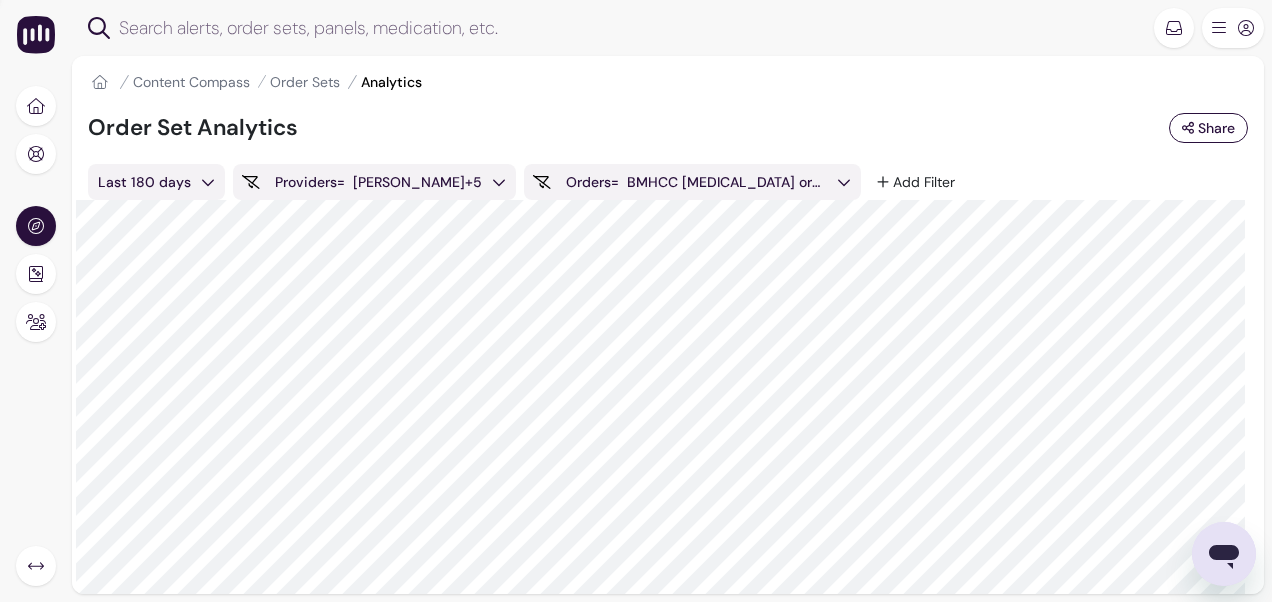 click on "Home Content Compass Order Sets Analytics" at bounding box center [668, 82] 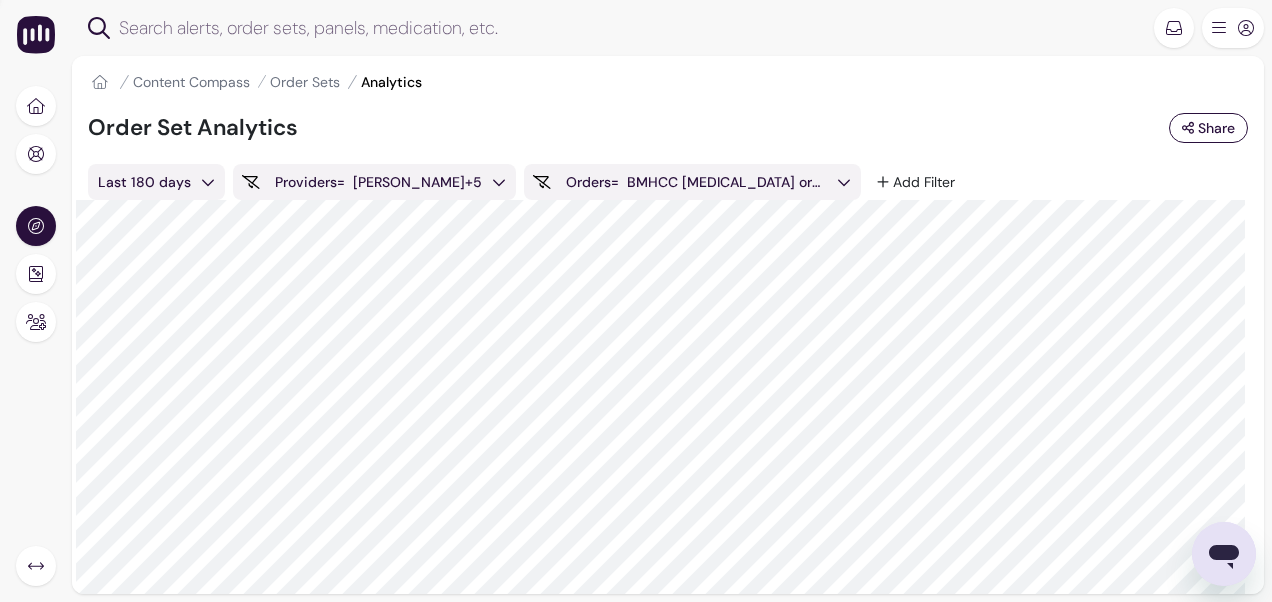 click on "Home Content Compass Order Sets Analytics" at bounding box center [668, 82] 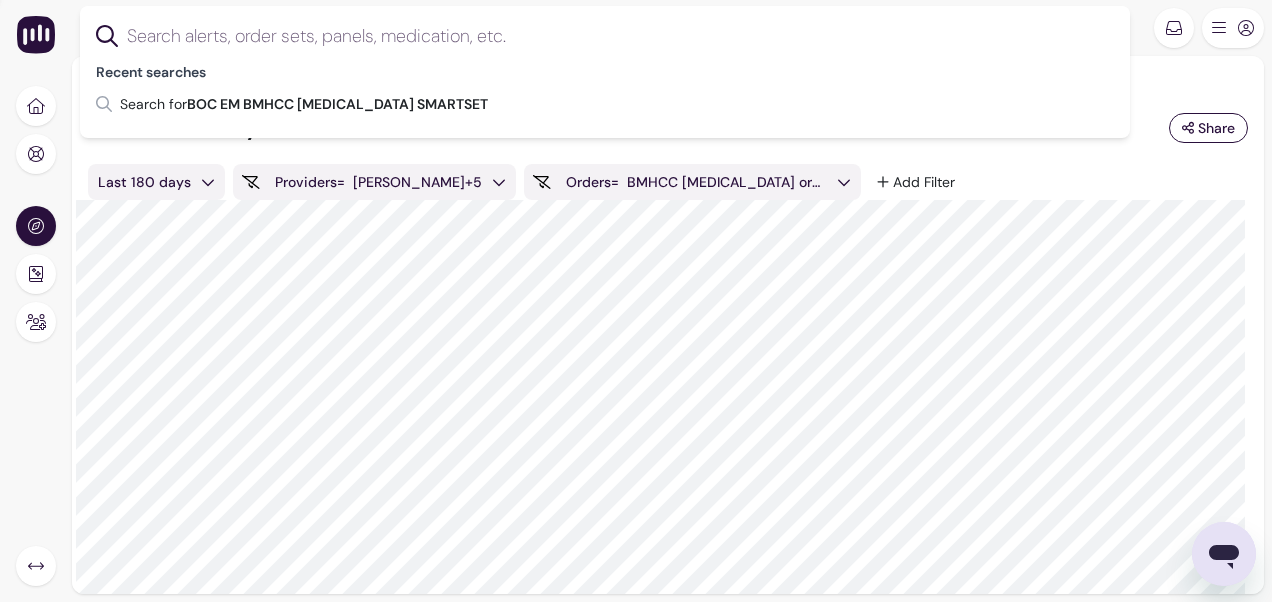 click at bounding box center (621, 36) 